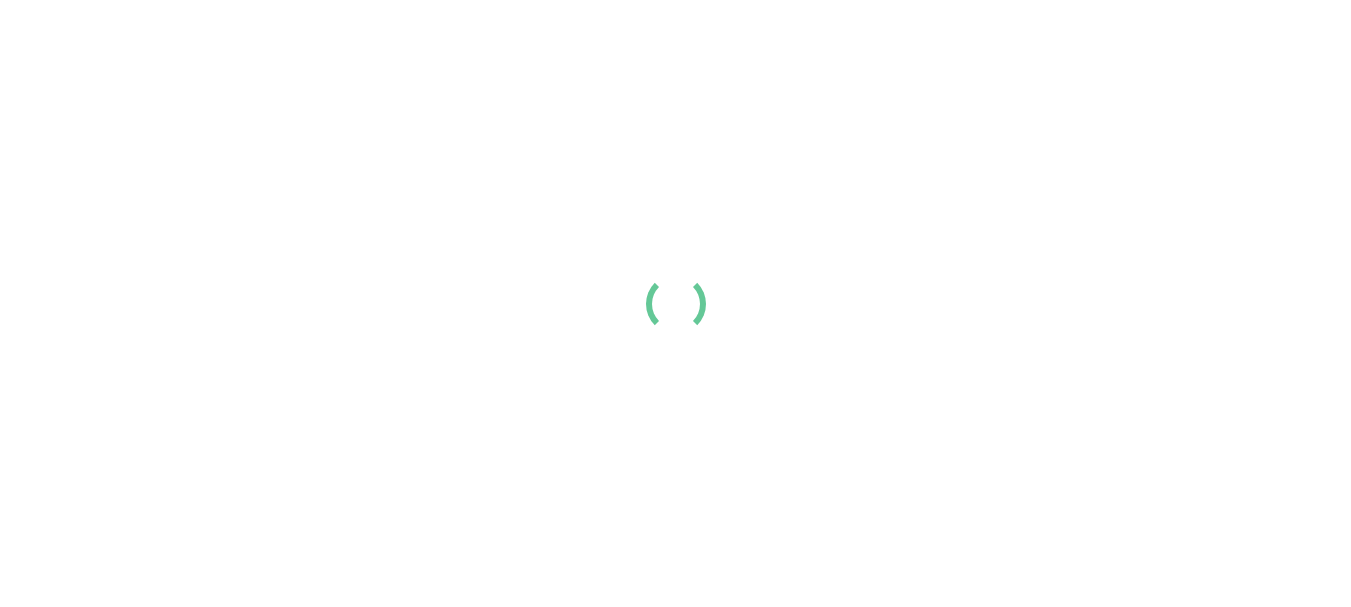 scroll, scrollTop: 0, scrollLeft: 0, axis: both 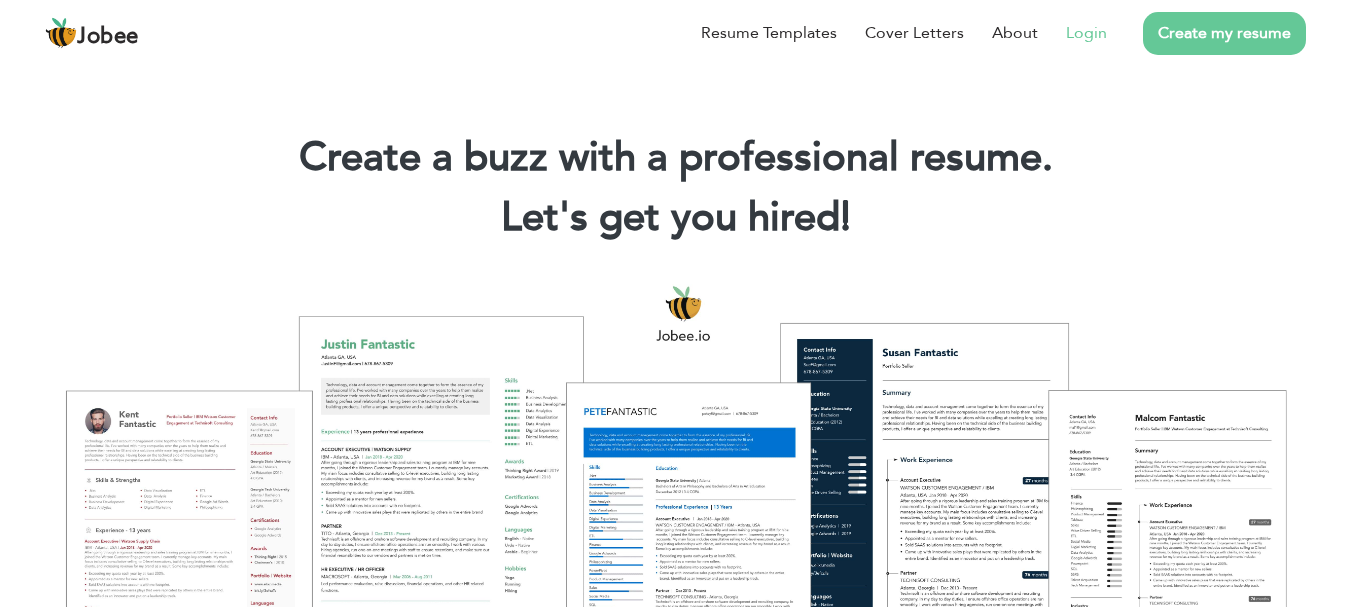 click on "Login" at bounding box center [1086, 33] 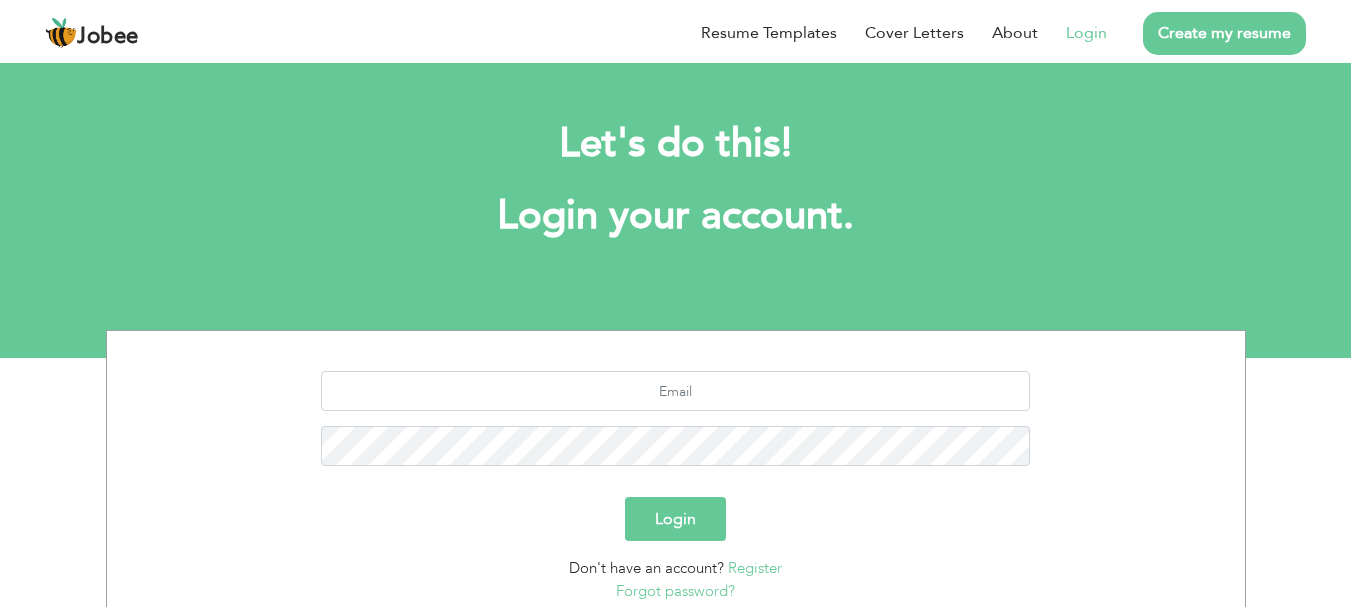 scroll, scrollTop: 0, scrollLeft: 0, axis: both 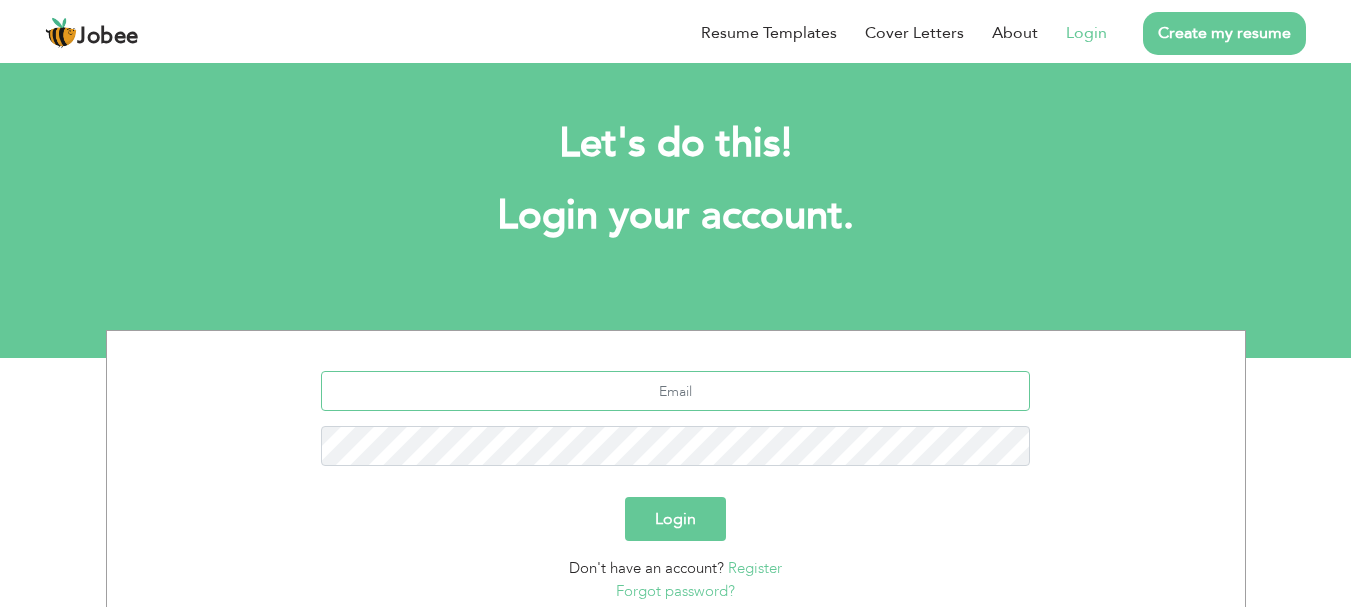click at bounding box center [675, 391] 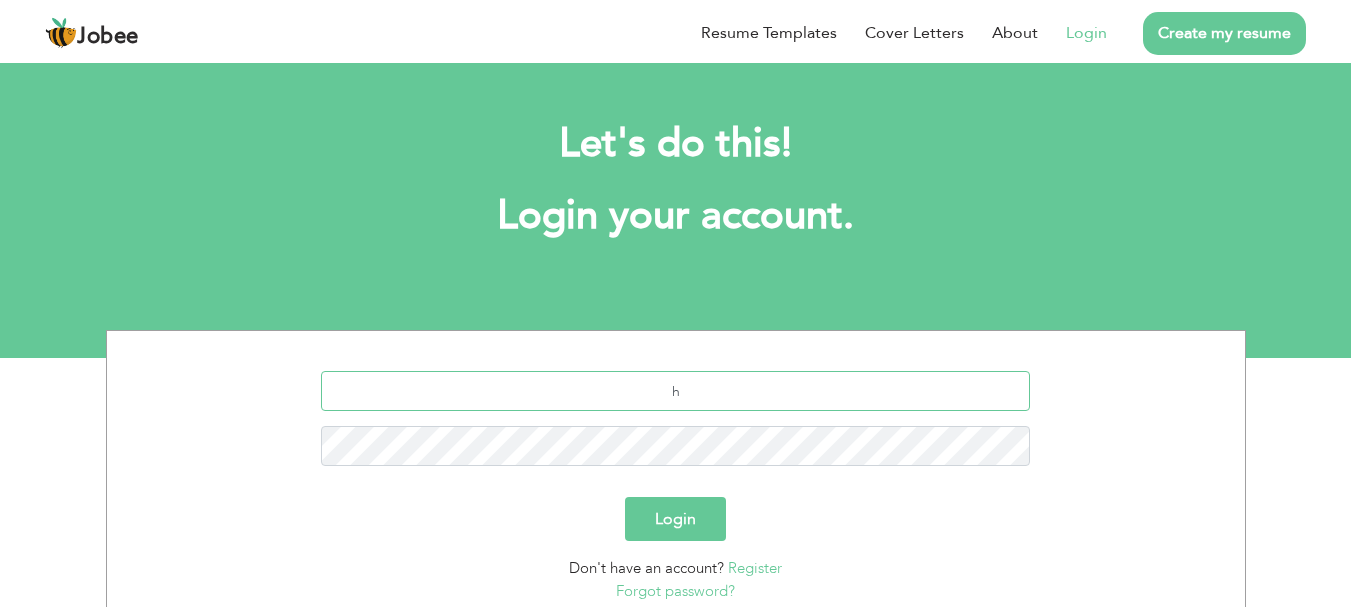 type on "[EMAIL_ADDRESS][DOMAIN_NAME]" 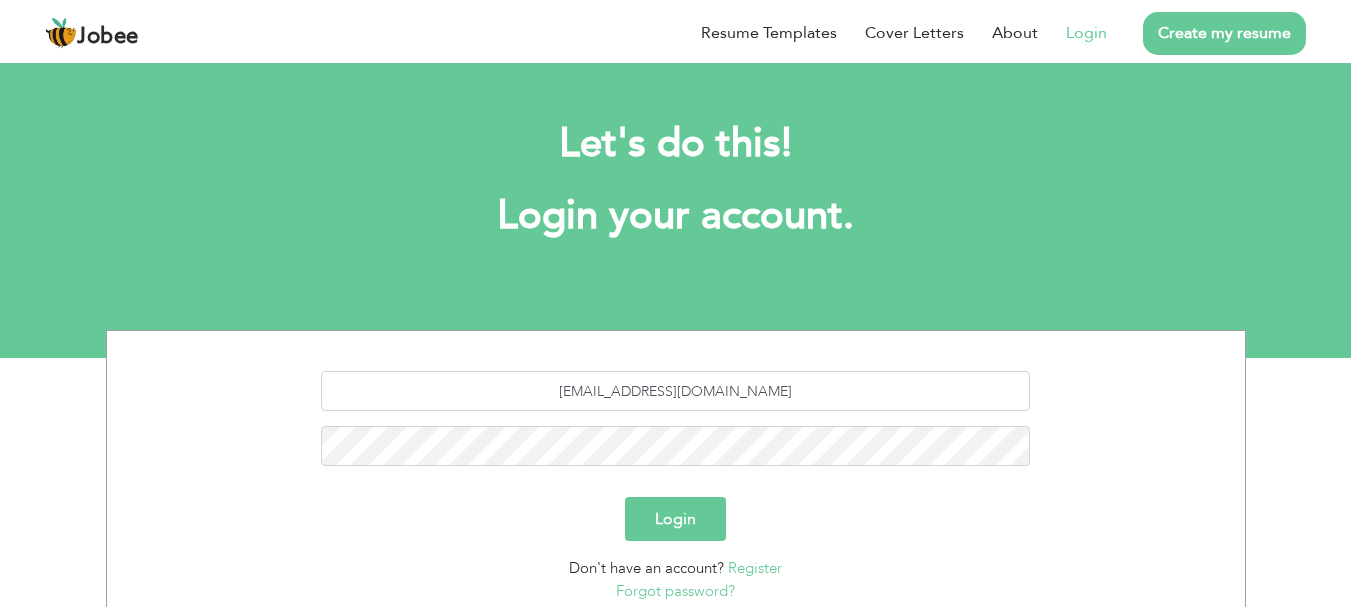 click on "Login" at bounding box center (675, 519) 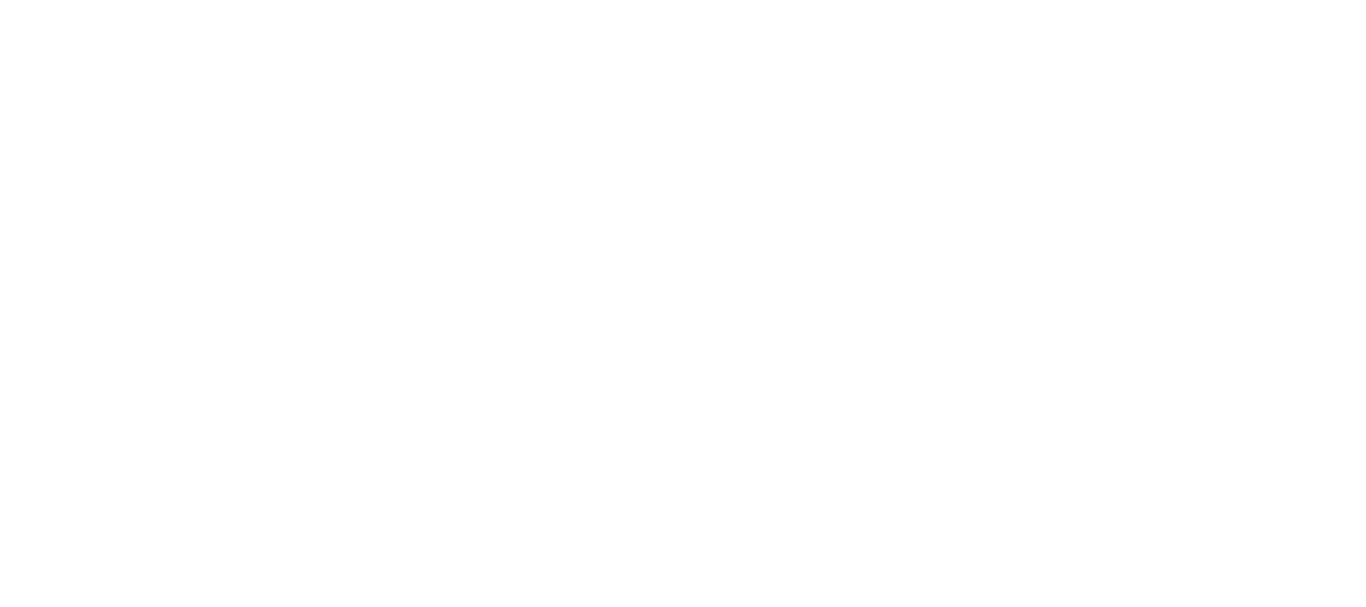 scroll, scrollTop: 0, scrollLeft: 0, axis: both 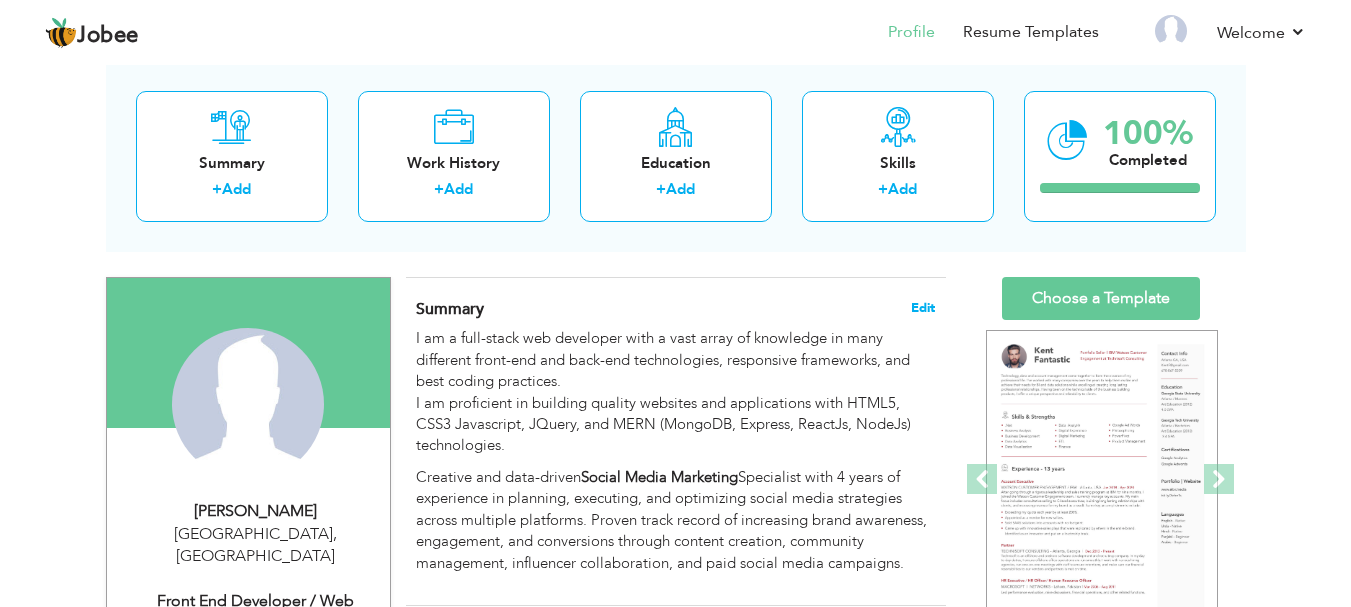 click on "Edit" at bounding box center [923, 308] 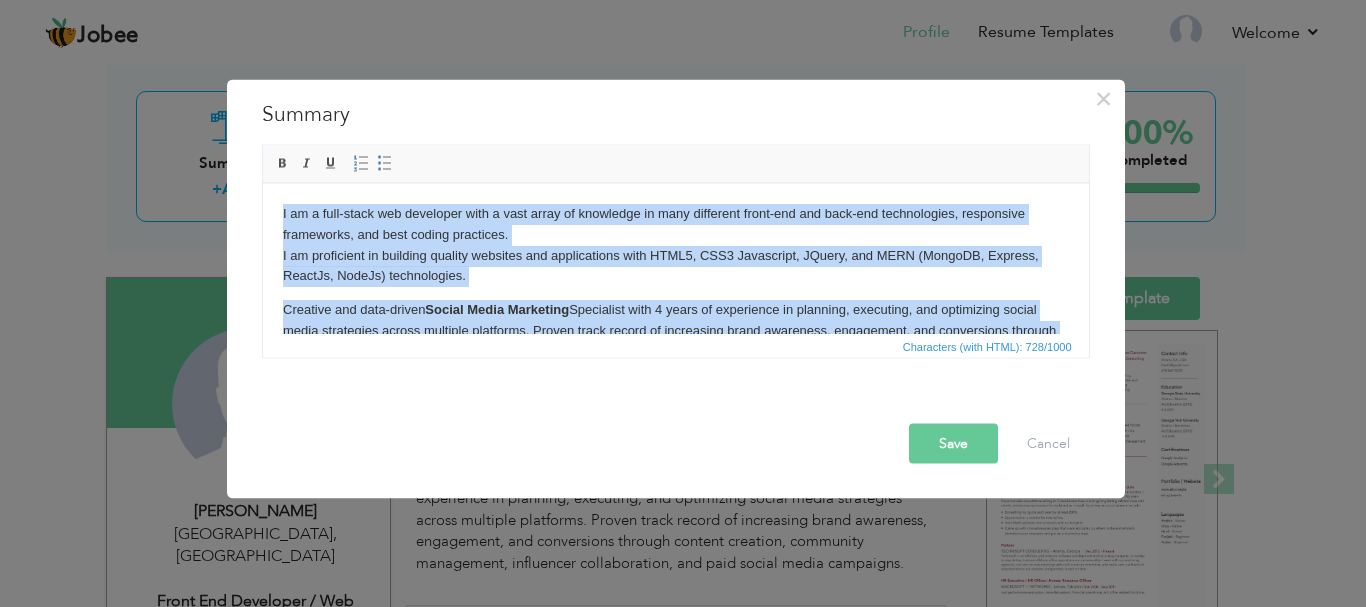 scroll, scrollTop: 49, scrollLeft: 0, axis: vertical 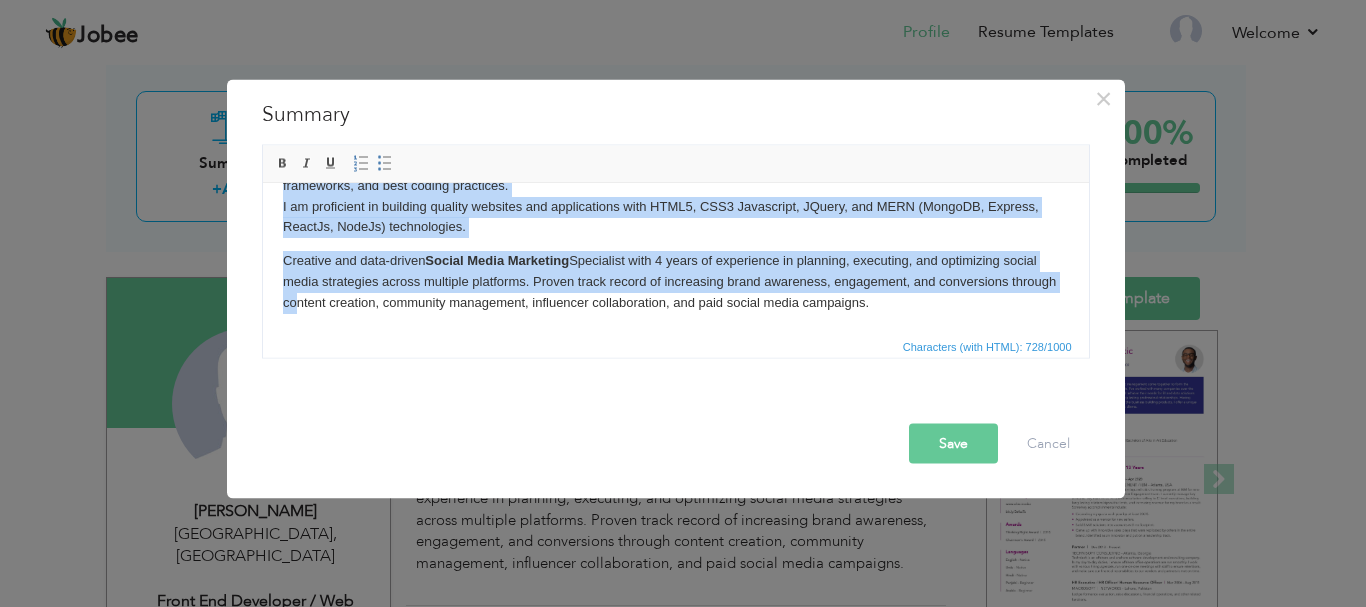 drag, startPoint x: 275, startPoint y: 202, endPoint x: 1057, endPoint y: 400, distance: 806.6771 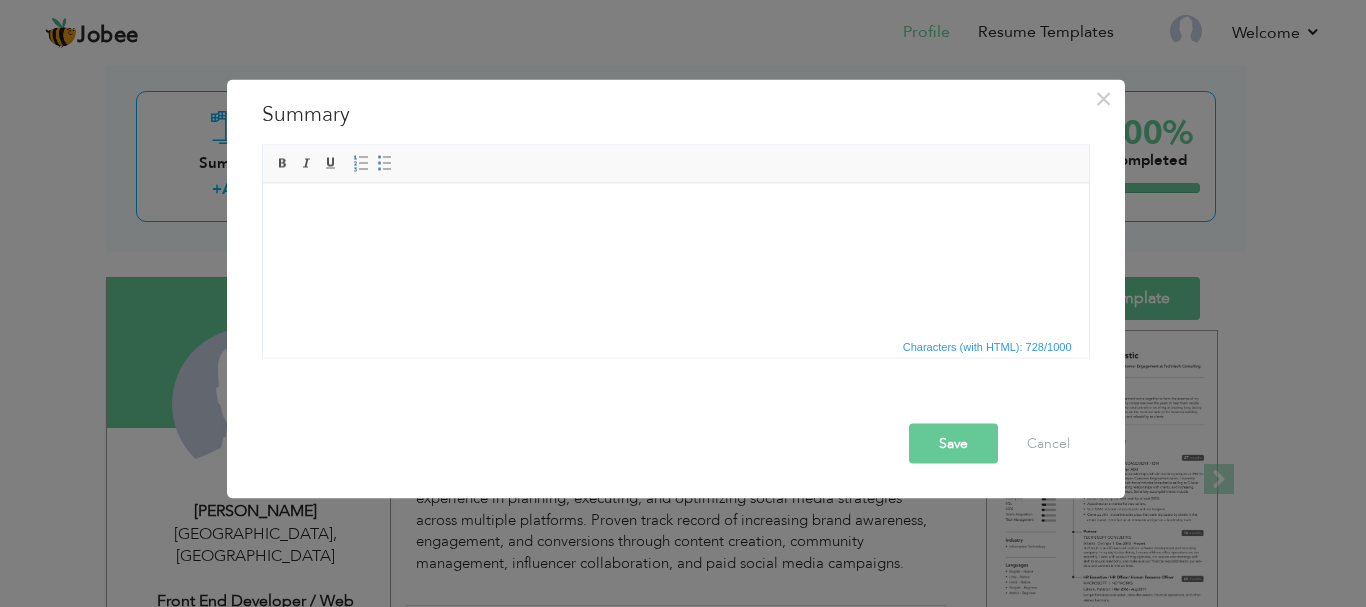 scroll, scrollTop: 0, scrollLeft: 0, axis: both 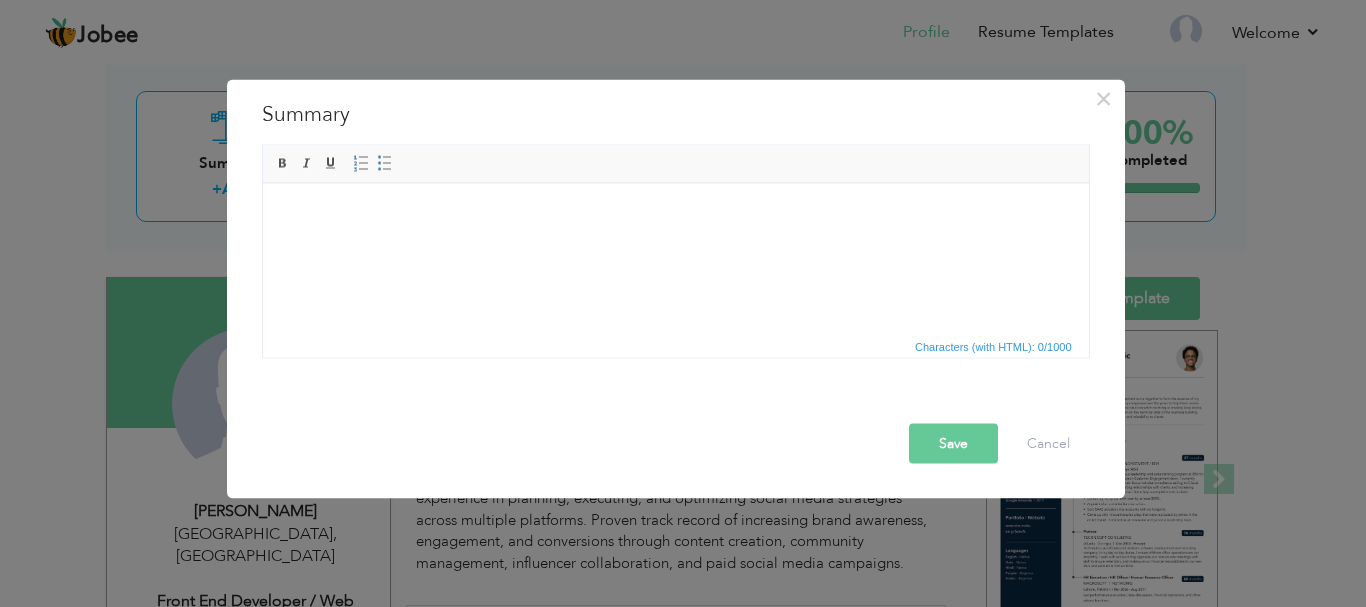 click at bounding box center (675, 213) 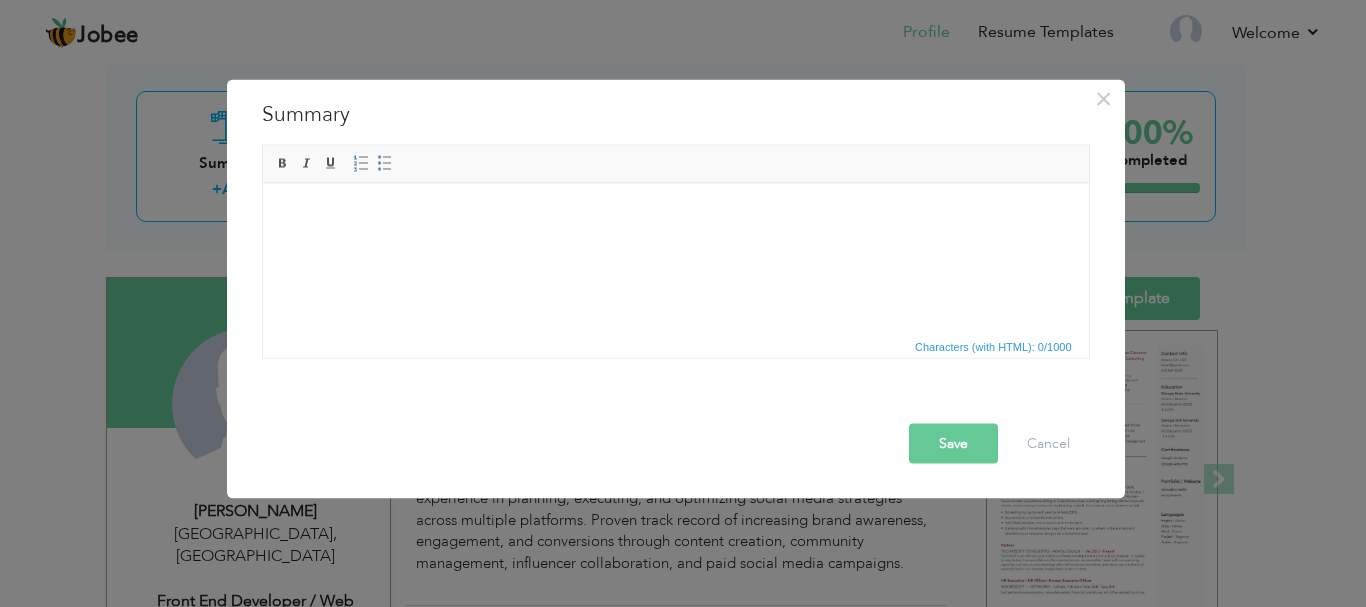 click at bounding box center (675, 213) 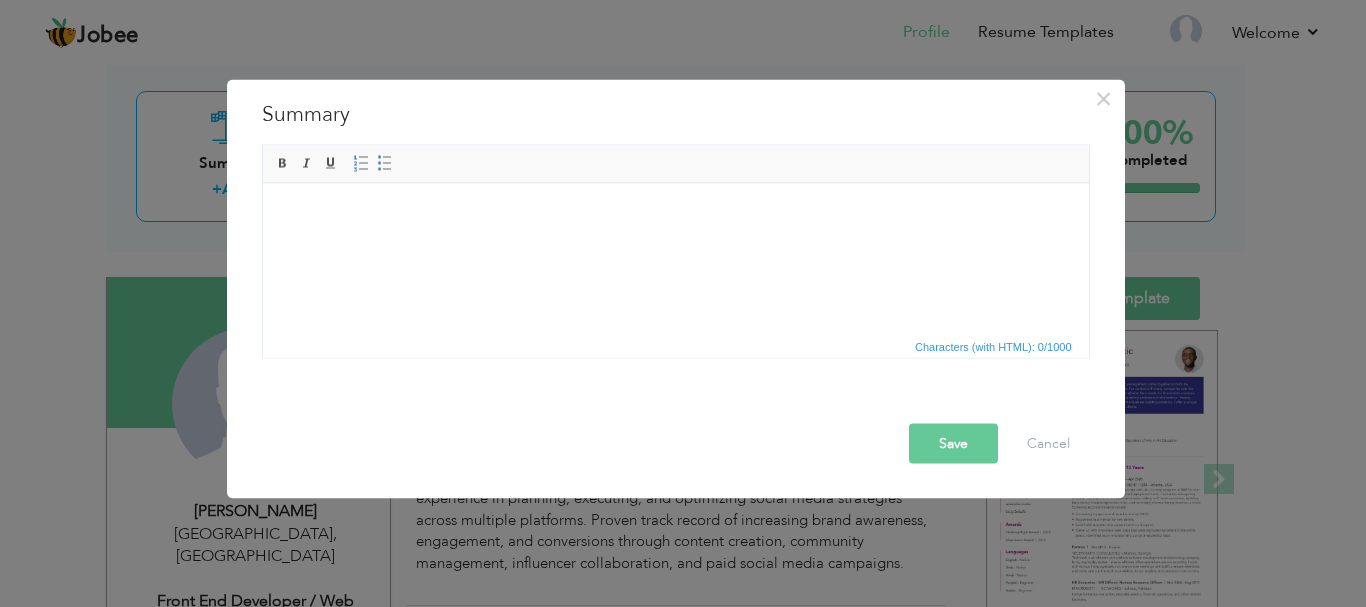 click at bounding box center (675, 213) 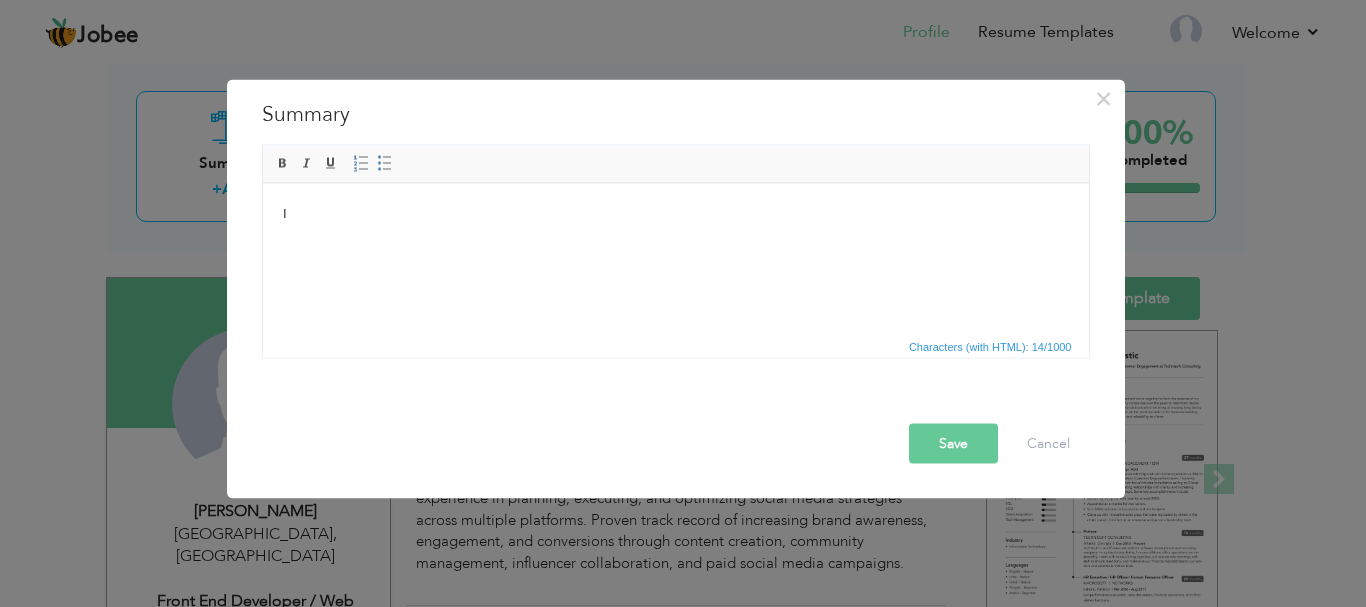 click on "I" at bounding box center [675, 213] 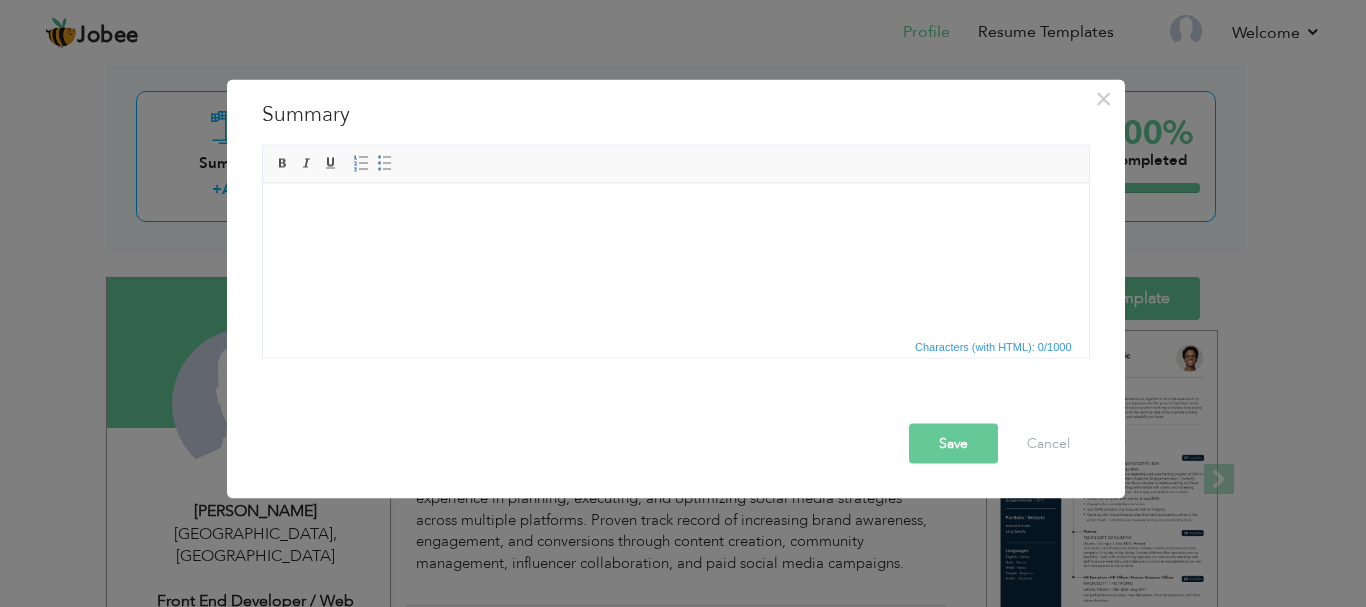 drag, startPoint x: 300, startPoint y: 233, endPoint x: 393, endPoint y: 302, distance: 115.80155 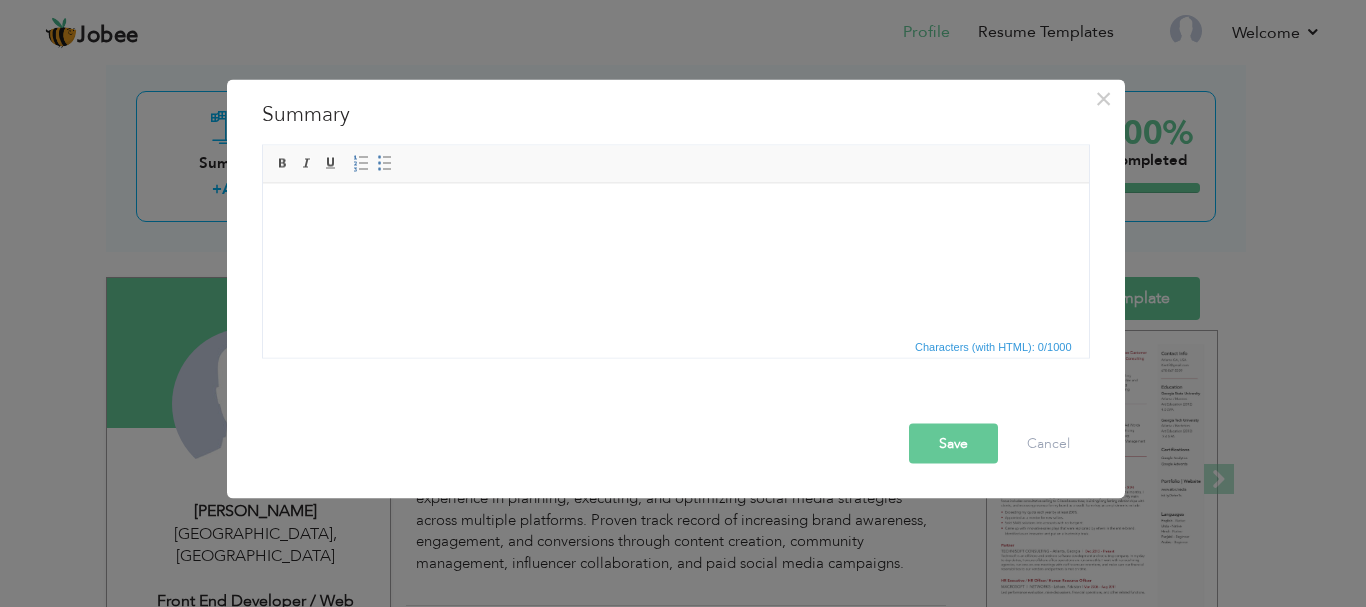 click at bounding box center [675, 213] 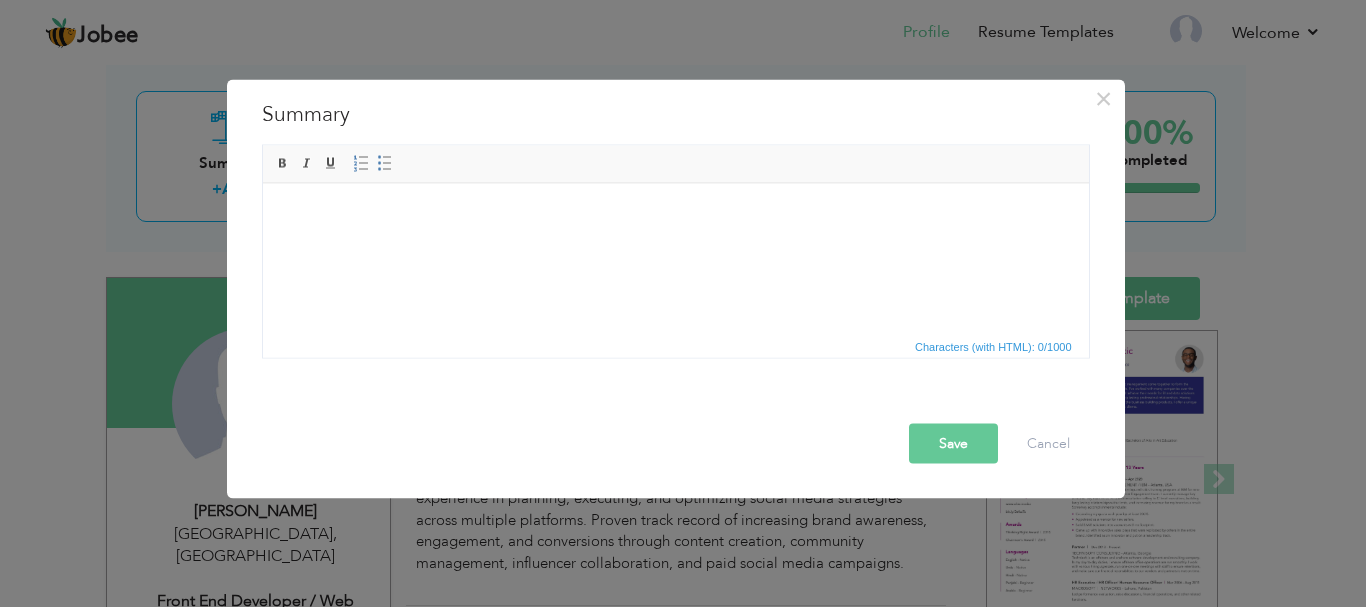 click on "Editor toolbars Basic Styles   Bold   Italic   Underline Paragraph   Insert/Remove Numbered List   Insert/Remove Bulleted List" at bounding box center [676, 164] 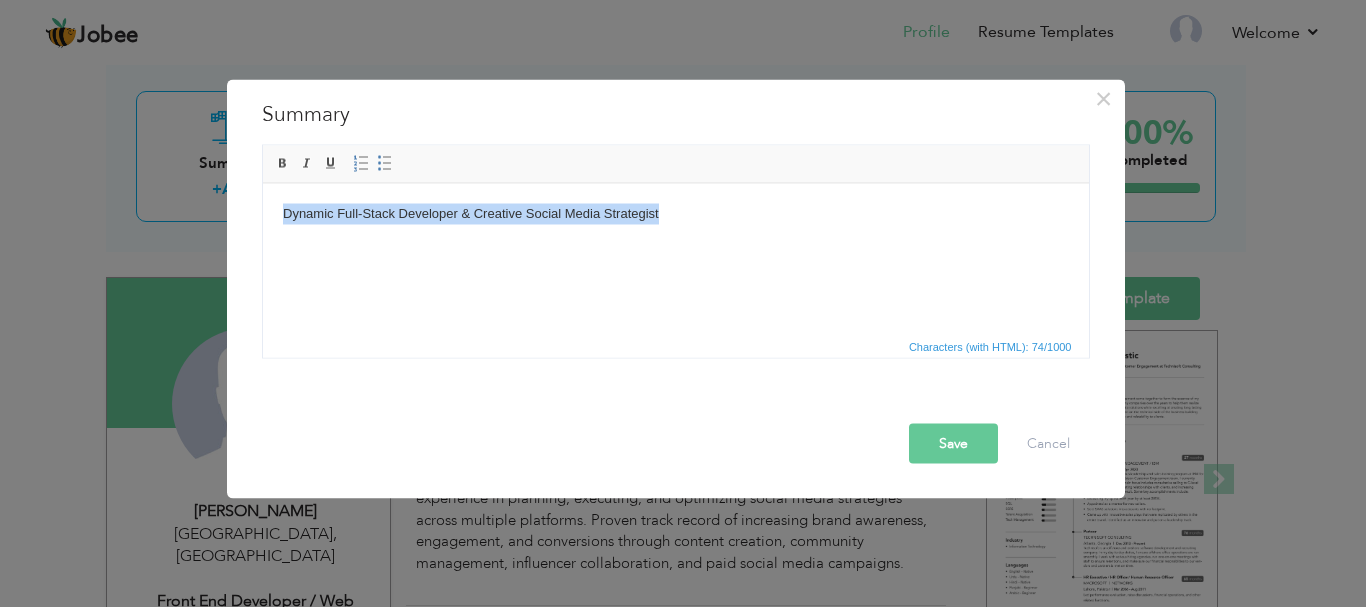 drag, startPoint x: 664, startPoint y: 216, endPoint x: 266, endPoint y: 220, distance: 398.0201 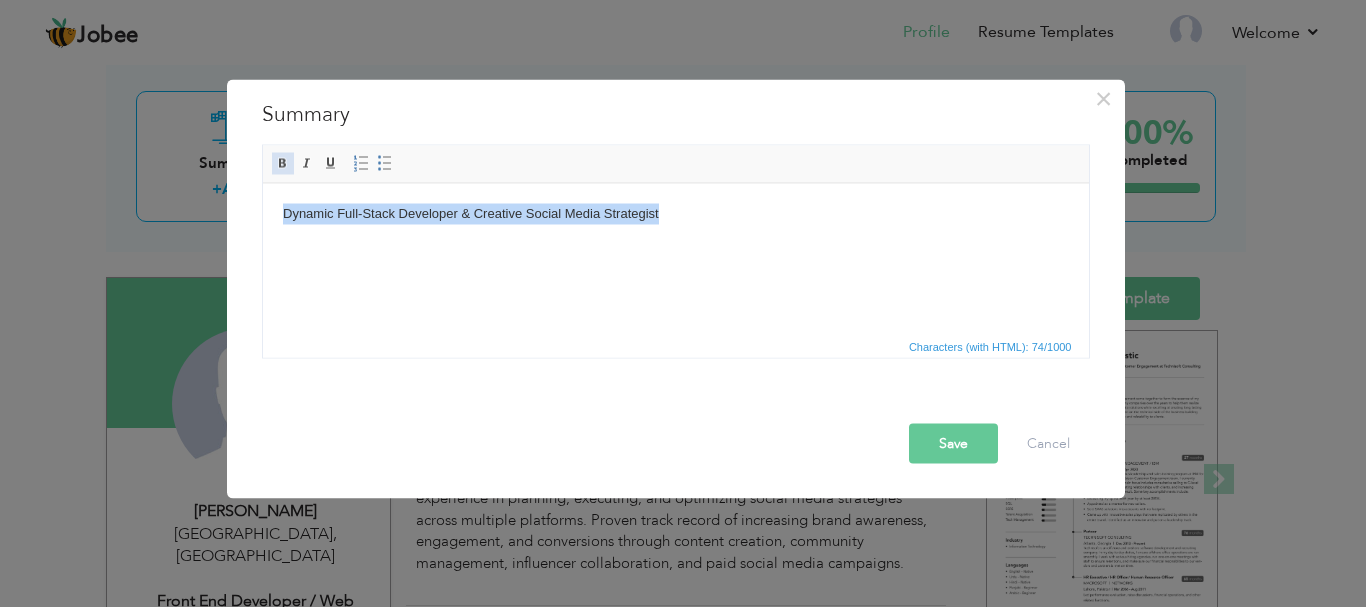click at bounding box center [283, 163] 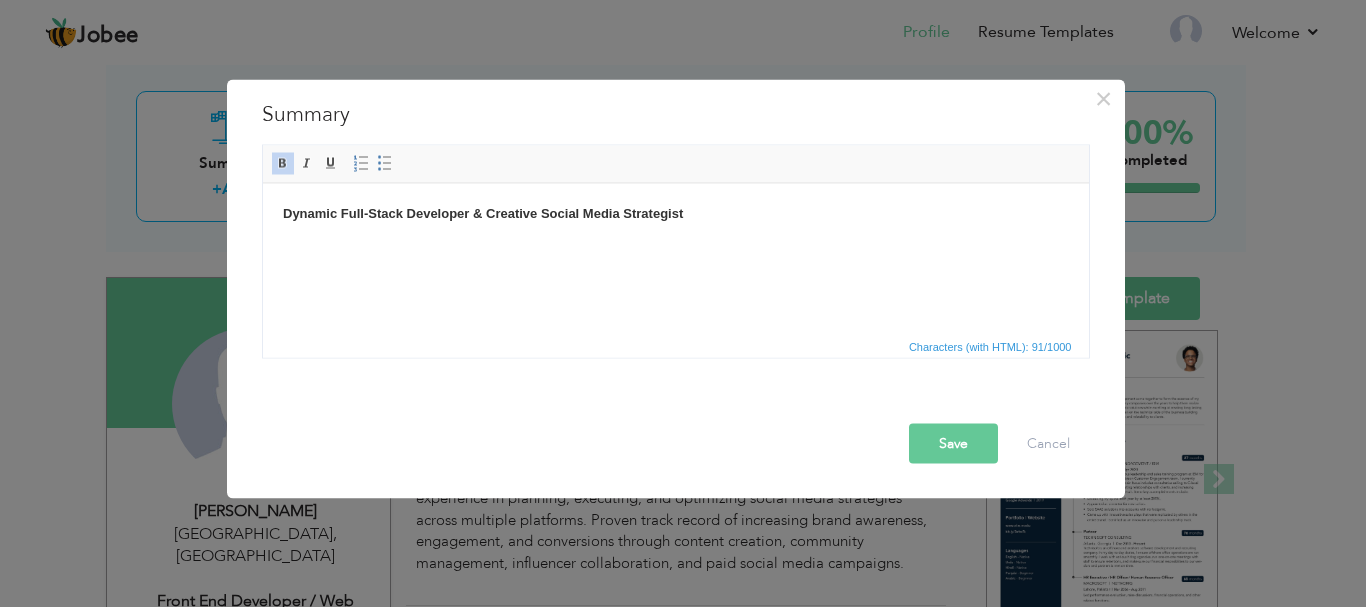 click on "Dynamic Full-Stack Developer & Creative Social Media Strategist" at bounding box center (675, 213) 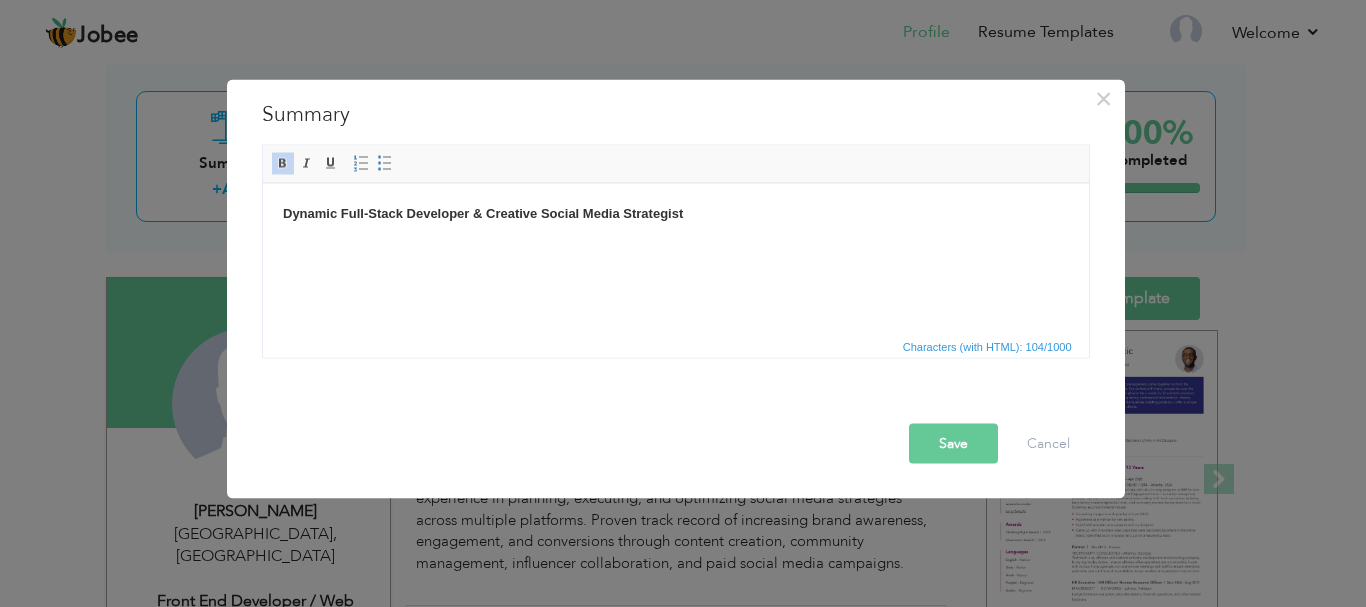 click at bounding box center (675, 247) 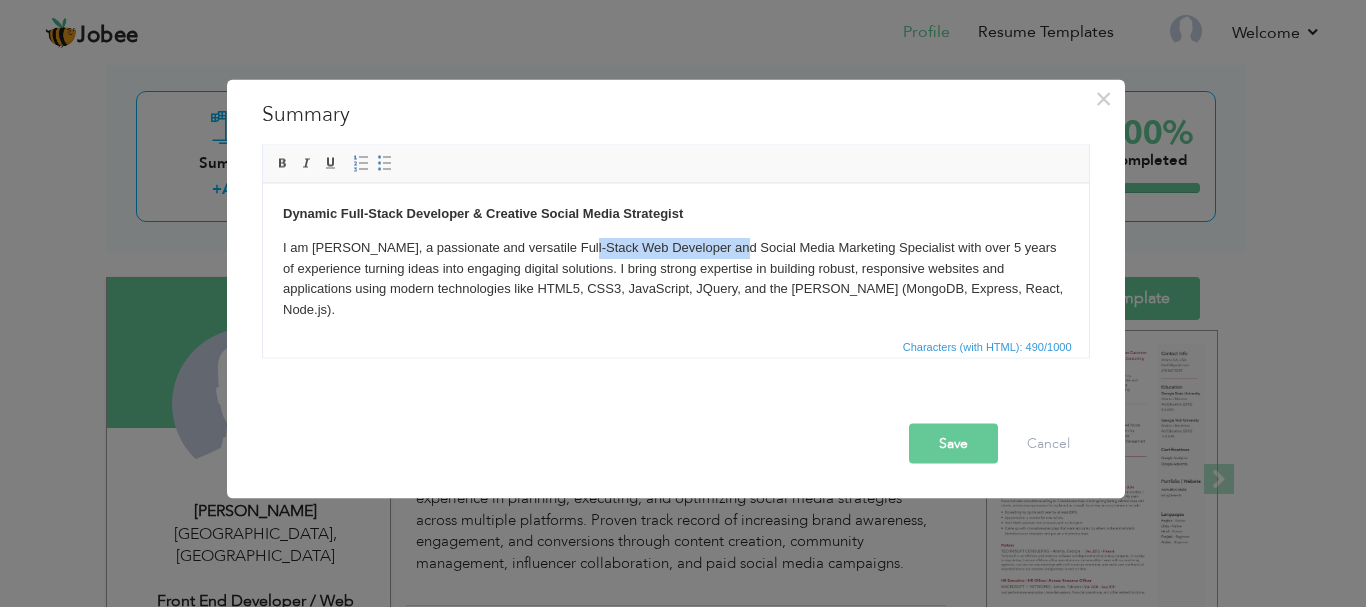 drag, startPoint x: 574, startPoint y: 245, endPoint x: 726, endPoint y: 256, distance: 152.3975 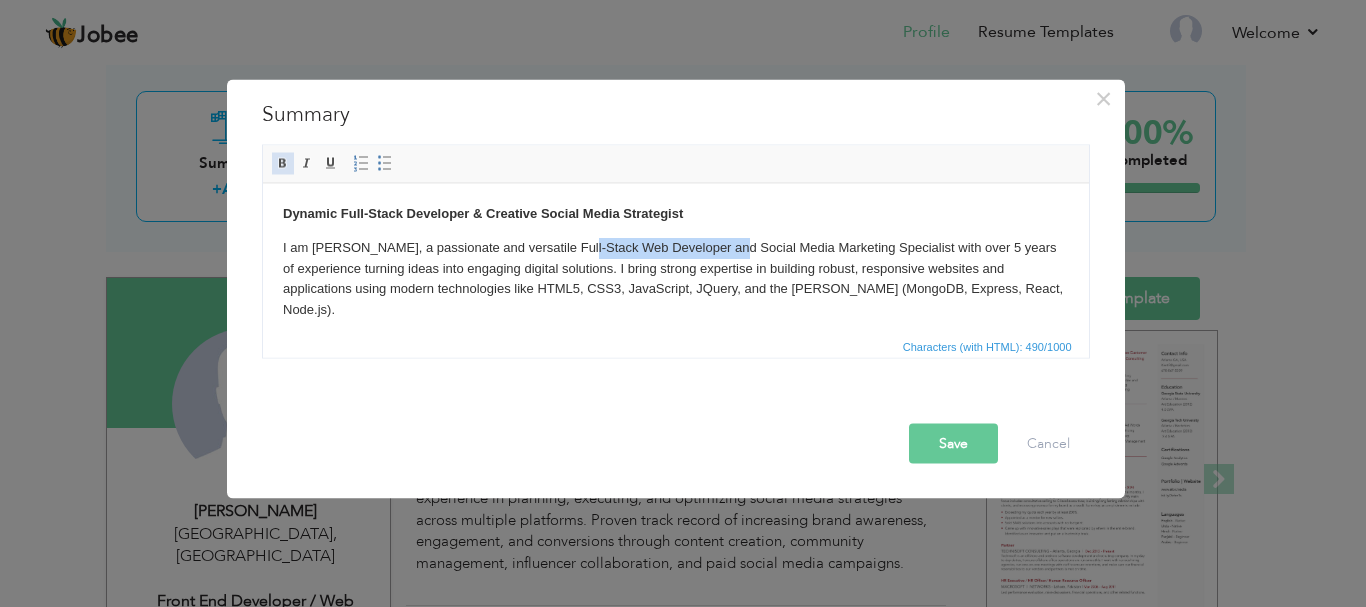 click at bounding box center (283, 163) 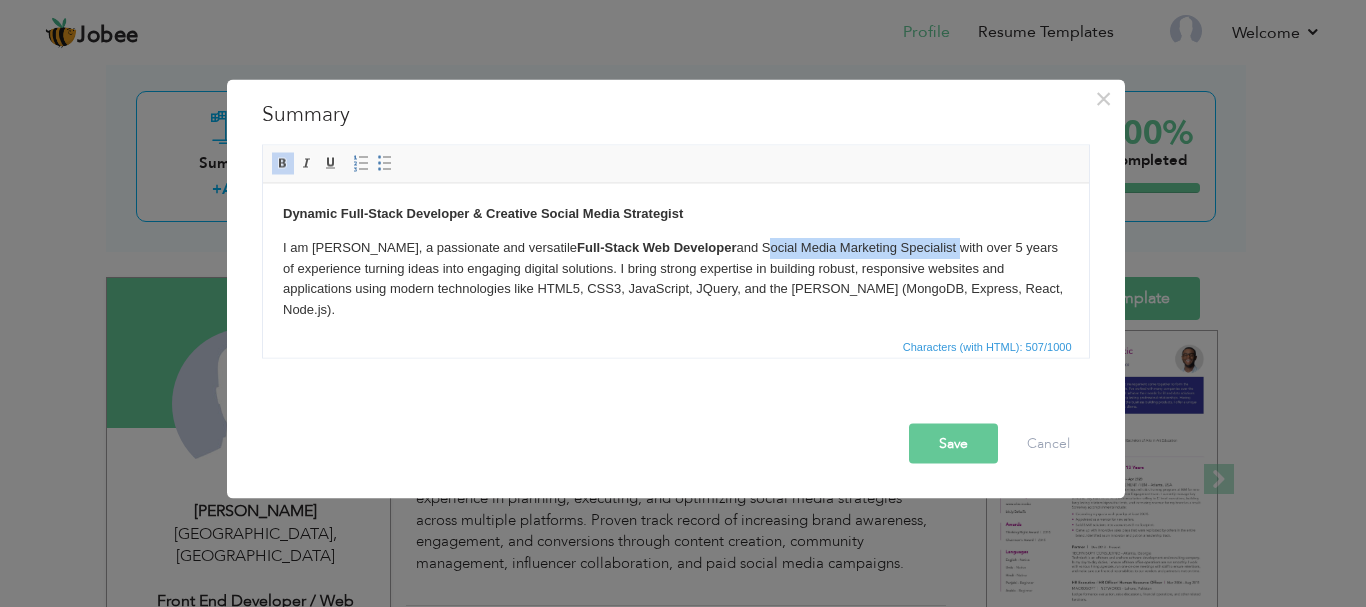 drag, startPoint x: 763, startPoint y: 248, endPoint x: 958, endPoint y: 246, distance: 195.01025 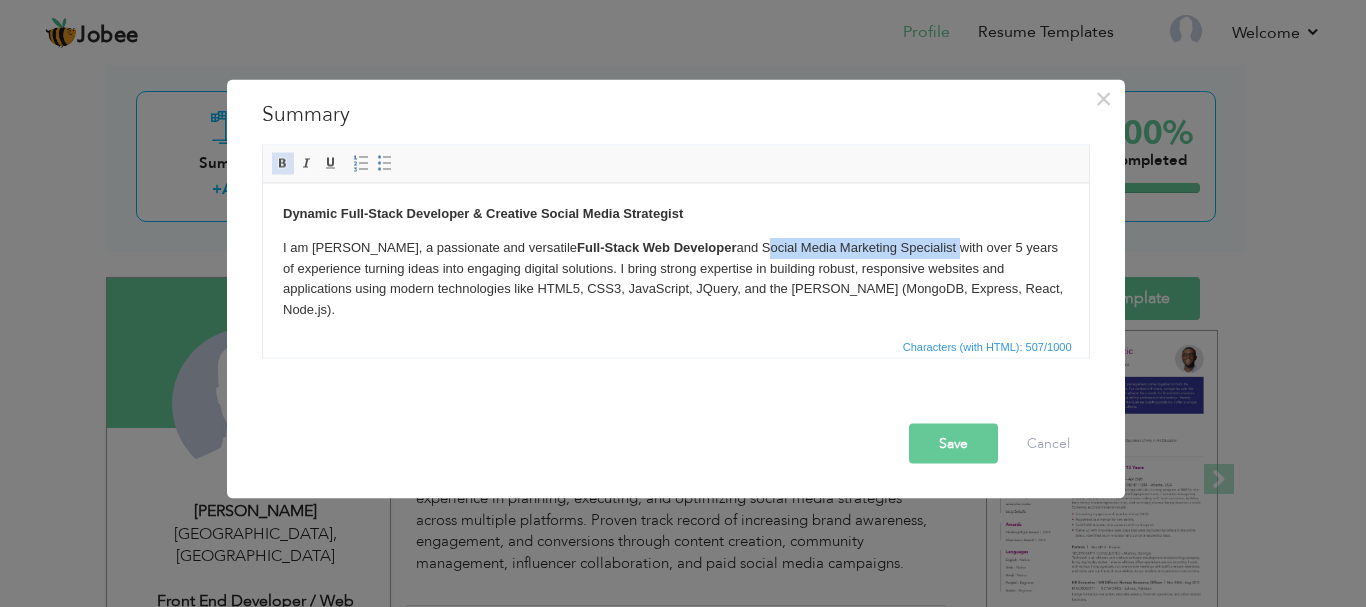 drag, startPoint x: 285, startPoint y: 165, endPoint x: 187, endPoint y: 55, distance: 147.32277 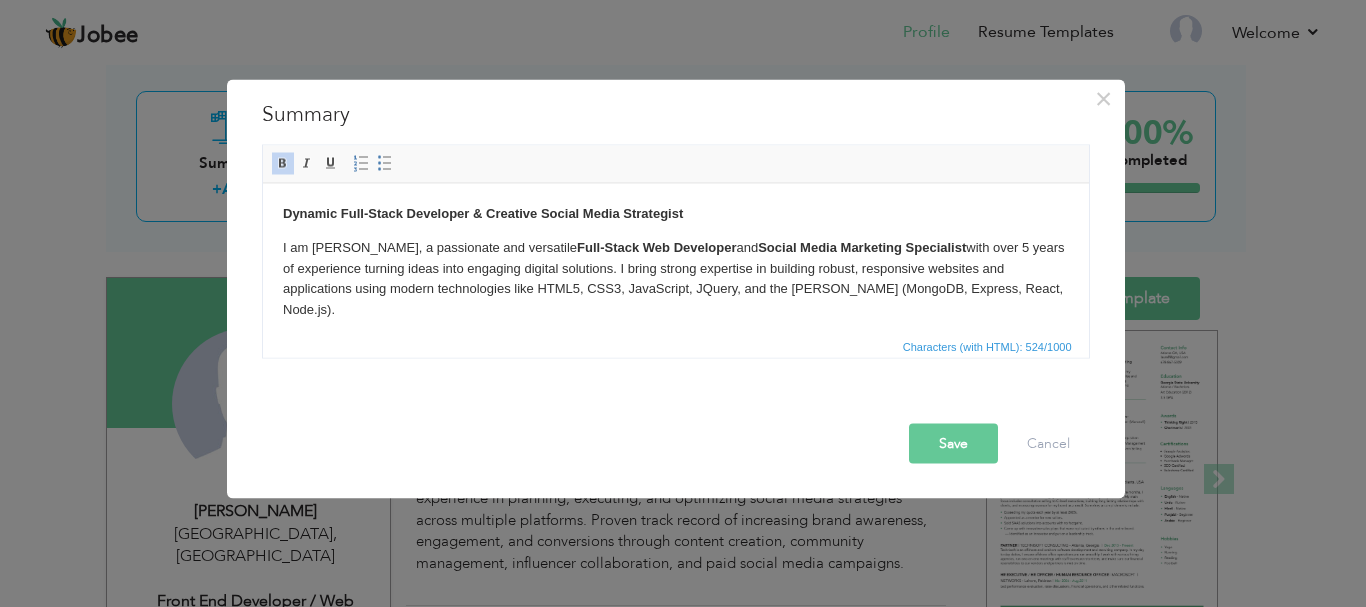 click on "Save
Cancel" at bounding box center [676, 425] 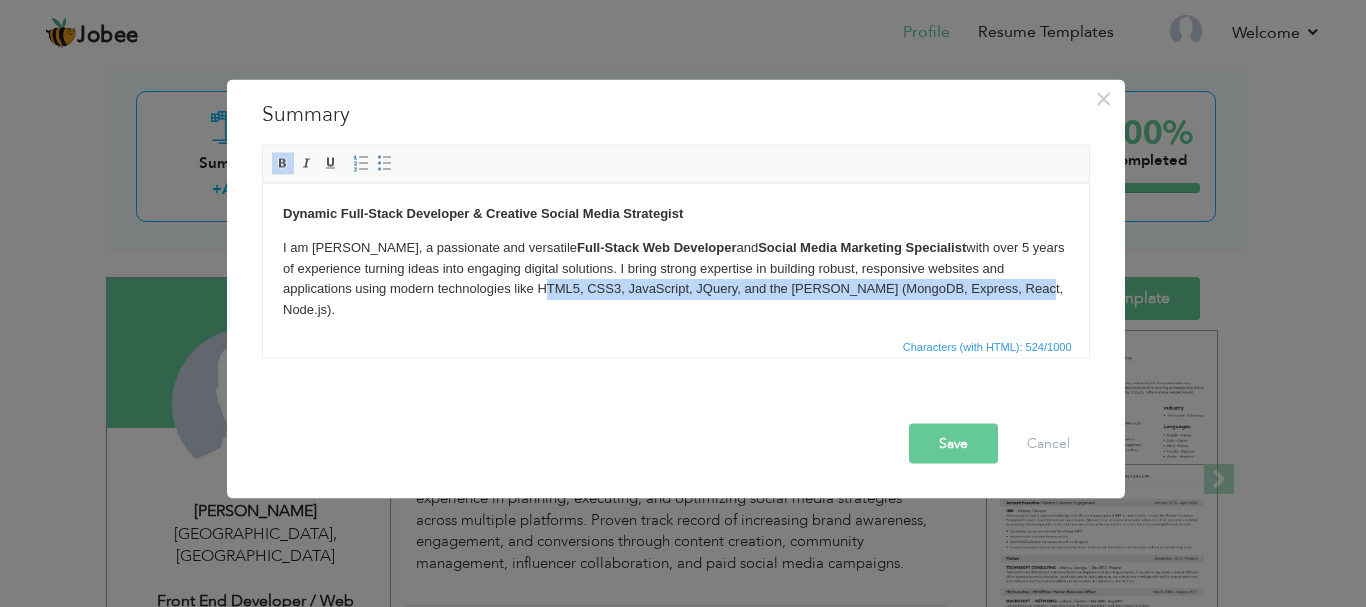 drag, startPoint x: 537, startPoint y: 289, endPoint x: 1032, endPoint y: 291, distance: 495.00403 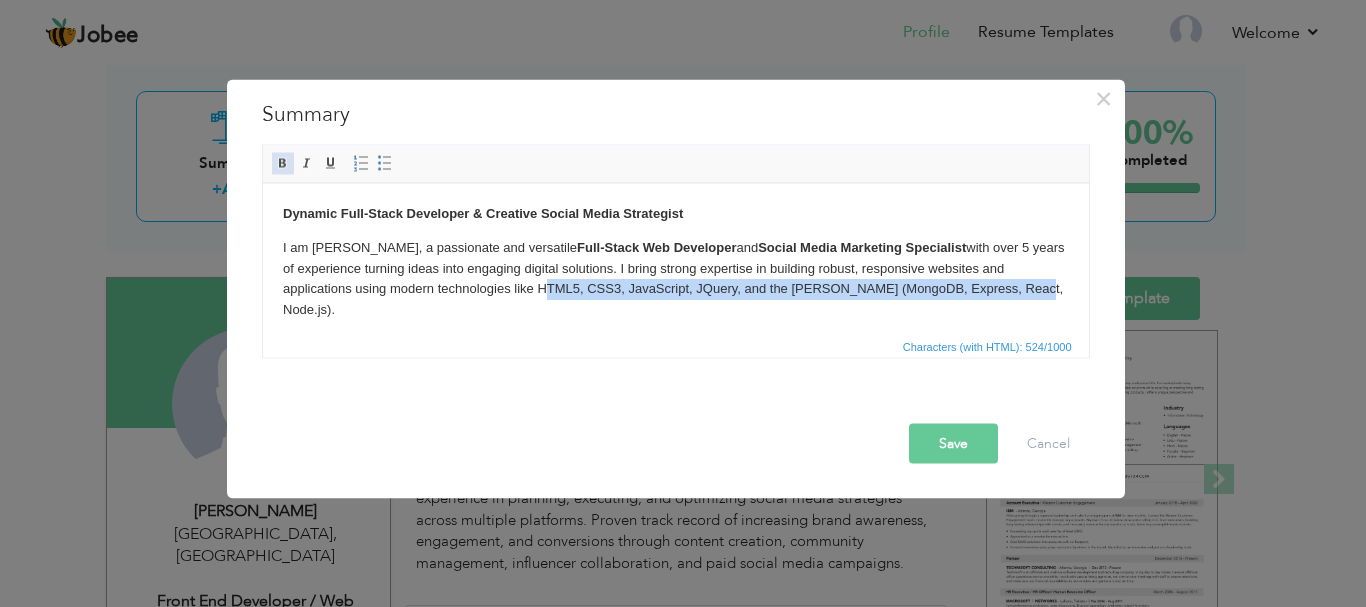 click at bounding box center (283, 163) 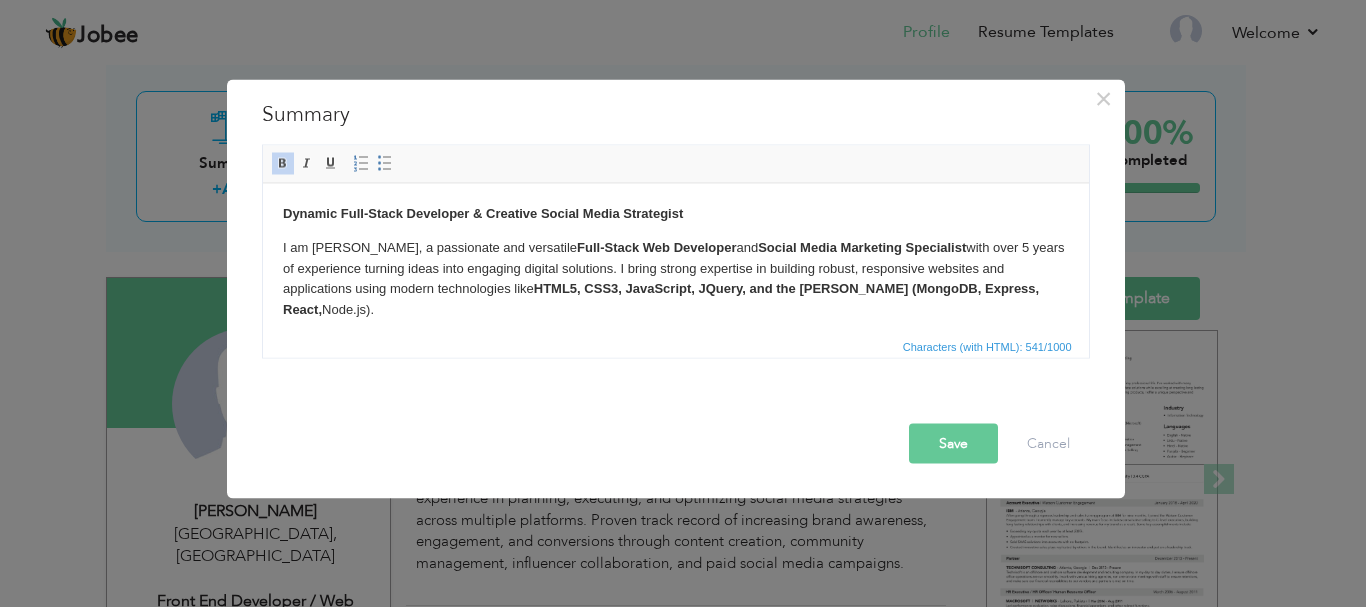 click at bounding box center (680, 390) 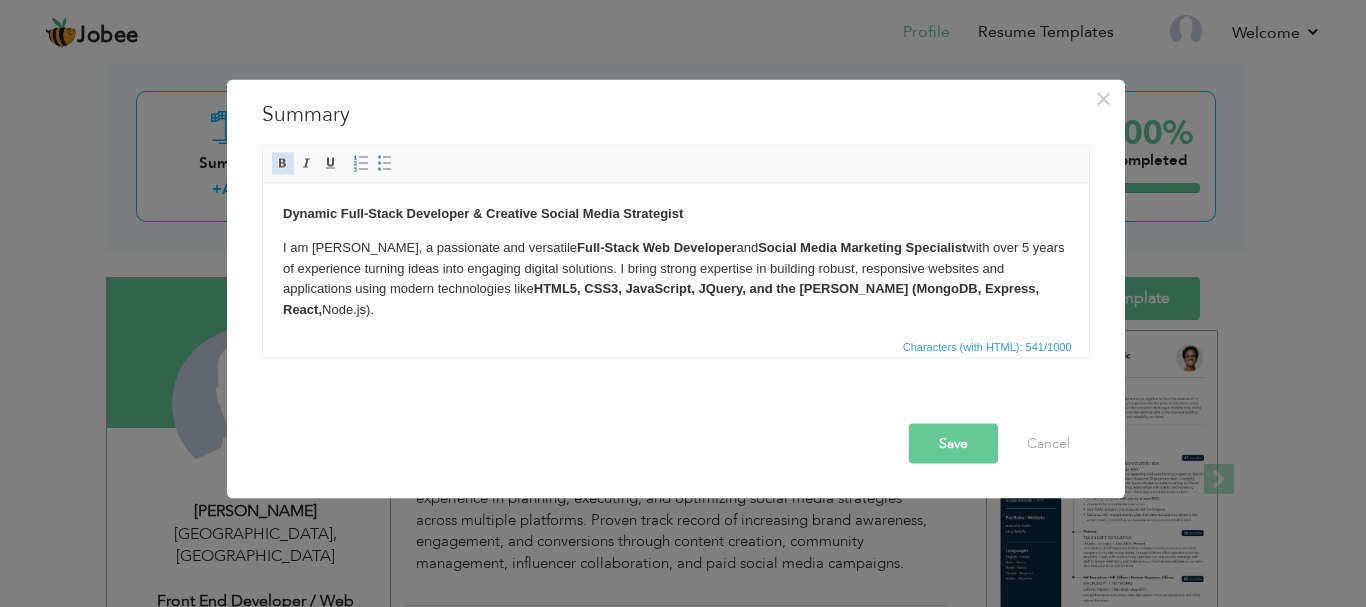 click at bounding box center [283, 163] 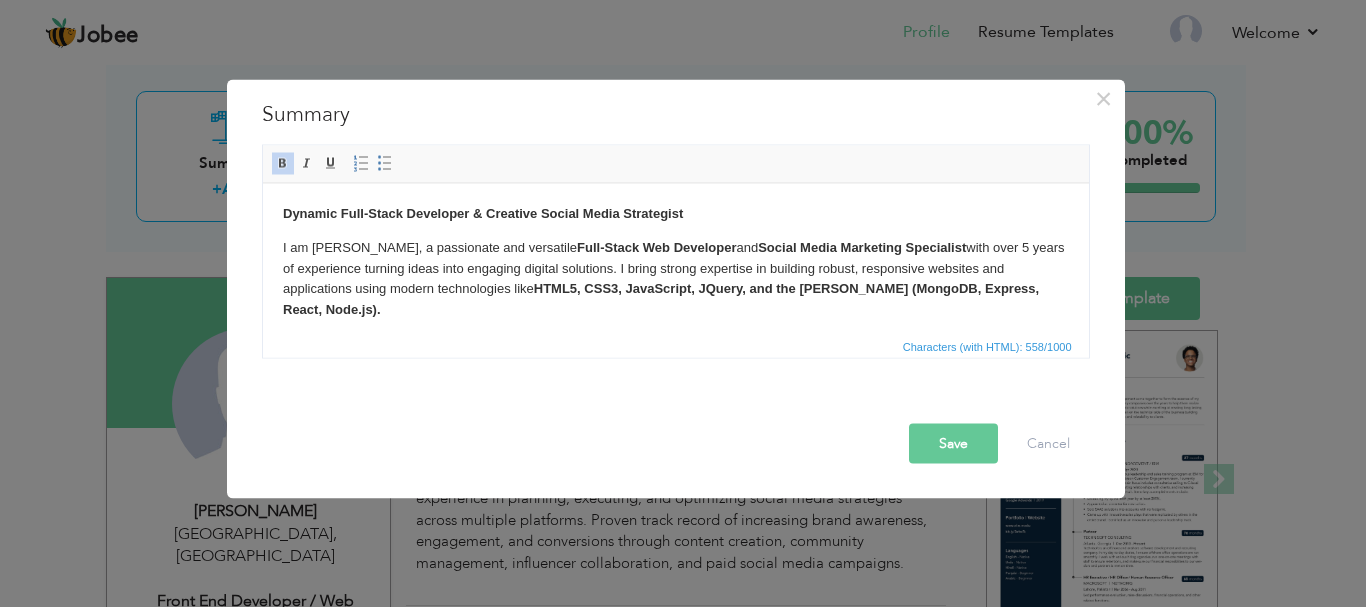click on "Save
Cancel" at bounding box center [676, 425] 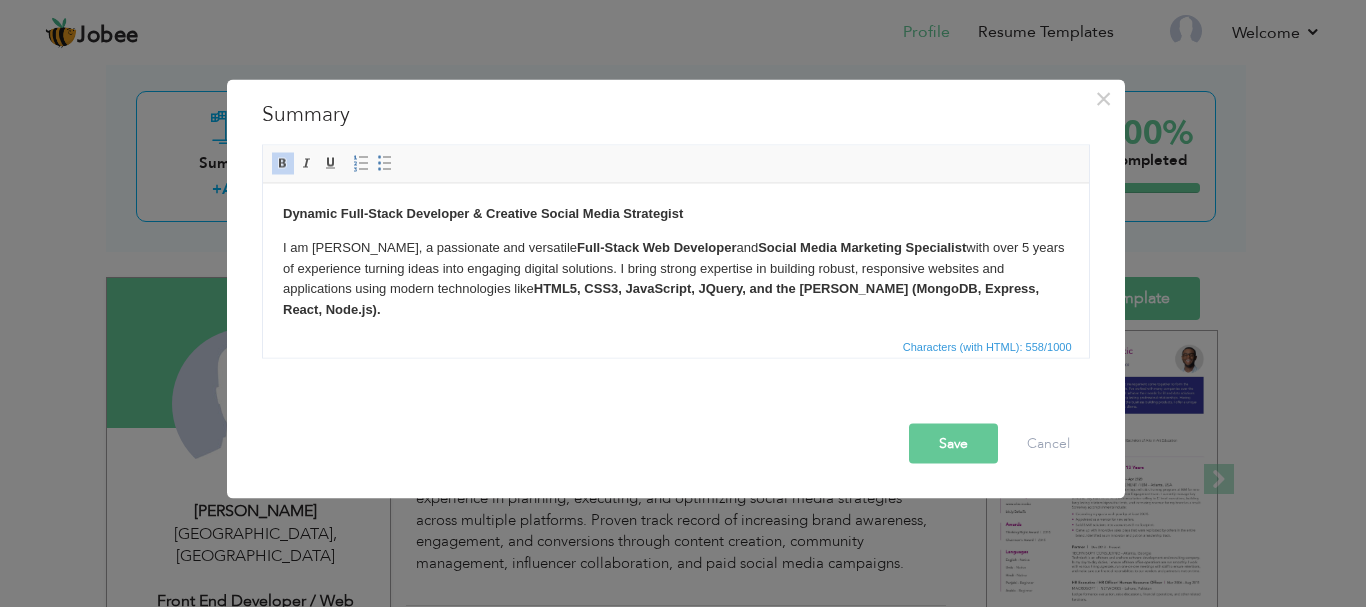 click on "I am Humaira Muzaffar, a passionate and versatile  Full-Stack Web Developer  and  Social Media Marketing Specialist  with over 5 years of experience turning ideas into engaging digital solutions. I bring strong expertise in building robust, responsive websites and applications using modern technologies like  HTML5, CSS3, JavaScript, JQuery, and the MERN Stack (MongoDB, Express, React,   Node.js)." at bounding box center [675, 278] 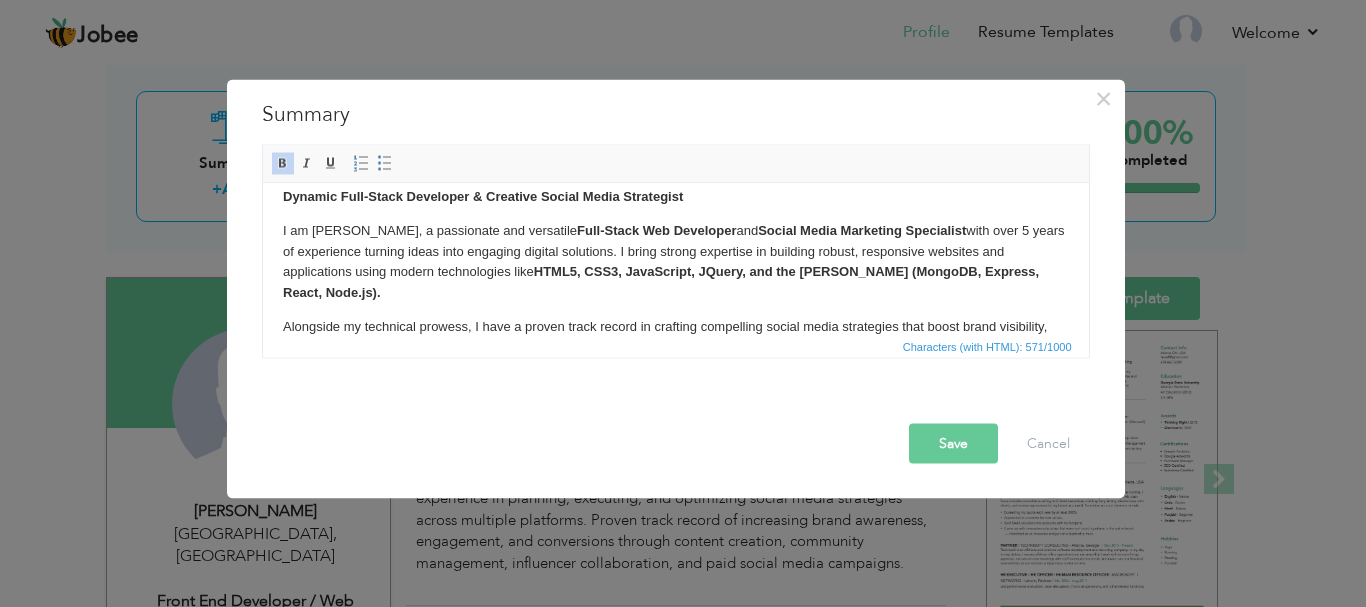 scroll, scrollTop: 59, scrollLeft: 0, axis: vertical 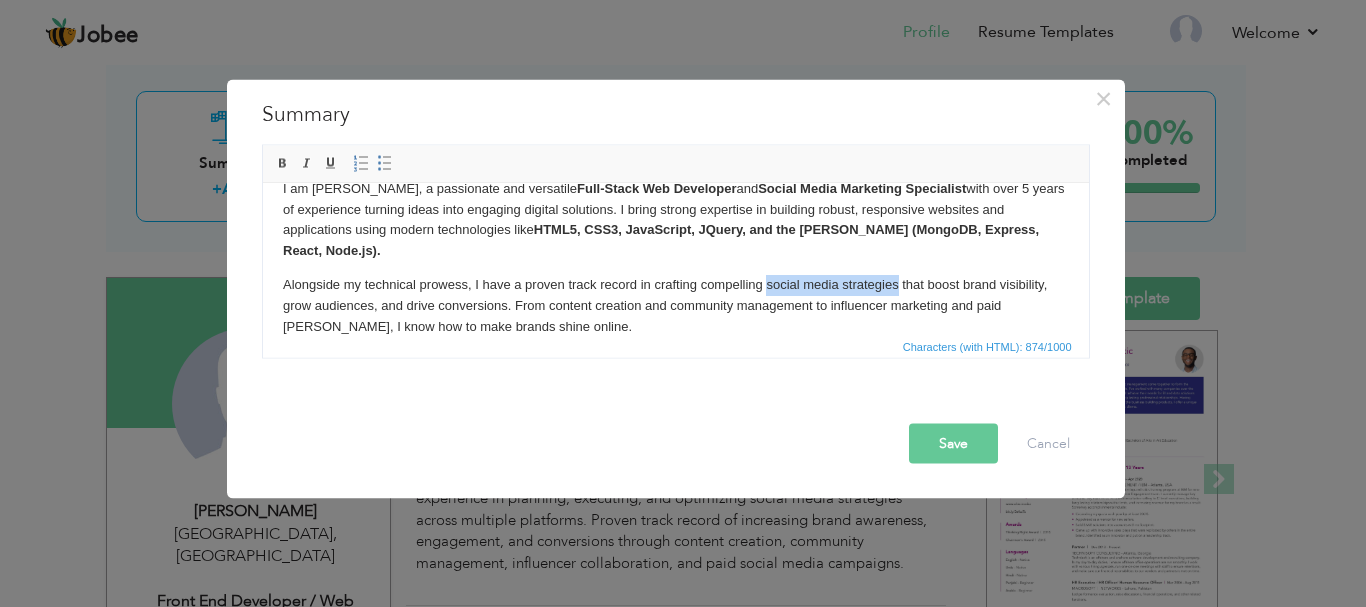 drag, startPoint x: 766, startPoint y: 288, endPoint x: 898, endPoint y: 293, distance: 132.09467 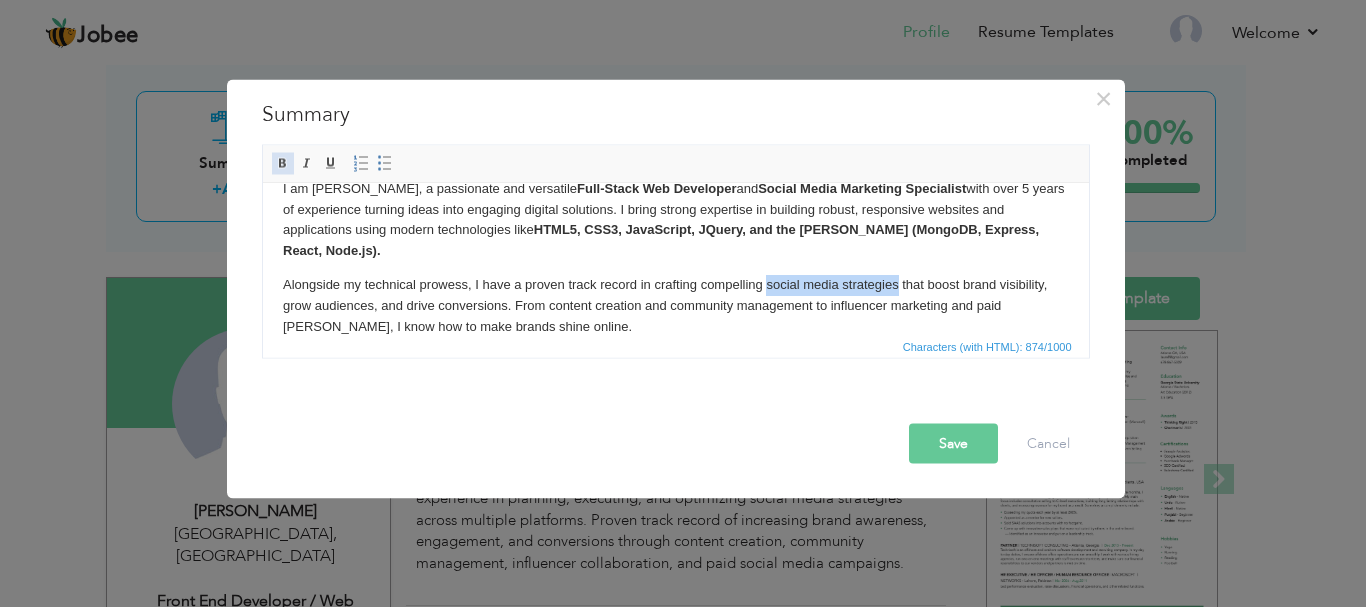 click at bounding box center [283, 163] 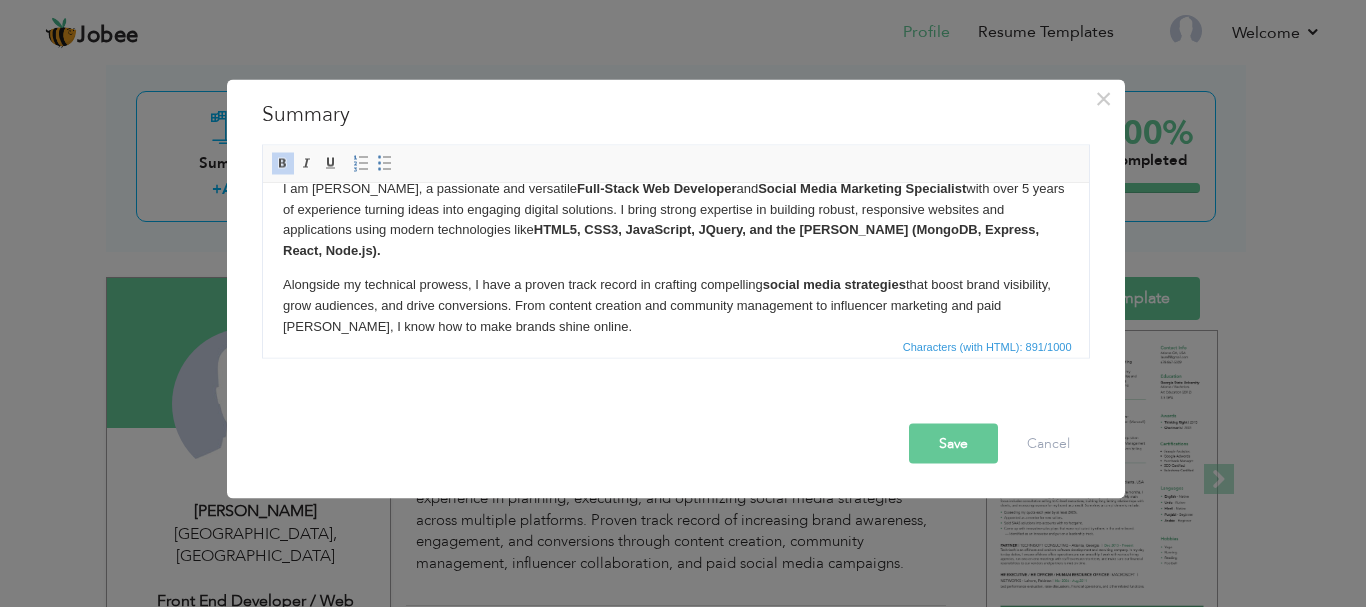 click on "Save
Cancel" at bounding box center (680, 443) 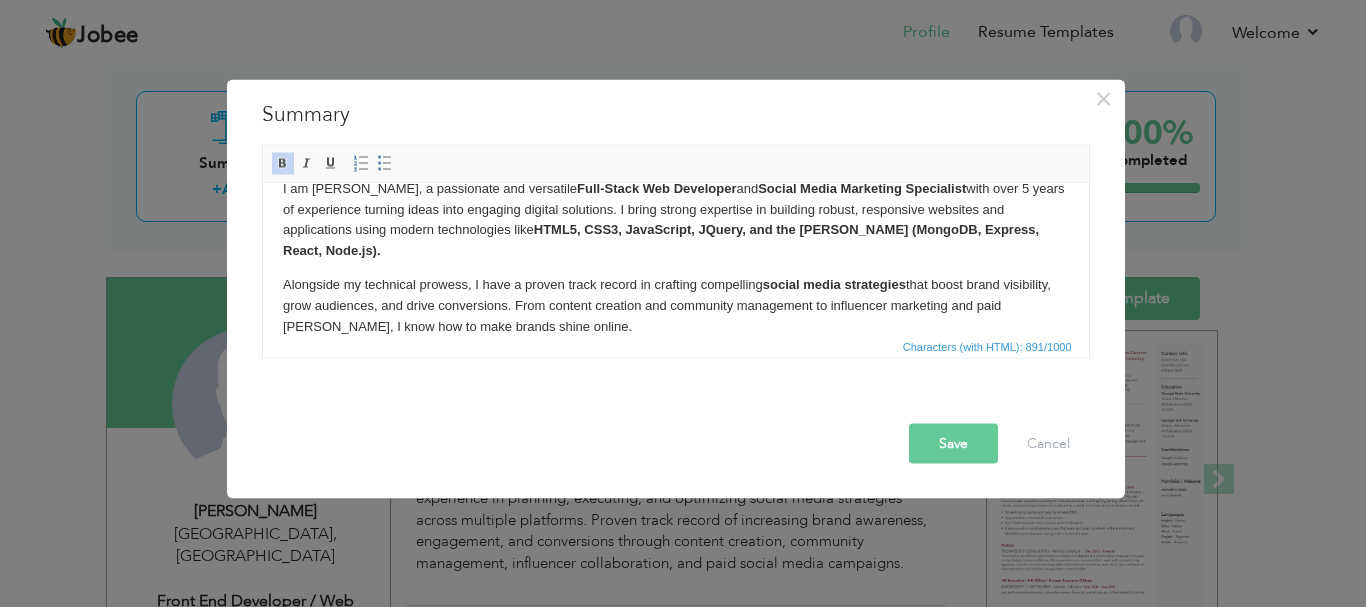 click on "Alongside my technical prowess, I have a proven track record in crafting compelling  social media strategies  that boost brand visibility, grow audiences, and drive conversions. From content creation and community management to influencer marketing and paid ad campaigns, I know how to make brands shine online." at bounding box center [675, 305] 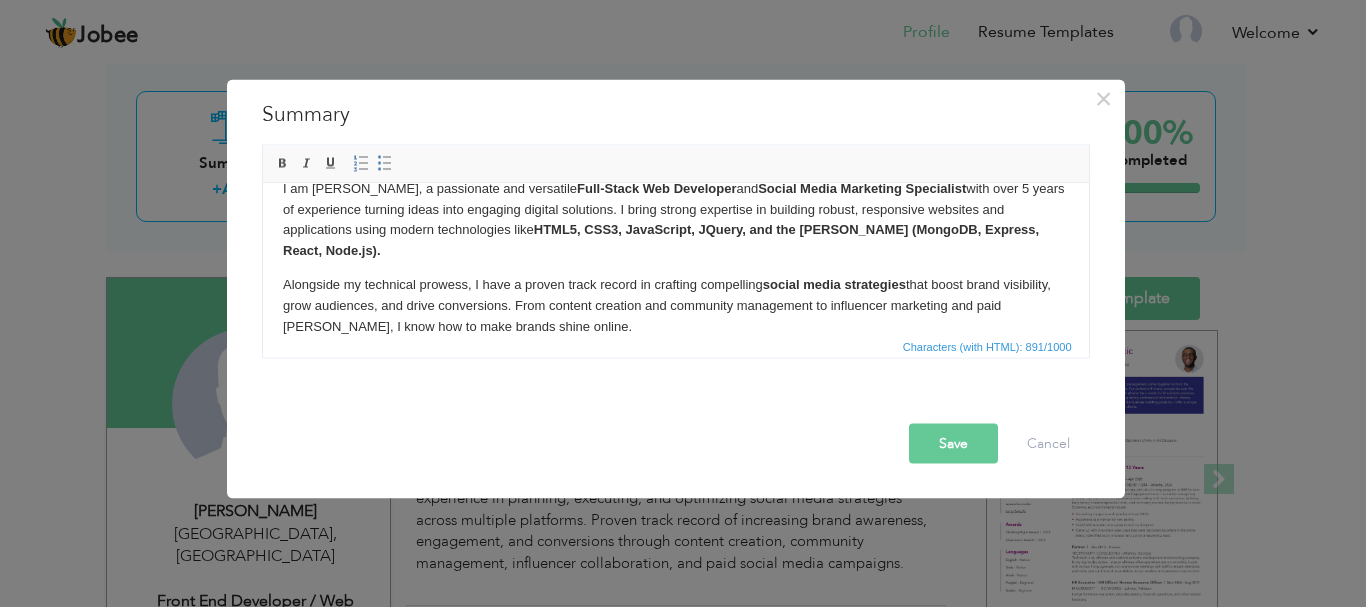 scroll, scrollTop: 92, scrollLeft: 0, axis: vertical 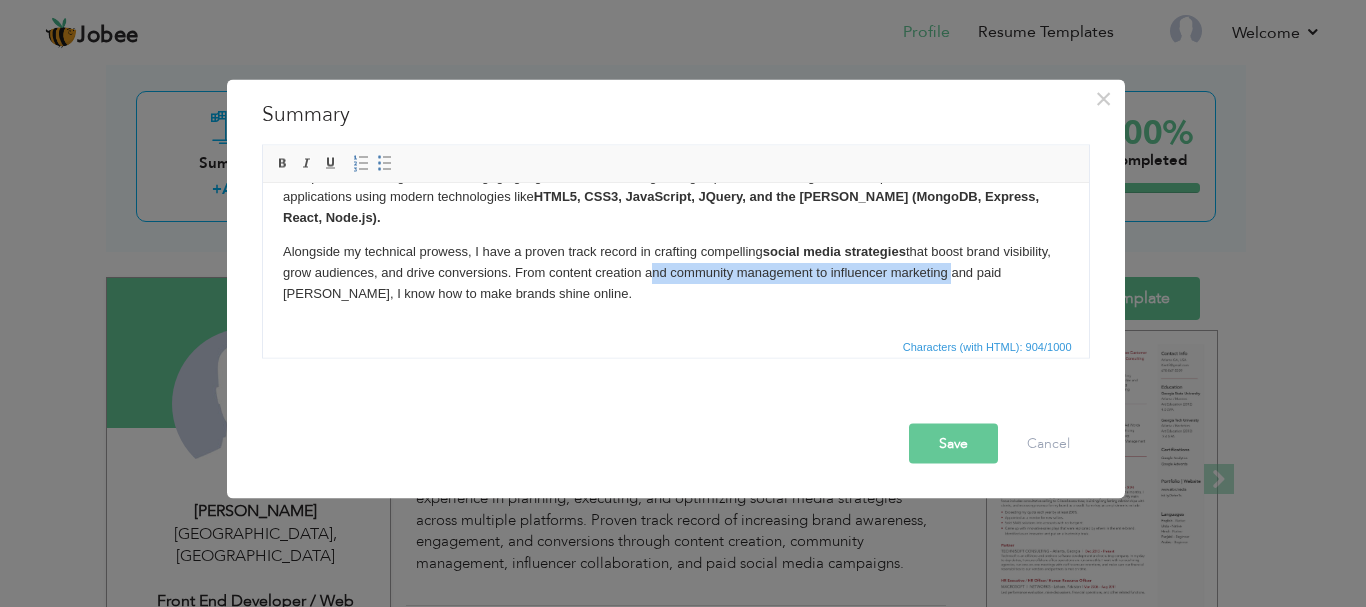 drag, startPoint x: 695, startPoint y: 276, endPoint x: 996, endPoint y: 277, distance: 301.00165 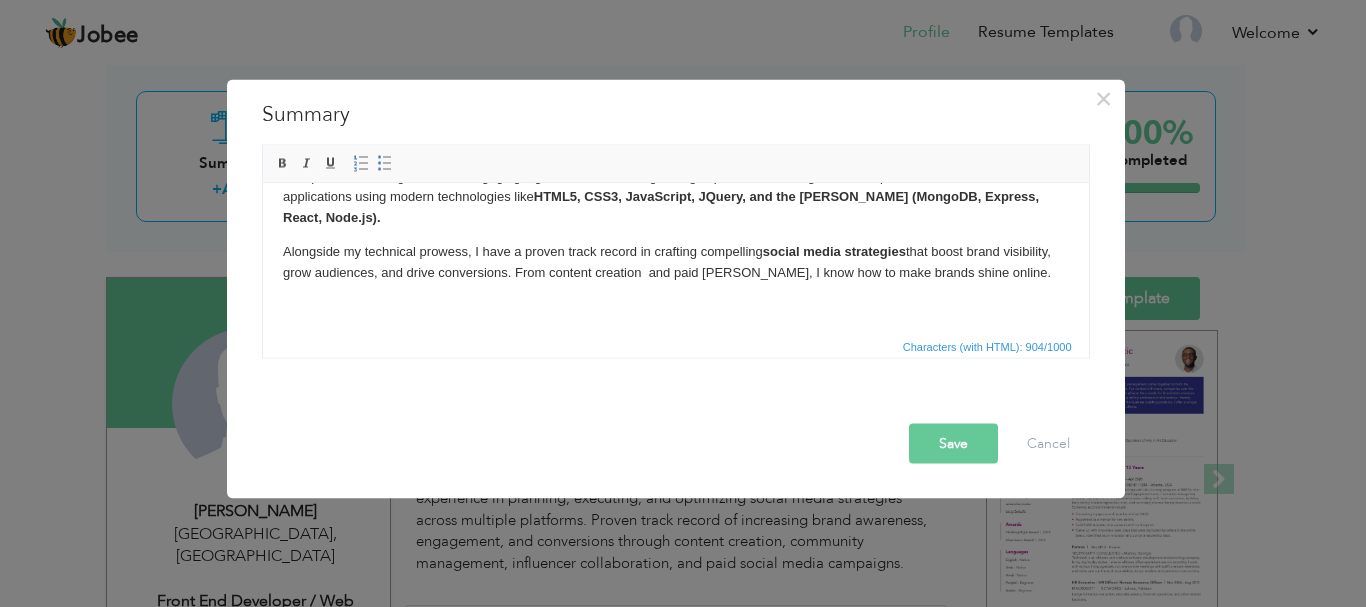 click on "Alongside my technical prowess, I have a proven track record in crafting compelling  social media strategies  that boost brand visibility, grow audiences, and drive conversions. From content creation  and paid ad campaigns, I know how to make brands shine online." at bounding box center (675, 262) 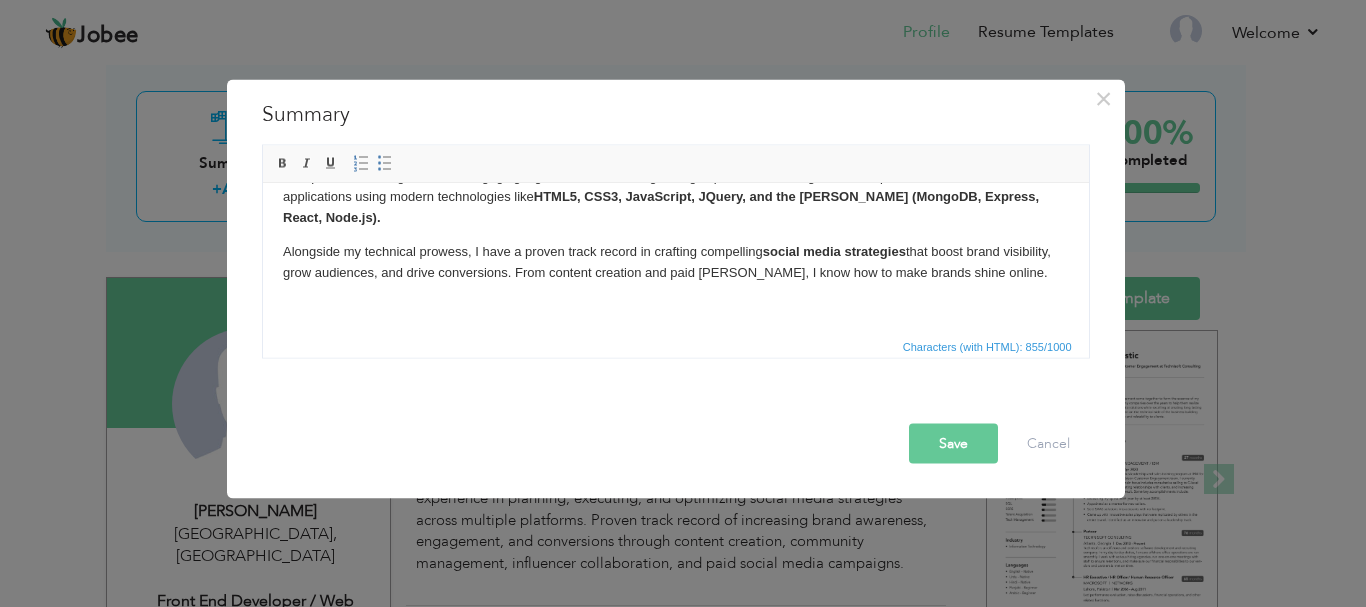 click on "Save
Cancel" at bounding box center [676, 425] 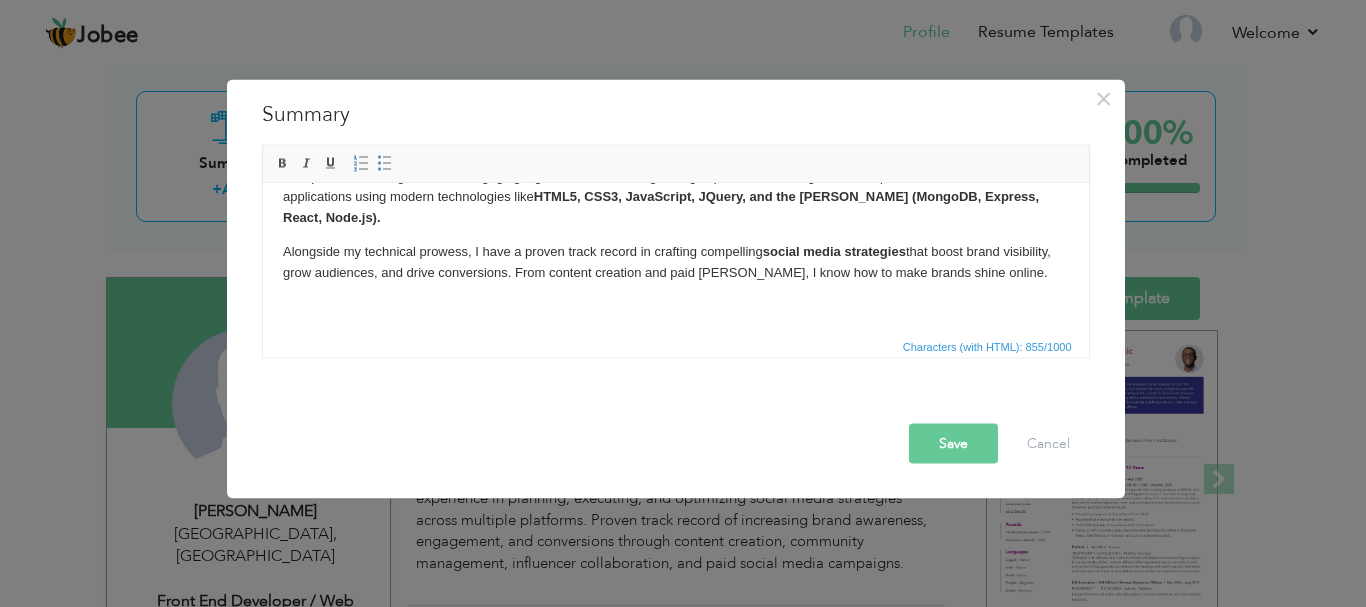 click on "Dynamic Full-Stack Developer & Creative Social Media Strategist I am Humaira Muzaffar, a passionate and versatile  Full-Stack Web Developer  and  Social Media Marketing Specialist  with over 5 years of experience turning ideas into engaging digital solutions. I bring strong expertise in building robust, responsive websites and applications using modern technologies like  HTML5, CSS3, JavaScript, JQuery, and the MERN Stack (MongoDB, Express, React,   Node.js). Alongside my technical prowess, I have a proven track record in crafting compelling  social media strategies  that boost brand visibility, grow audiences, and drive conversions. From content creation and paid ad campaigns, I know how to make brands shine online." at bounding box center [675, 213] 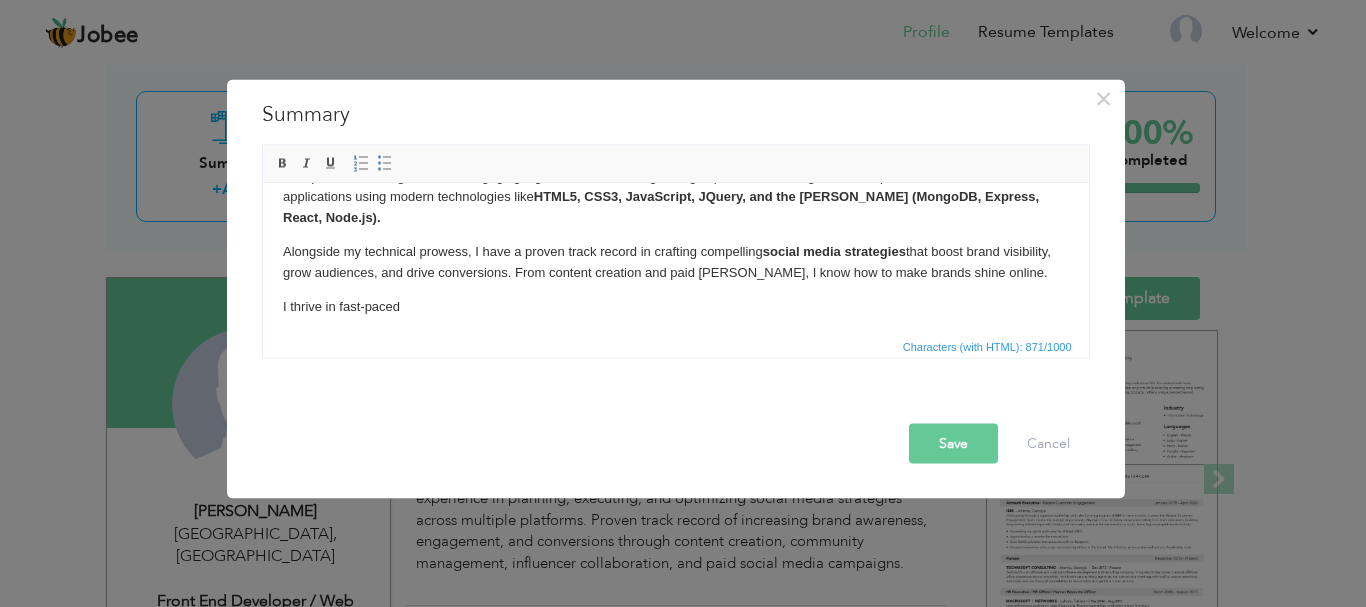 click on "Characters (with HTML): 871/1000" at bounding box center (676, 345) 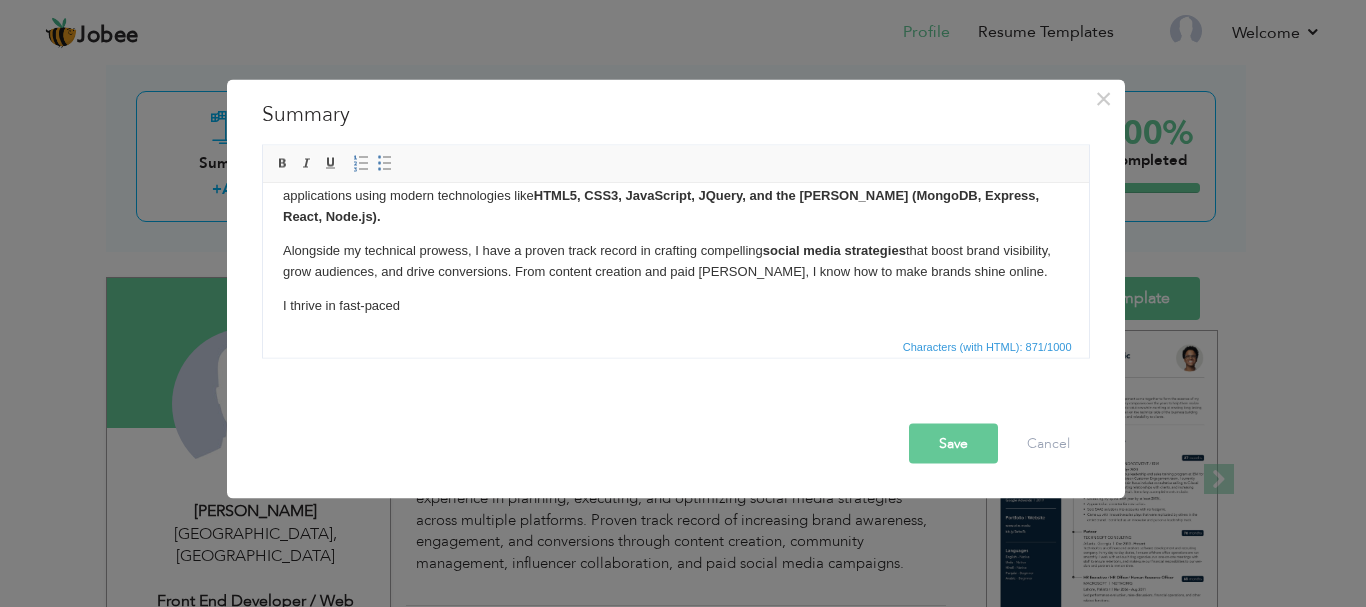 click on "I thrive in fast-paced" at bounding box center [675, 305] 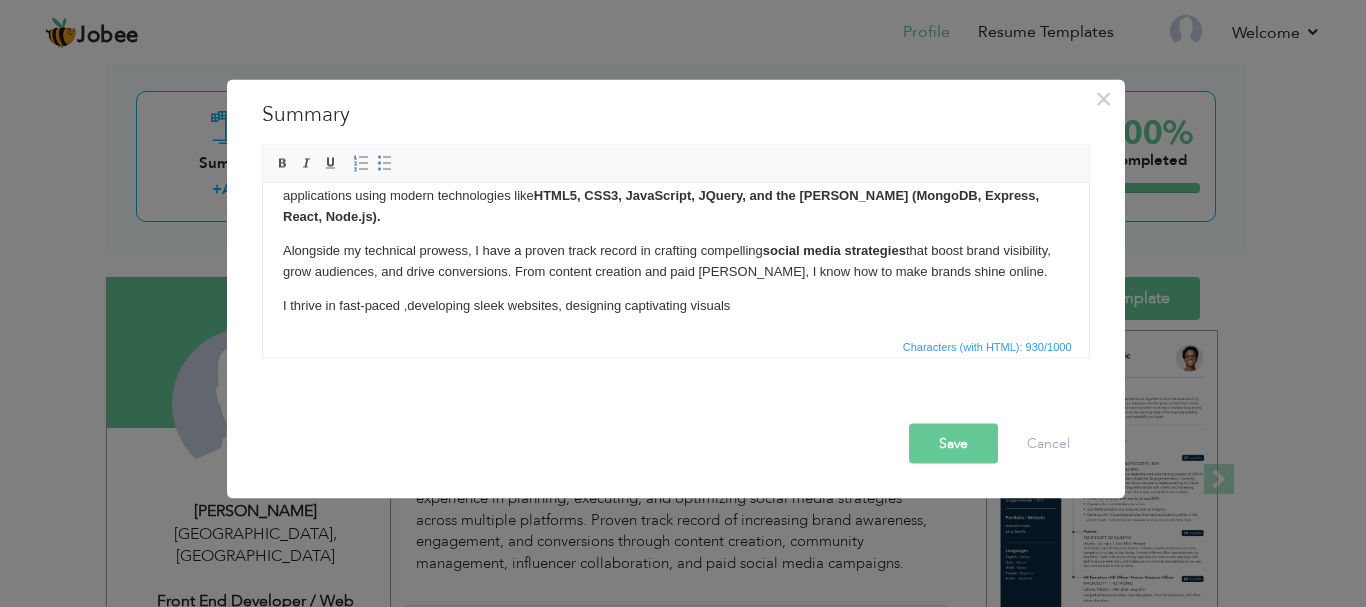 click on "I thrive in fast-paced ,  developing sleek websites, designing captivating visuals" at bounding box center [675, 305] 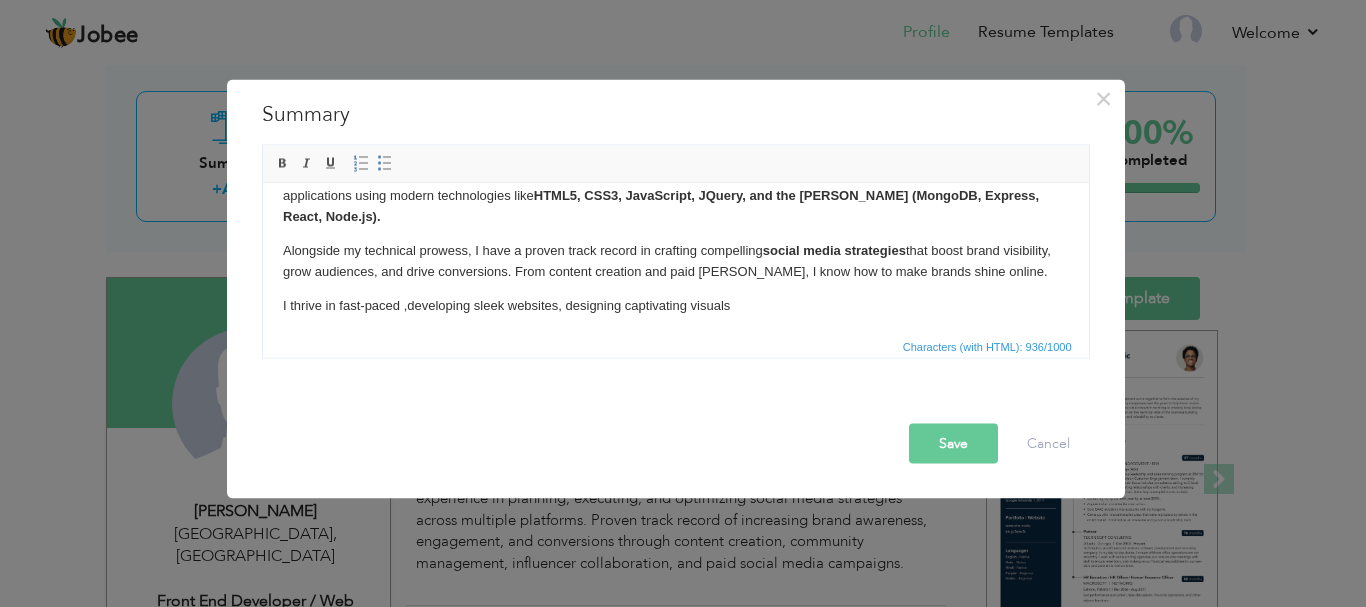 scroll, scrollTop: 113, scrollLeft: 0, axis: vertical 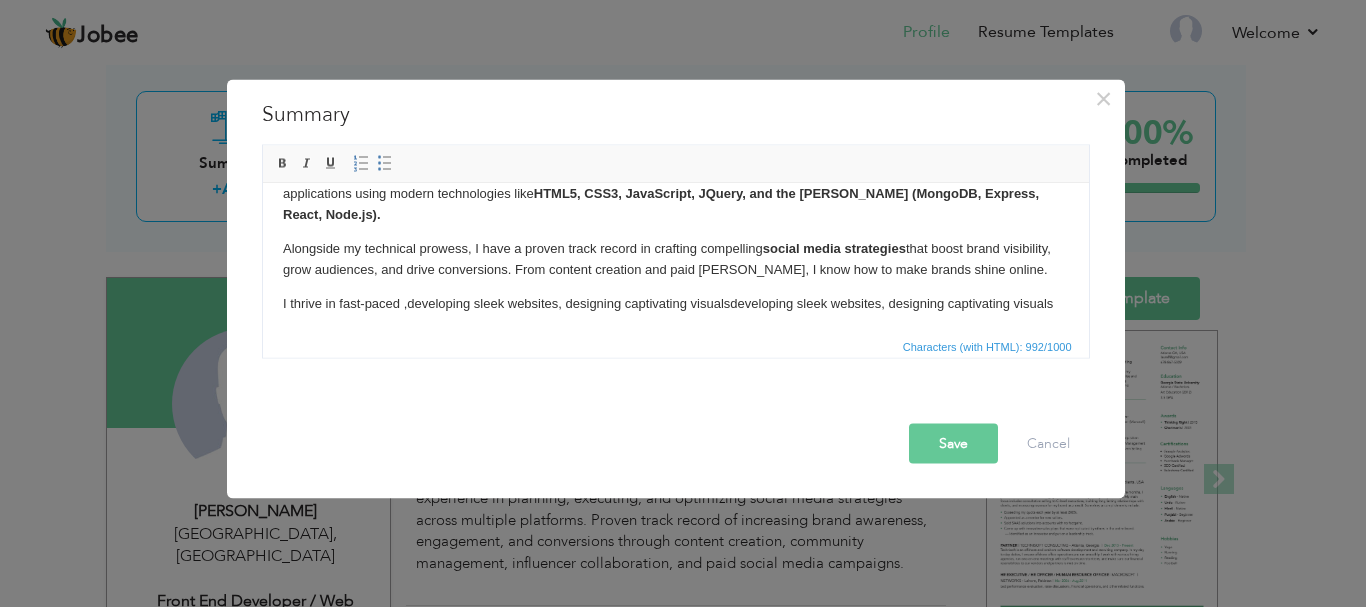 click on "I thrive in fast-paced ,  developing sleek websites, designing captivating visuals  developing sleek websites, designing captivating visuals" at bounding box center [675, 303] 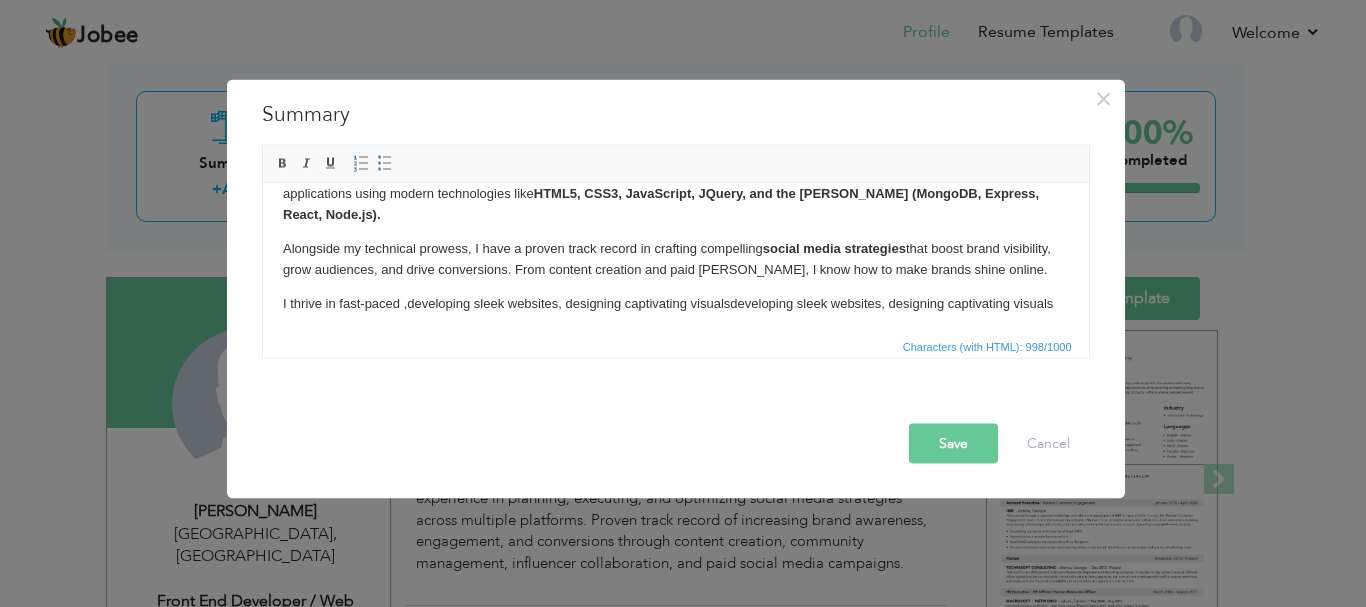 click on "I thrive in fast-paced ,  developing sleek websites, designing captivating visuals  developing sleek websites, designing captivating visuals" at bounding box center (675, 303) 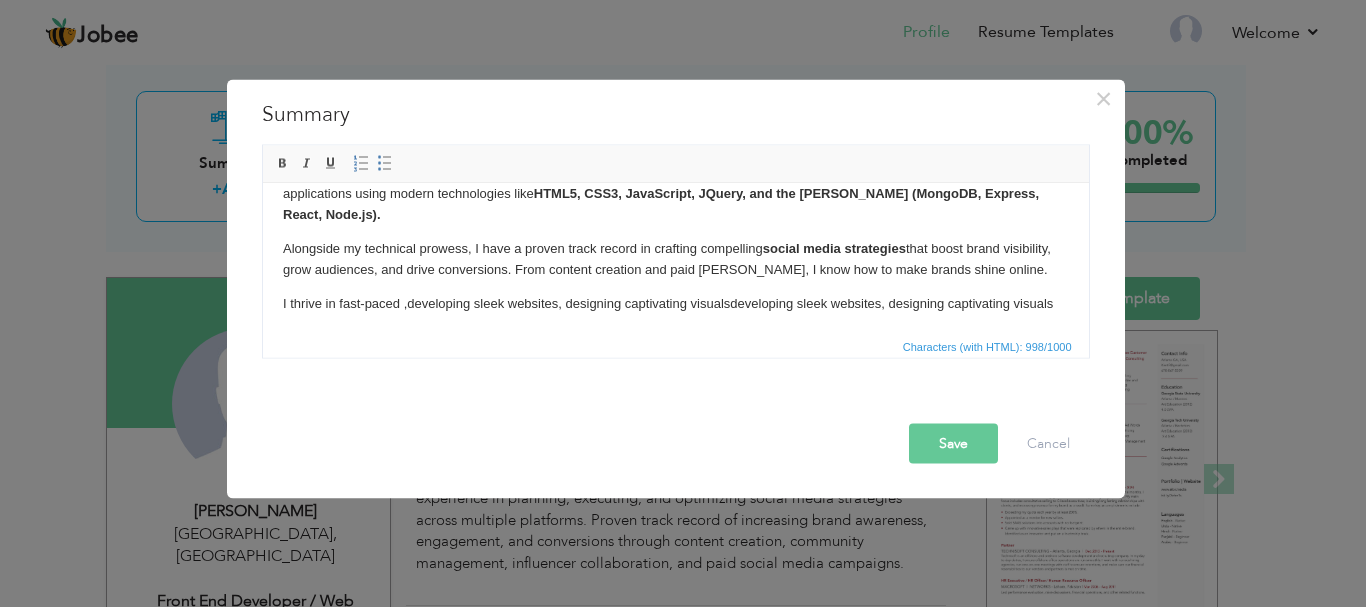 scroll, scrollTop: 137, scrollLeft: 0, axis: vertical 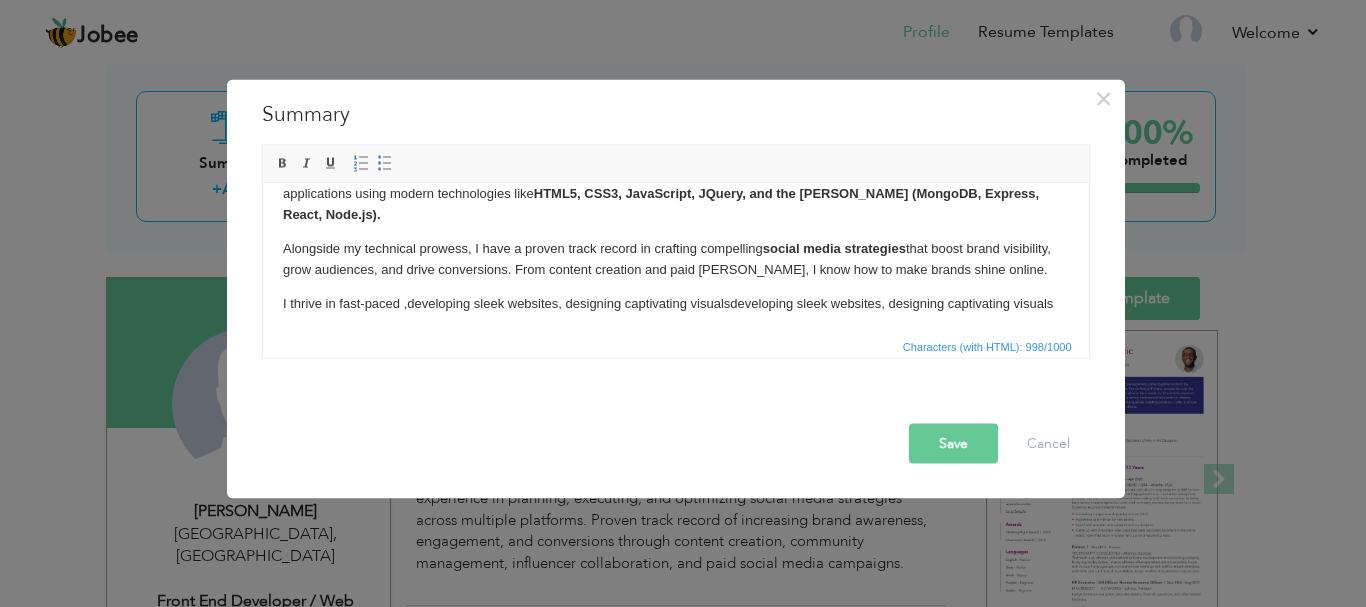 copy on "I thrive in fast-paced ,  developing sleek websites, designing captivating visuals  developing sleek websites, designing captivating visuals" 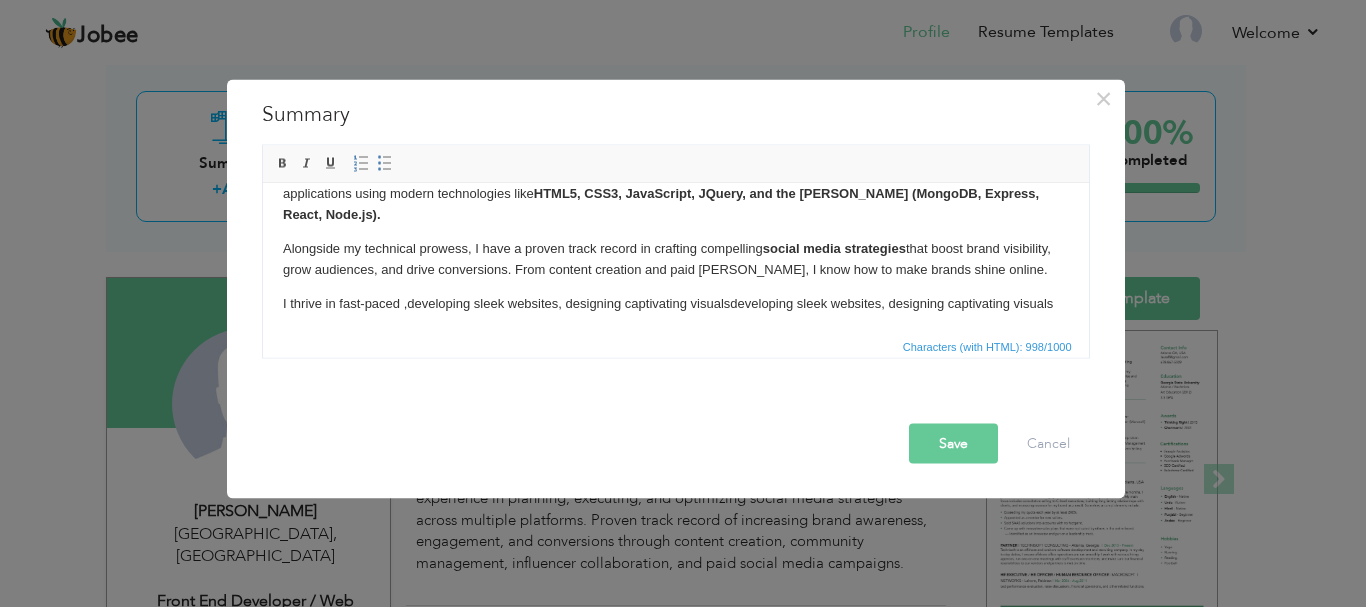 click on "Save" at bounding box center [953, 443] 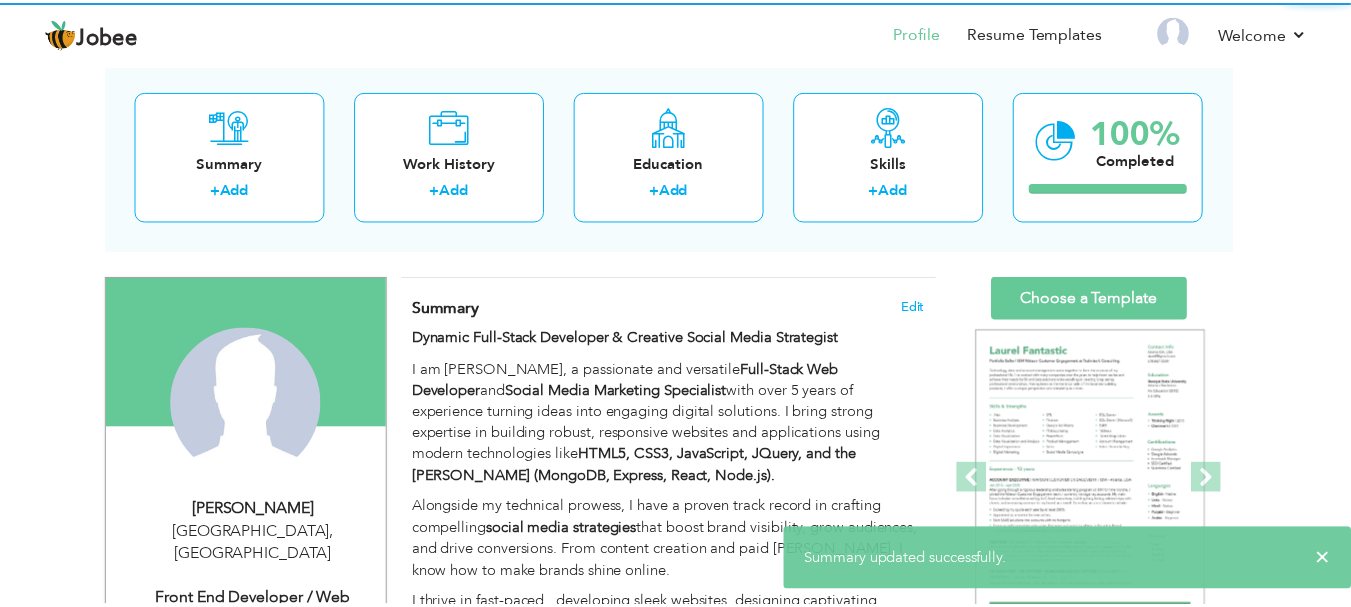 scroll, scrollTop: 0, scrollLeft: 0, axis: both 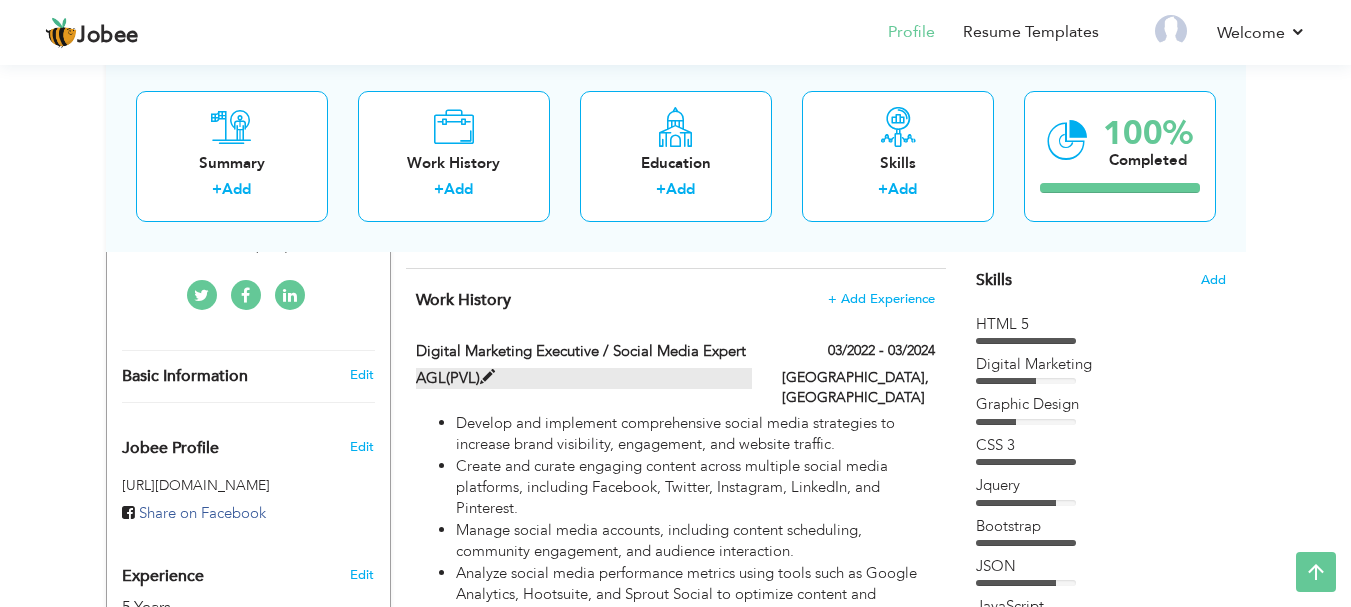 click at bounding box center [487, 377] 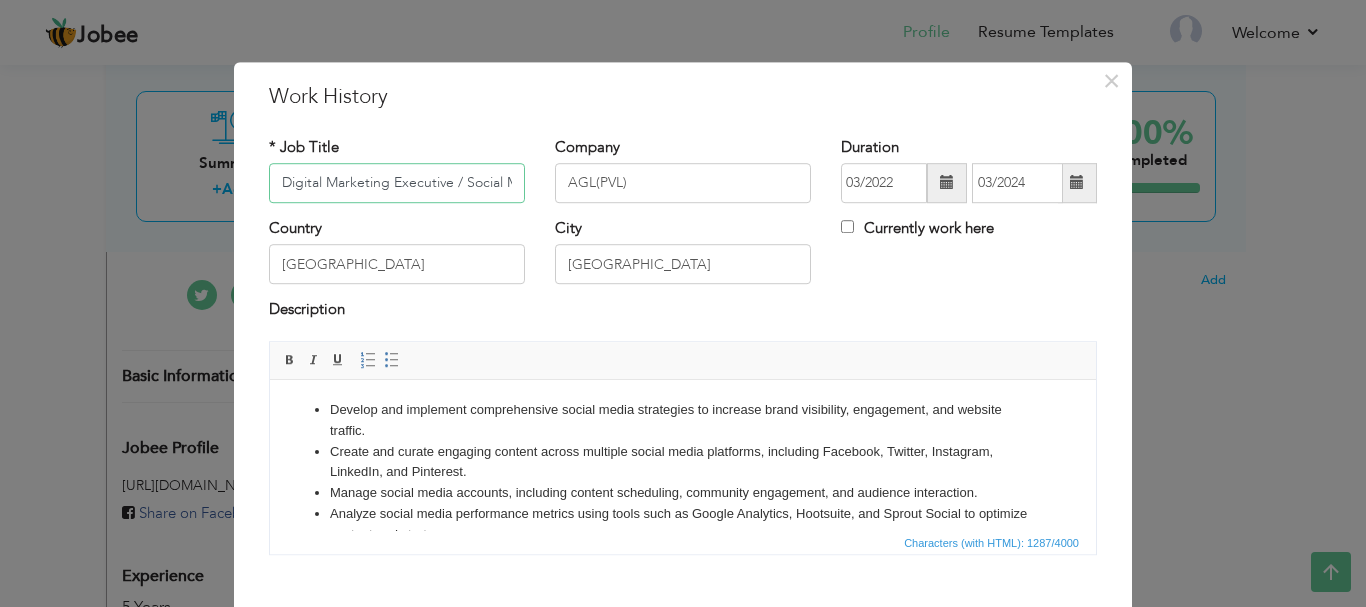 scroll, scrollTop: 0, scrollLeft: 78, axis: horizontal 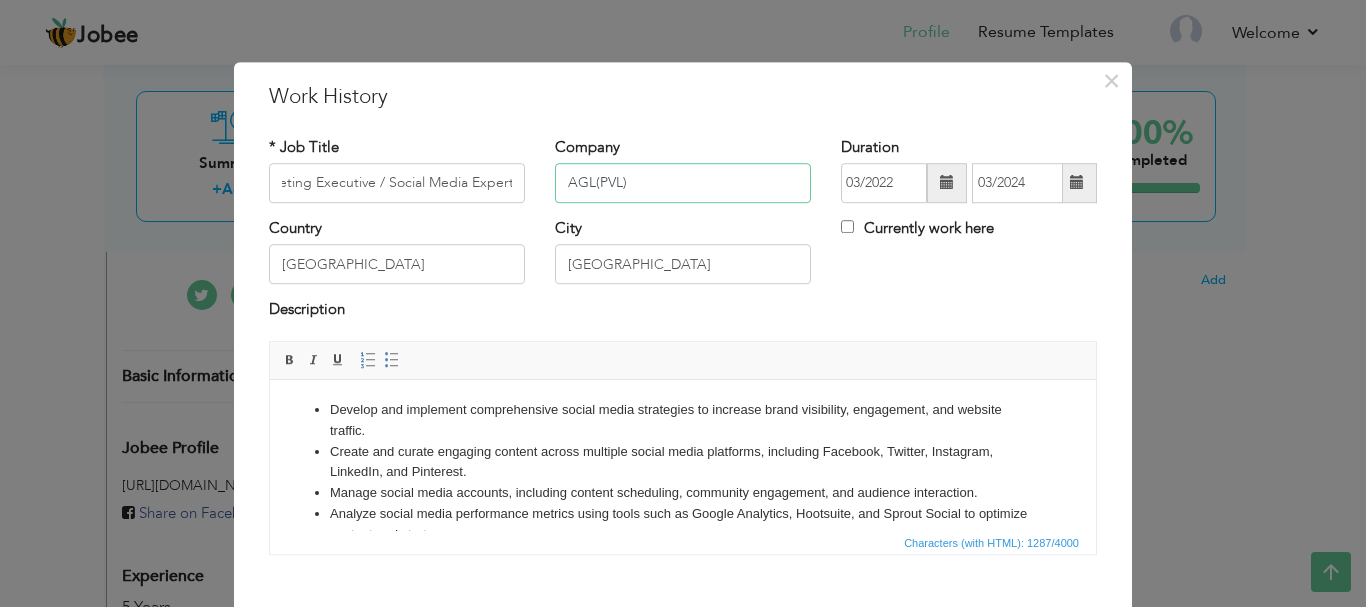 click on "AGL(PVL)" at bounding box center (683, 183) 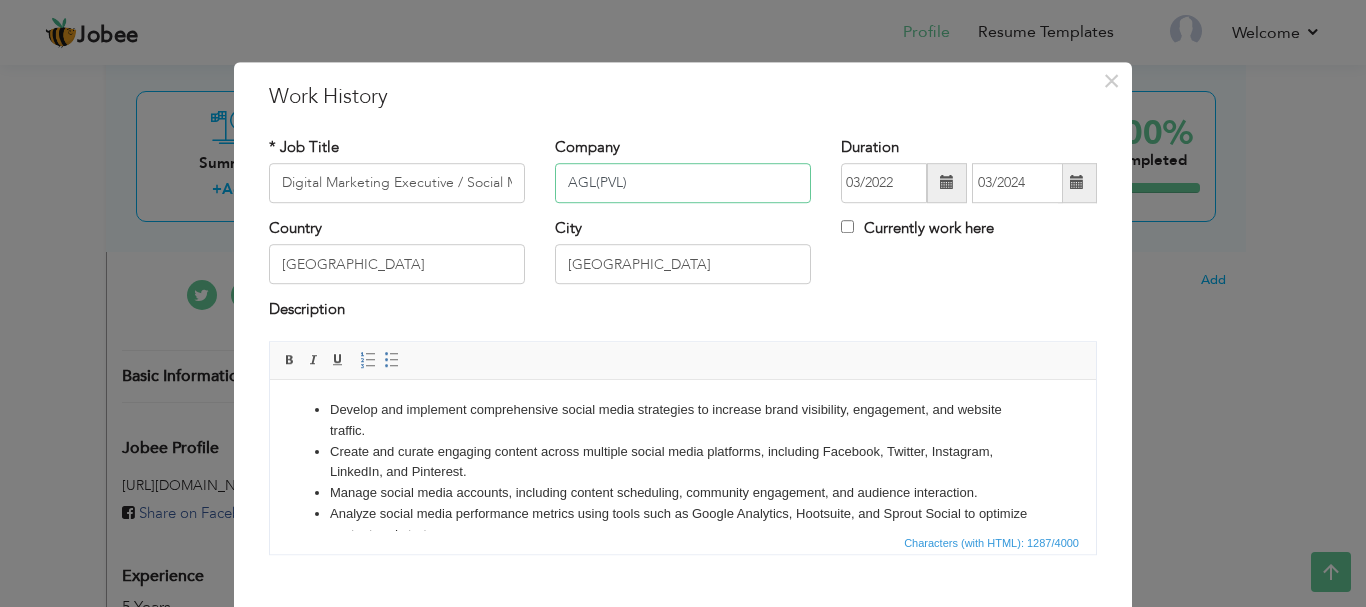 click on "AGL(PVL)" at bounding box center (683, 183) 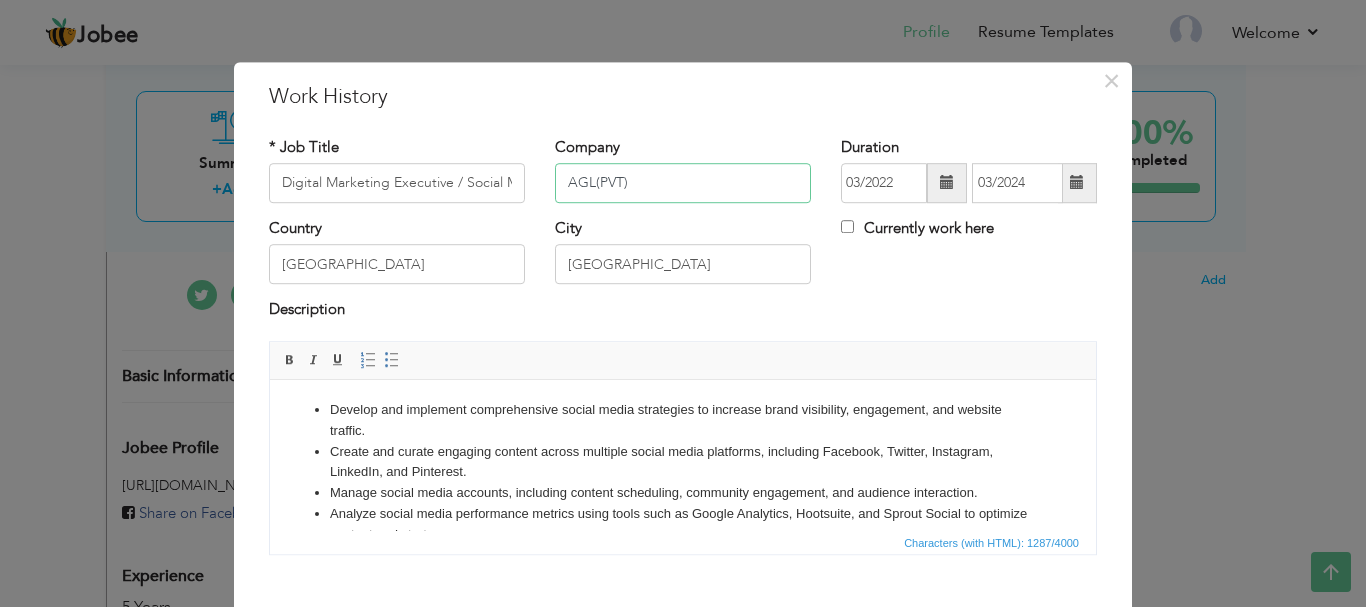 type on "AGL(PVT)" 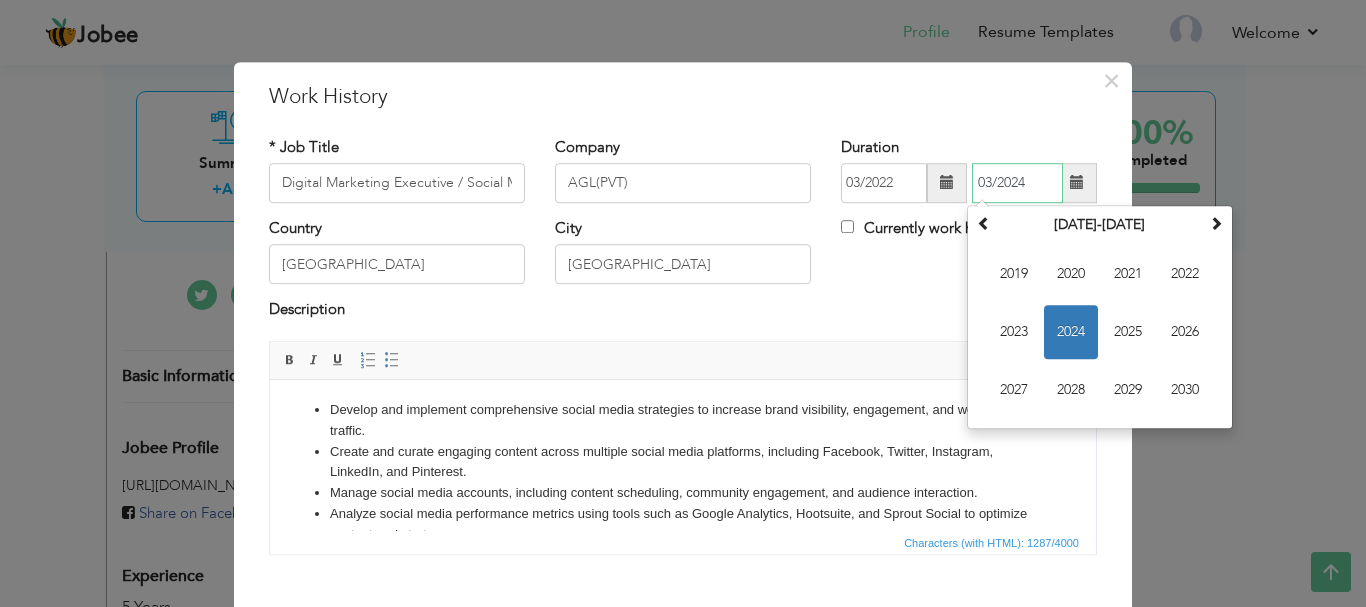 click on "03/2024" at bounding box center [1017, 183] 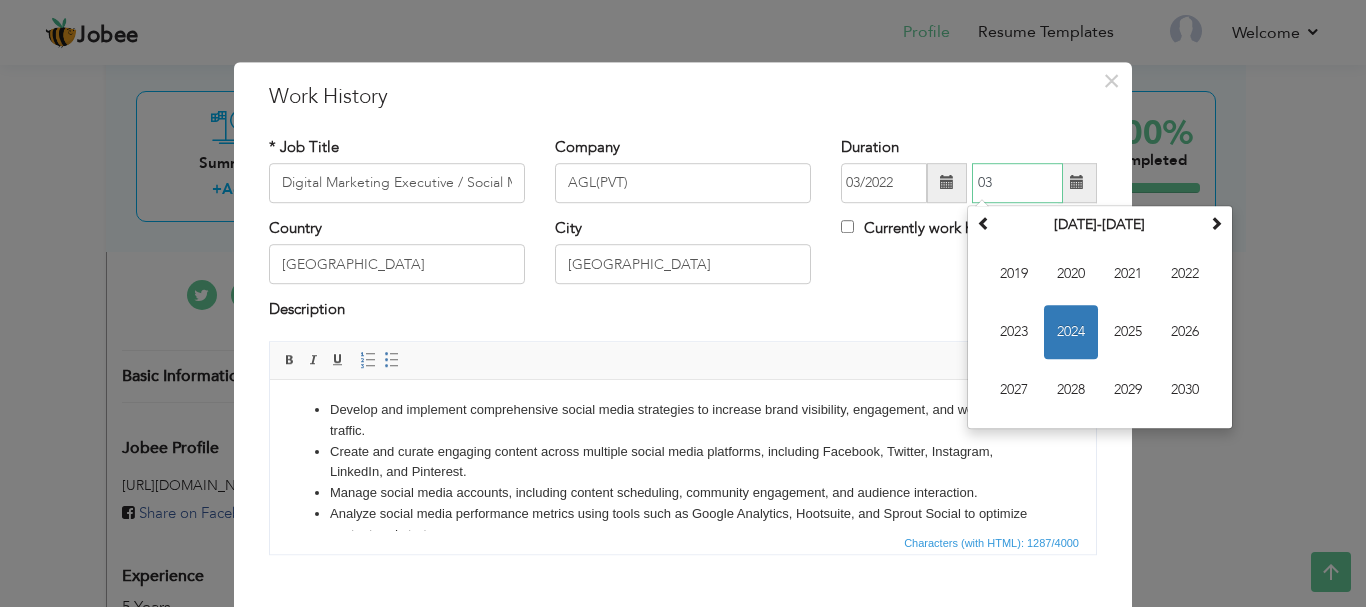 type on "0" 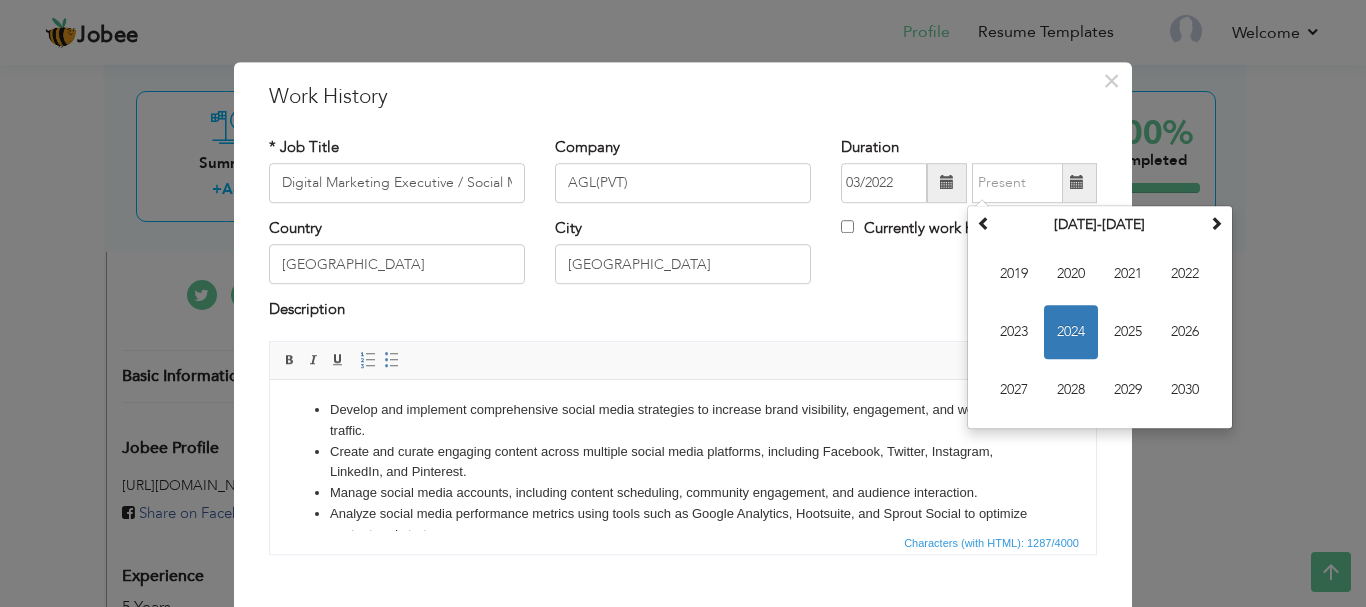 click on "Description" at bounding box center (683, 313) 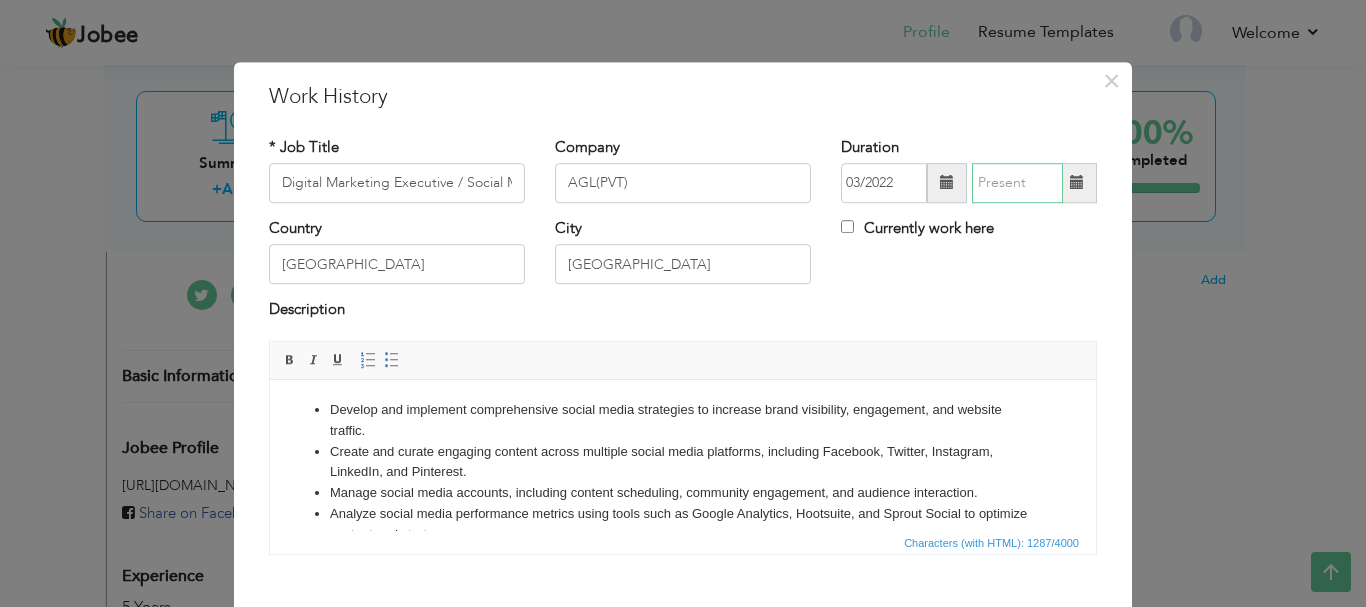 type on "07/2025" 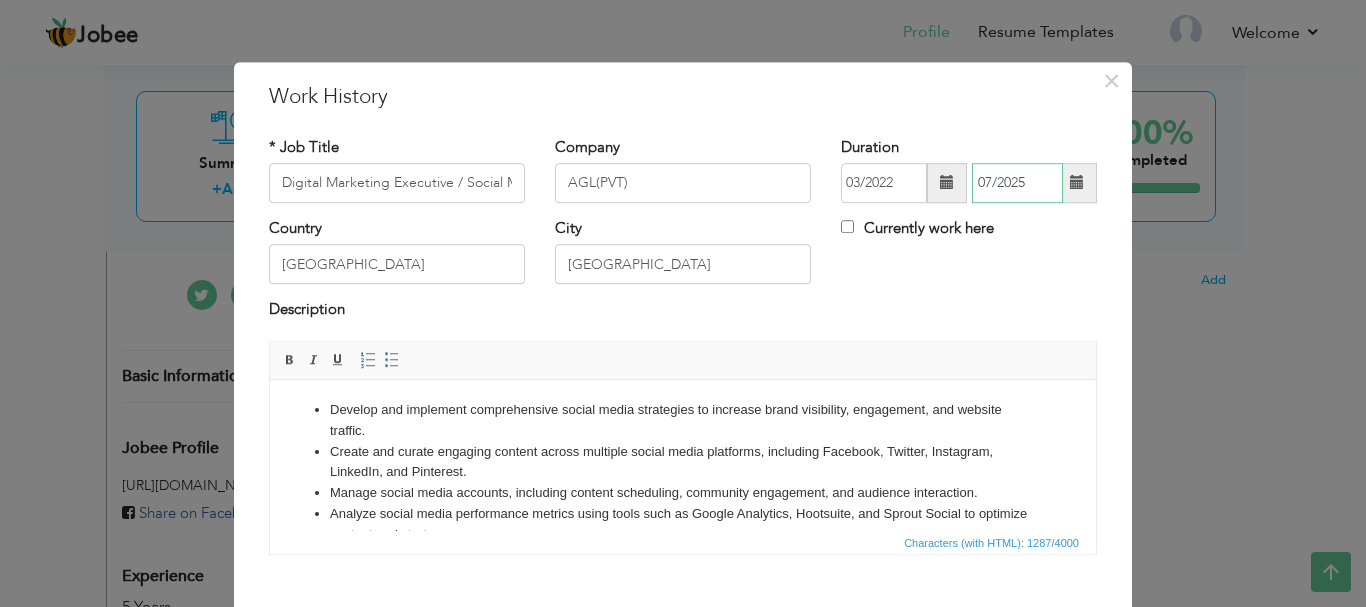 click on "07/2025" at bounding box center (1017, 183) 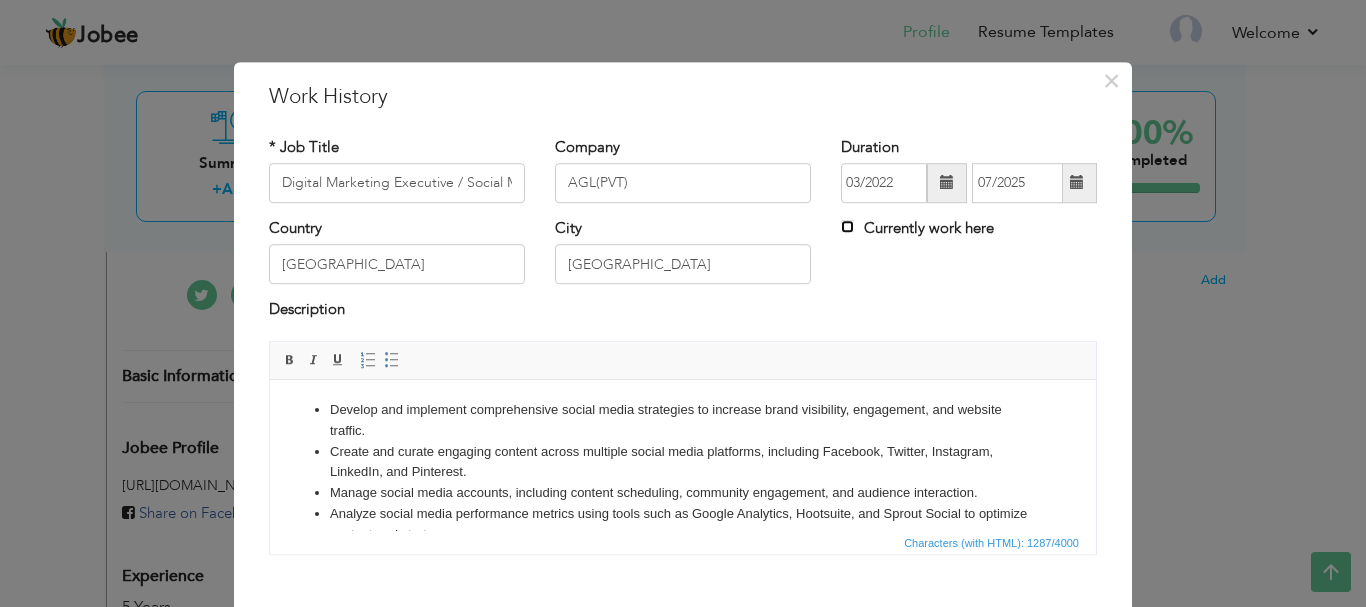 click on "Currently work here" at bounding box center (847, 226) 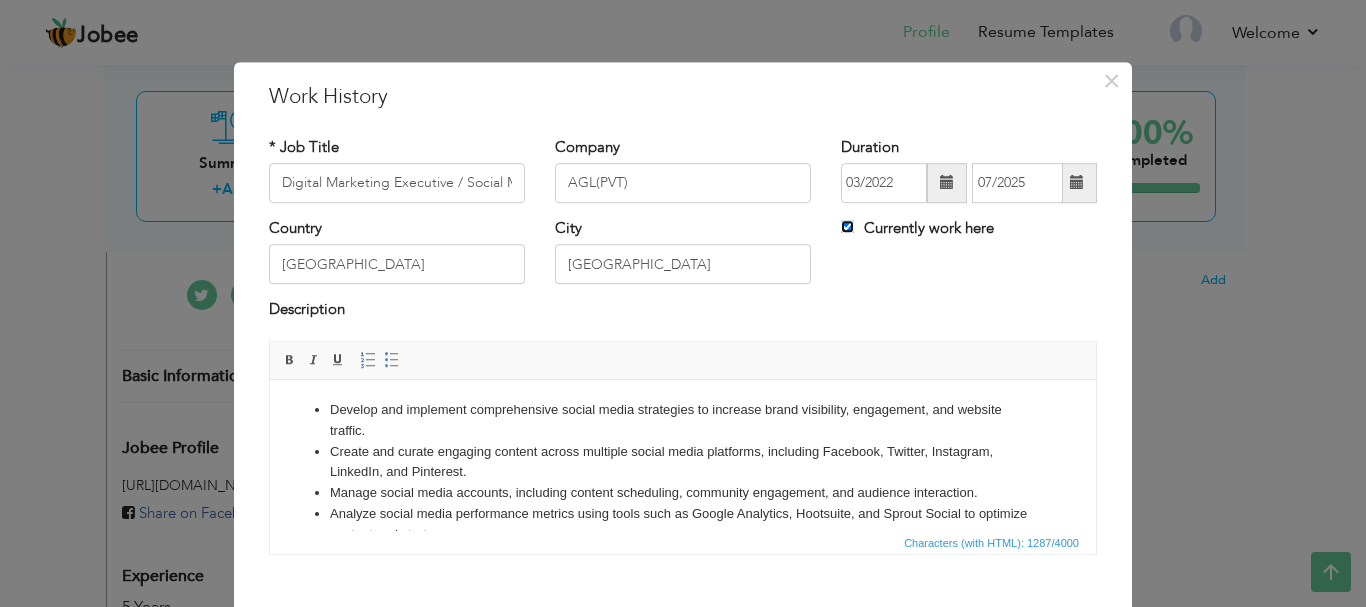 type 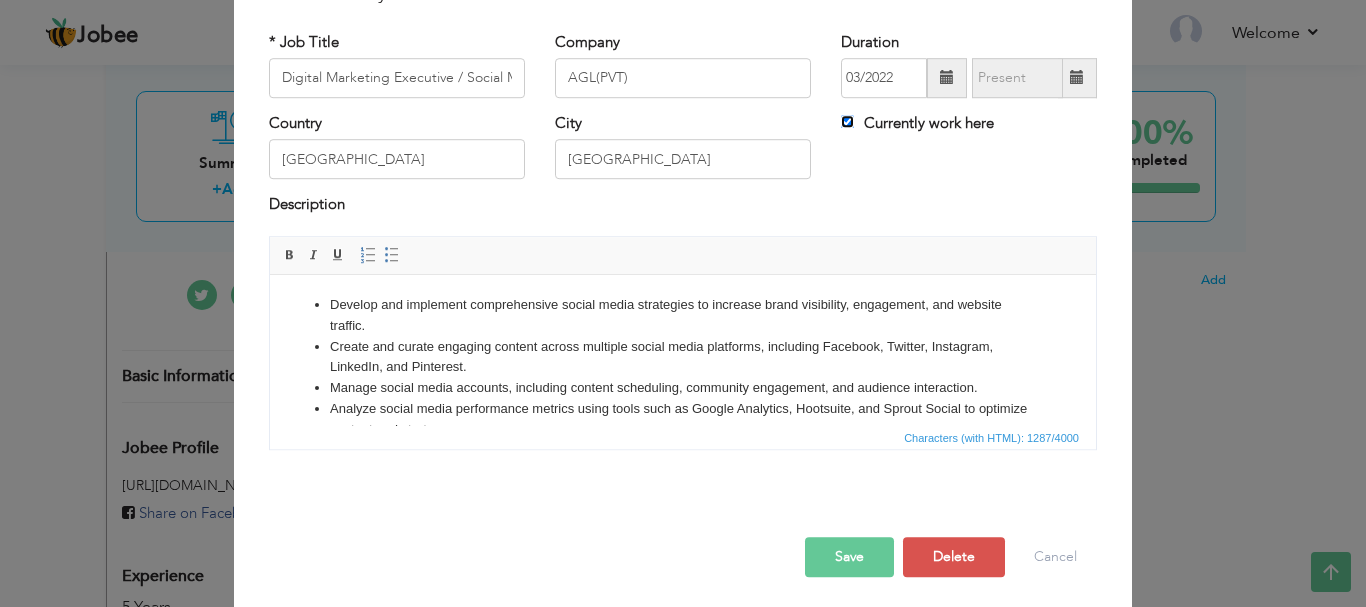 scroll, scrollTop: 110, scrollLeft: 0, axis: vertical 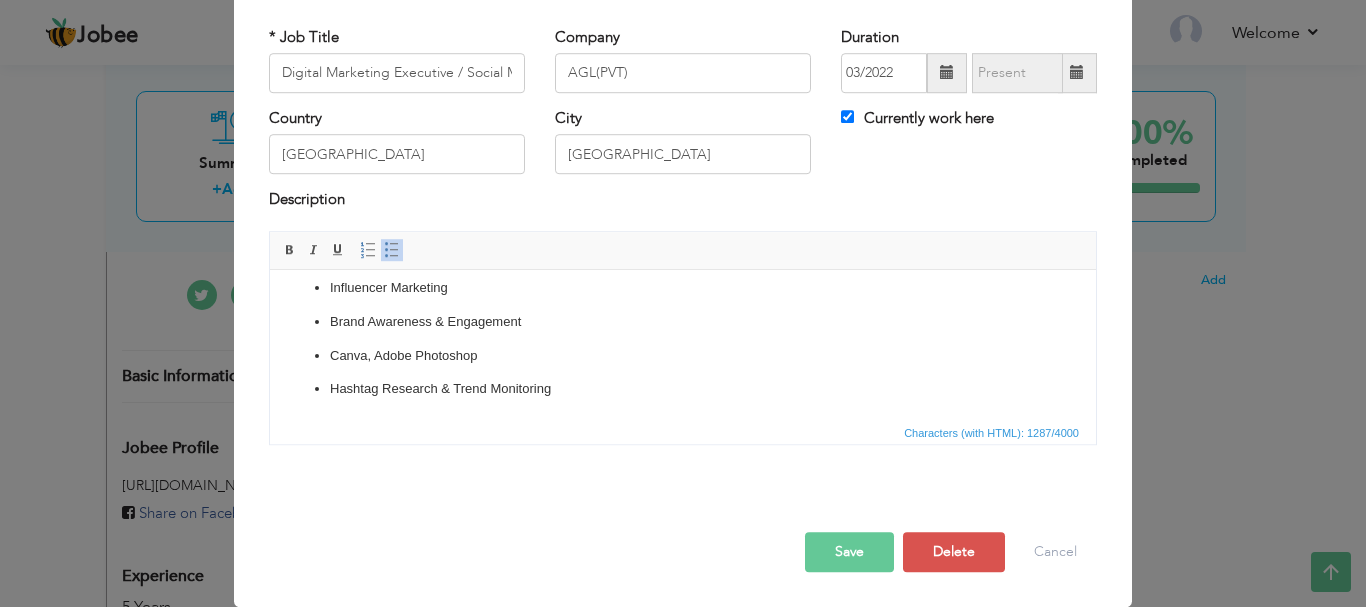 click on "Hashtag Research & Trend Monitoring" at bounding box center (683, 388) 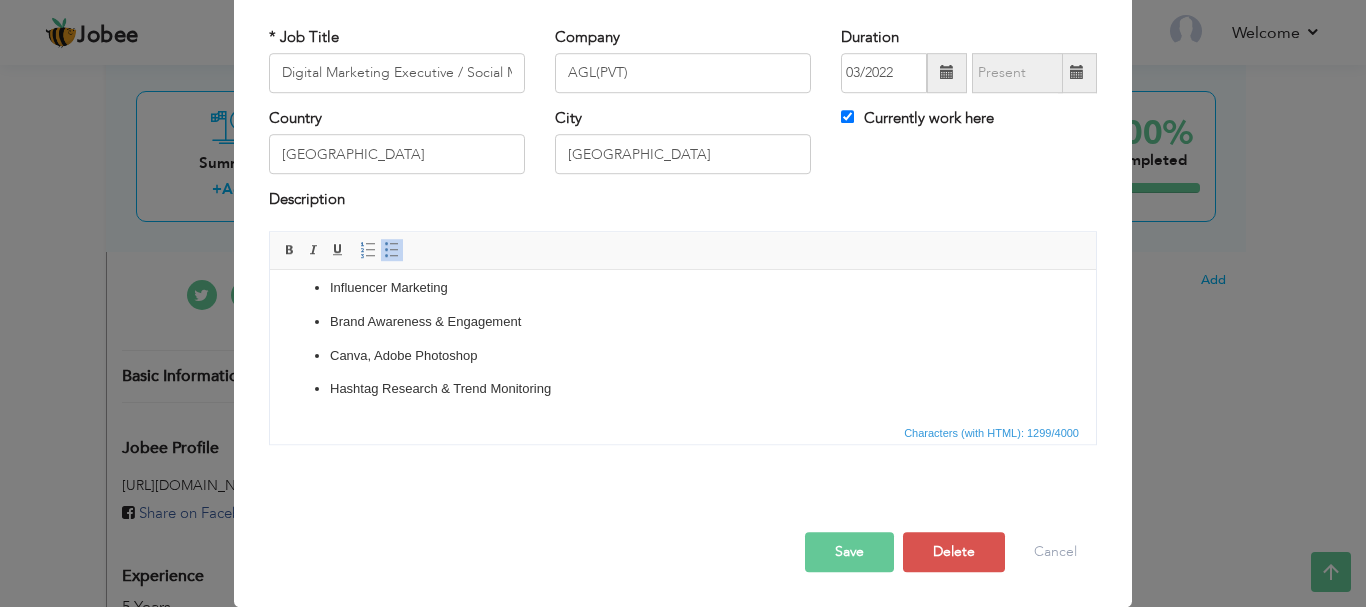 type 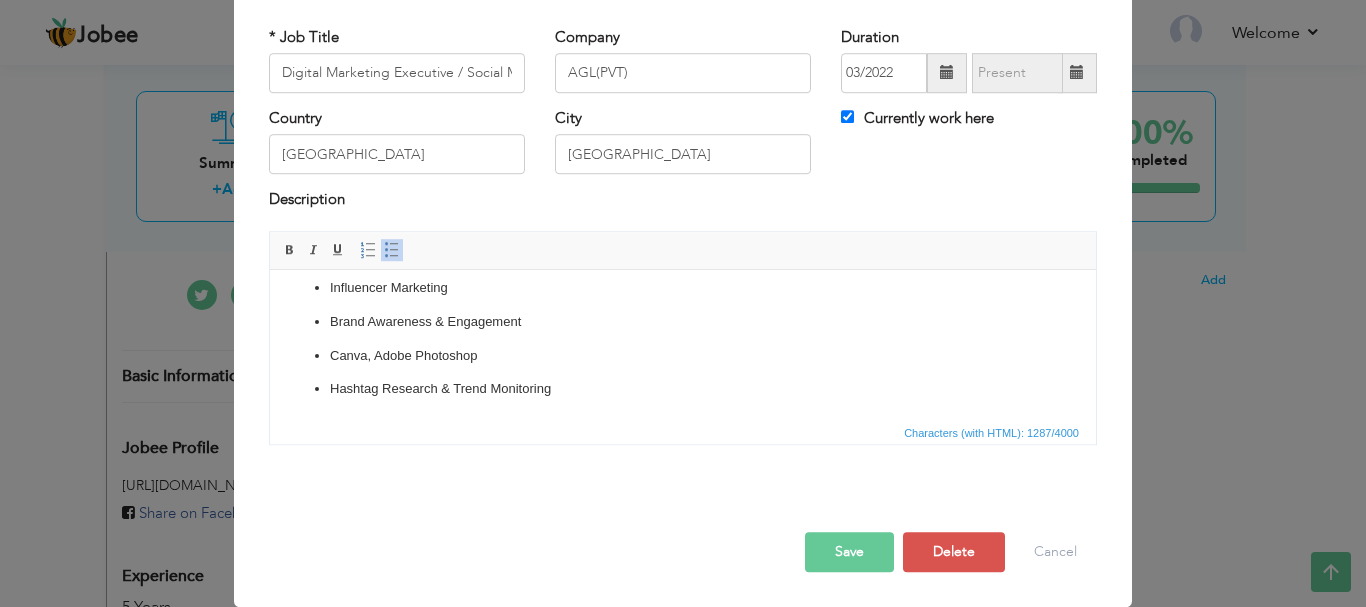 drag, startPoint x: 396, startPoint y: 242, endPoint x: 369, endPoint y: 265, distance: 35.468296 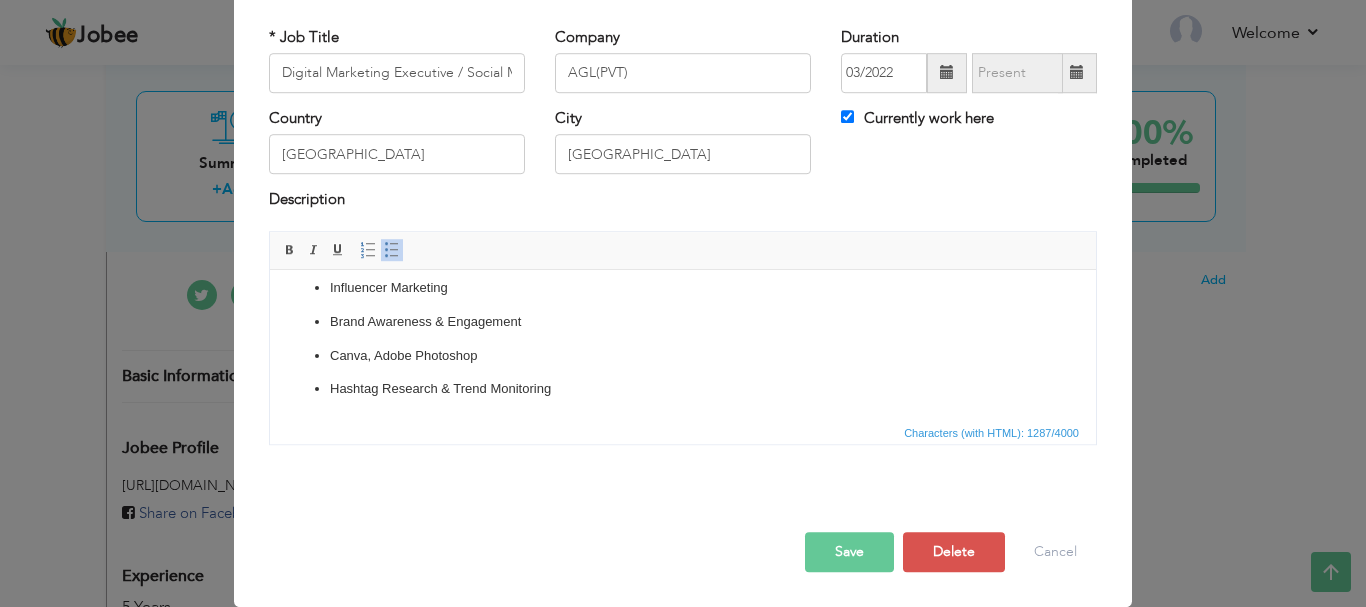 click on "Save" at bounding box center (849, 552) 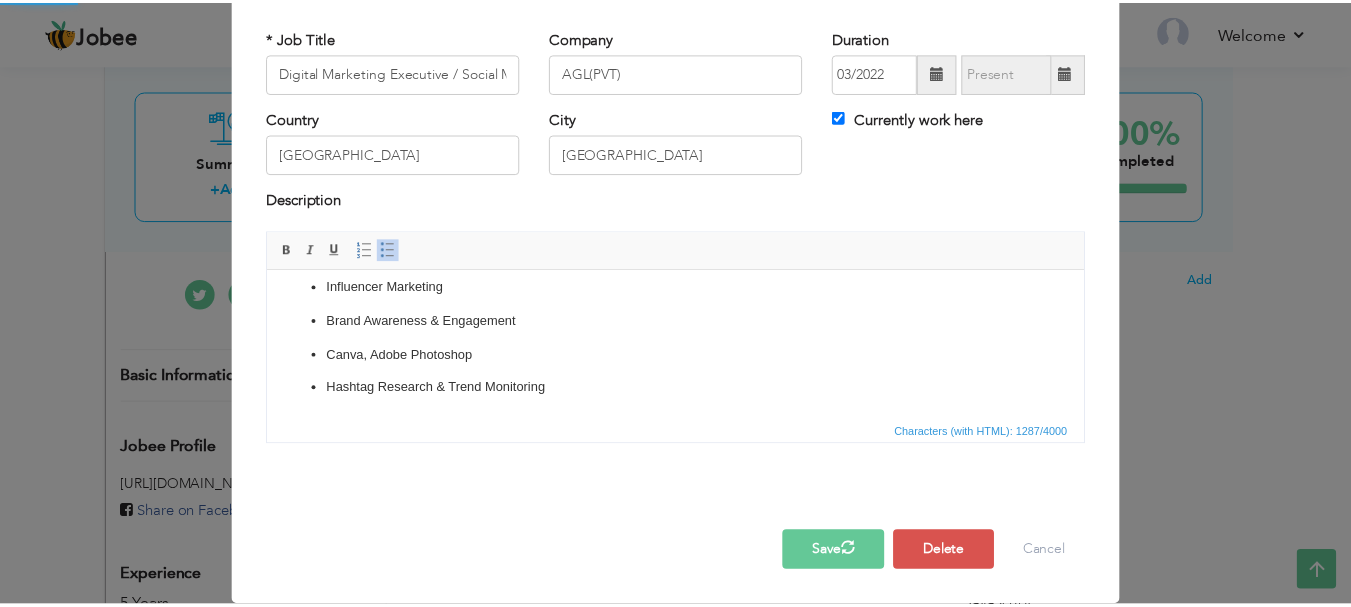 scroll, scrollTop: 0, scrollLeft: 0, axis: both 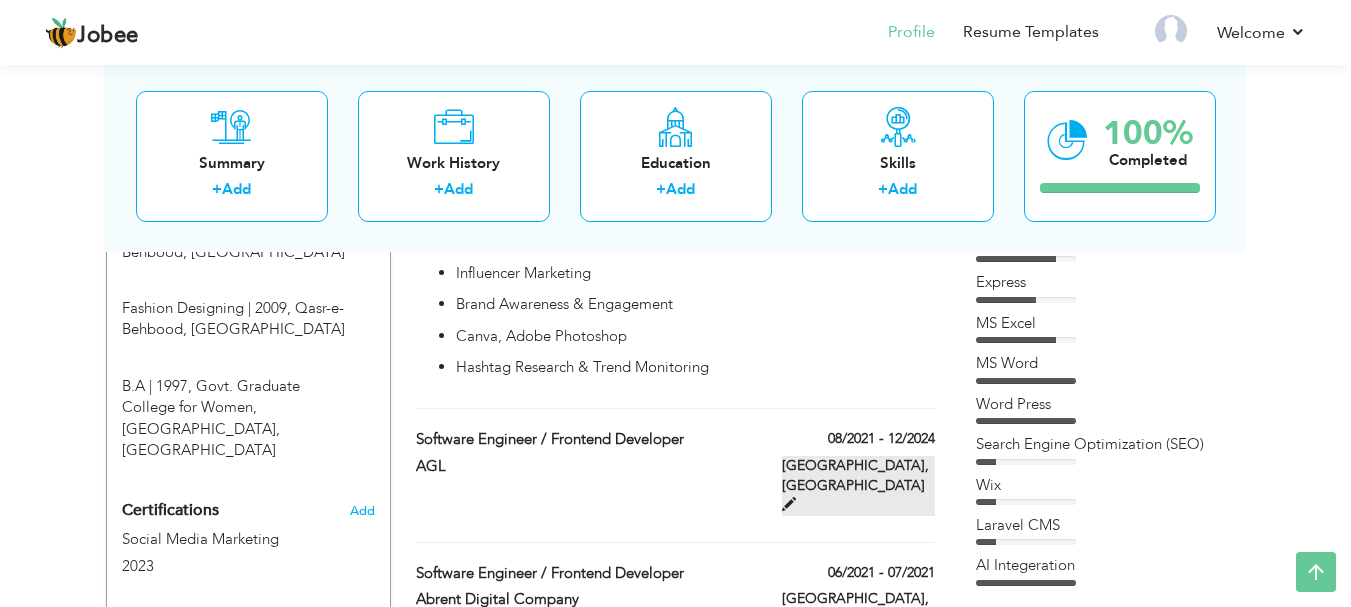 click at bounding box center (789, 504) 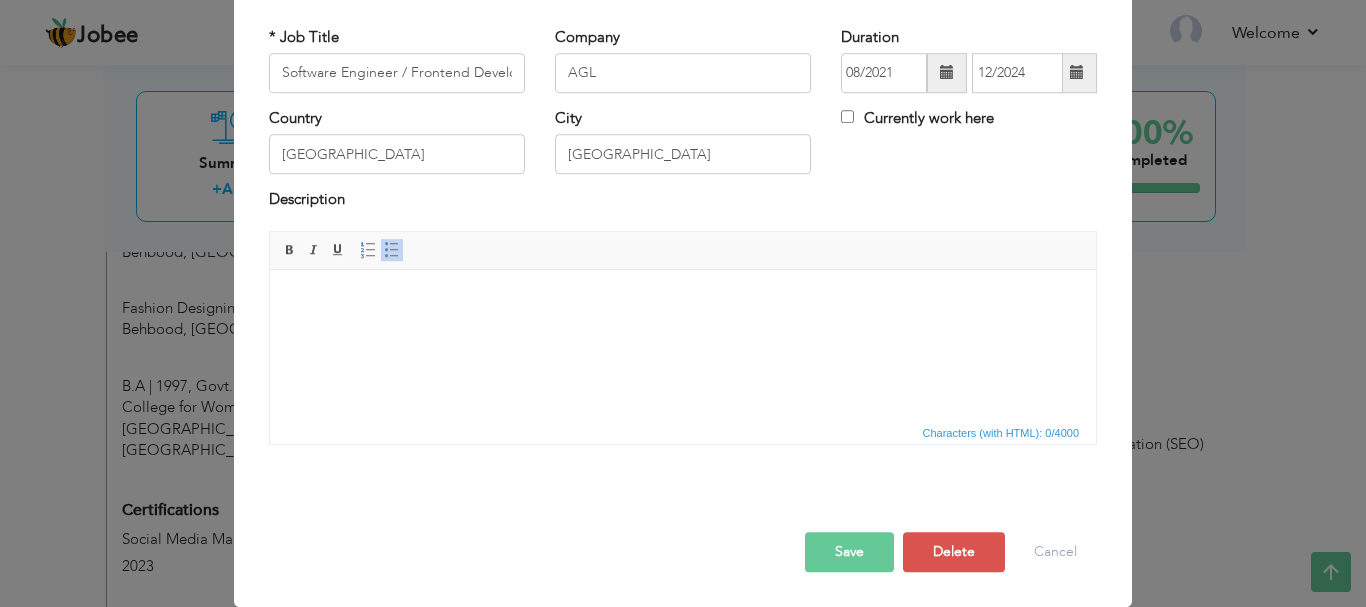 scroll, scrollTop: 0, scrollLeft: 0, axis: both 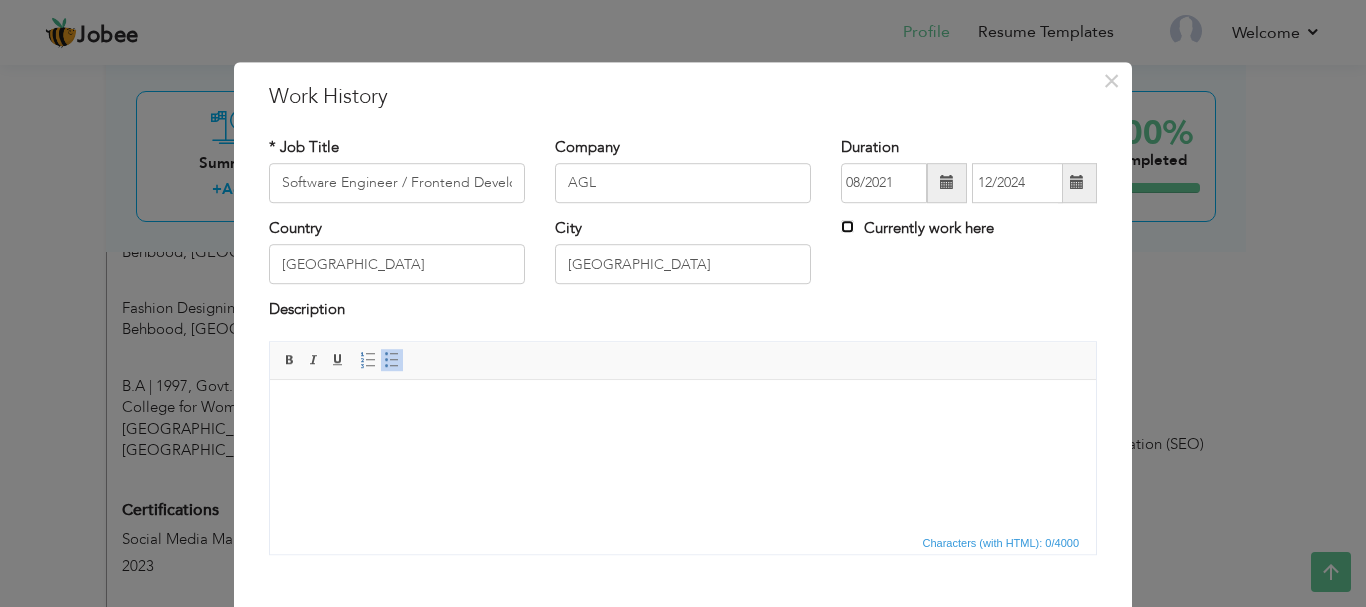 click on "Currently work here" at bounding box center (847, 226) 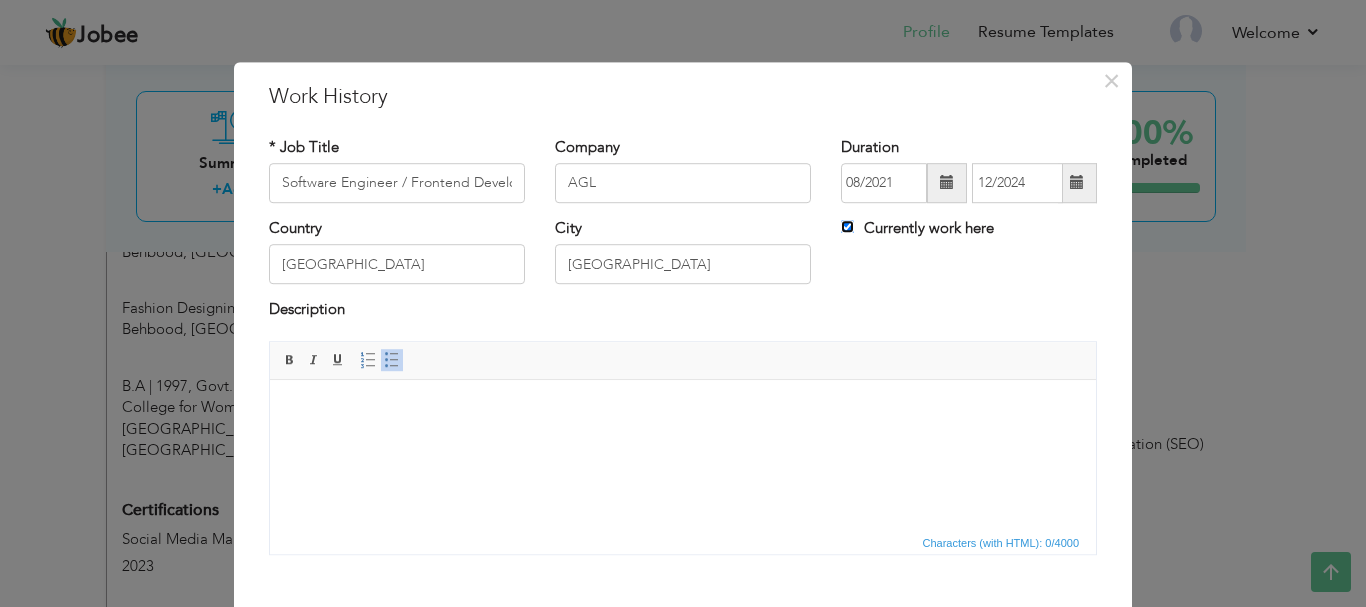 type 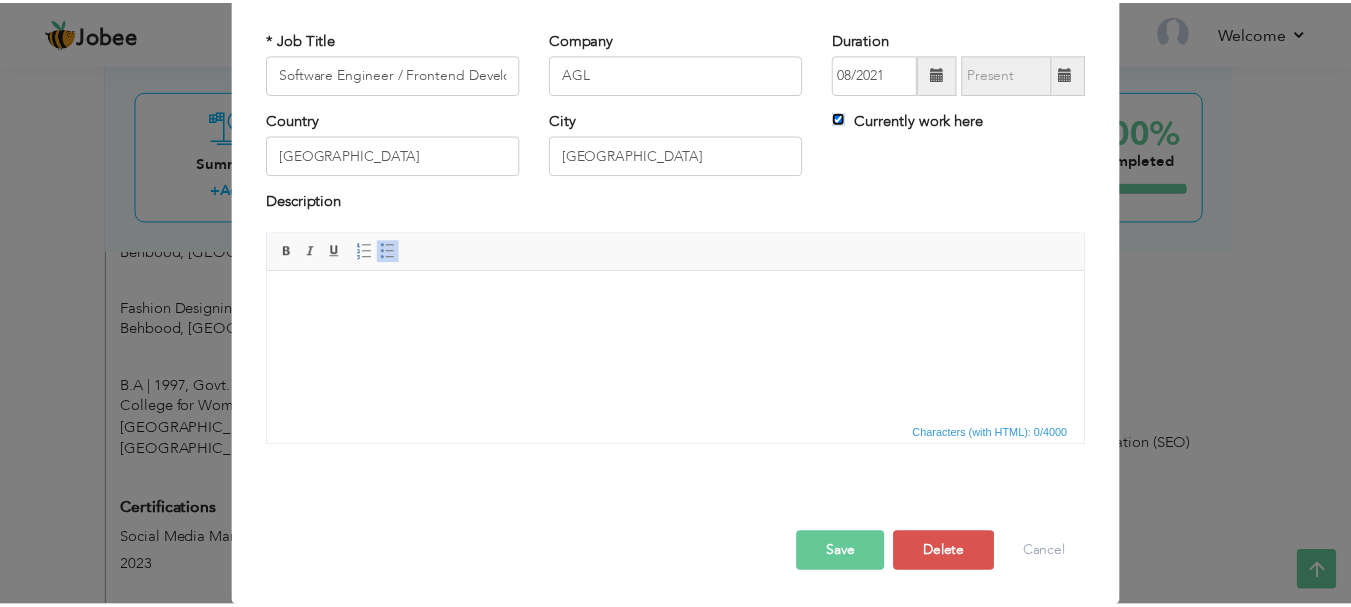 scroll, scrollTop: 110, scrollLeft: 0, axis: vertical 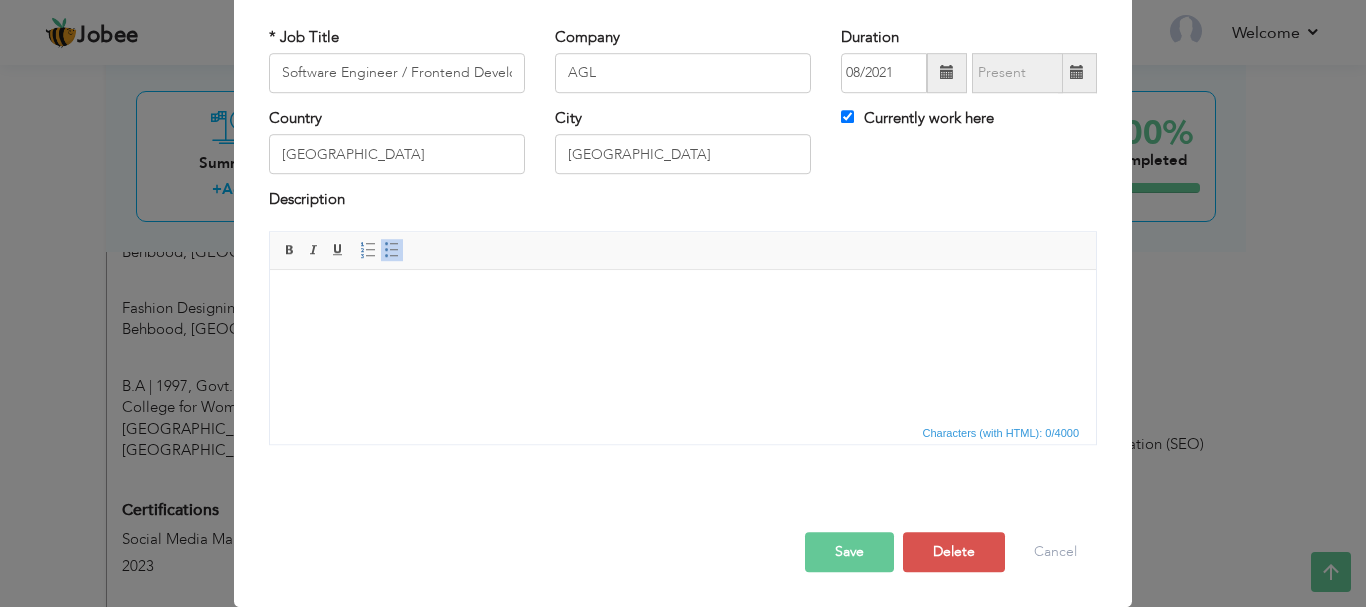 click on "Save" at bounding box center [849, 552] 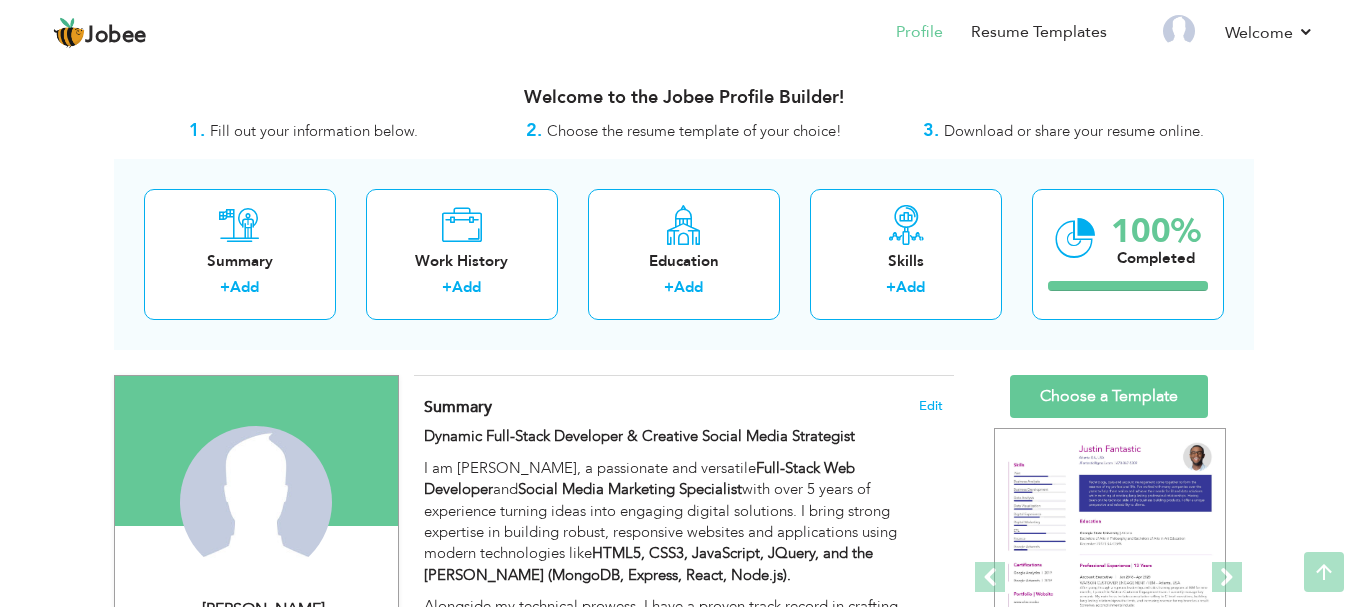 scroll, scrollTop: 0, scrollLeft: 0, axis: both 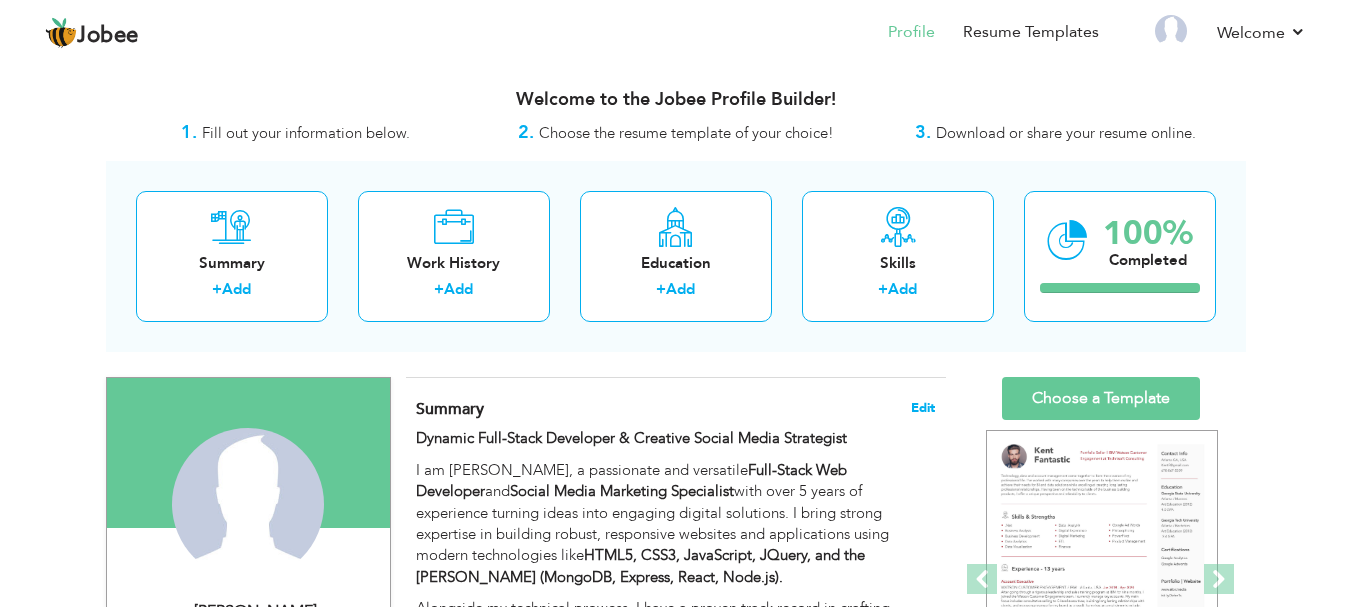 click on "Edit" at bounding box center [923, 408] 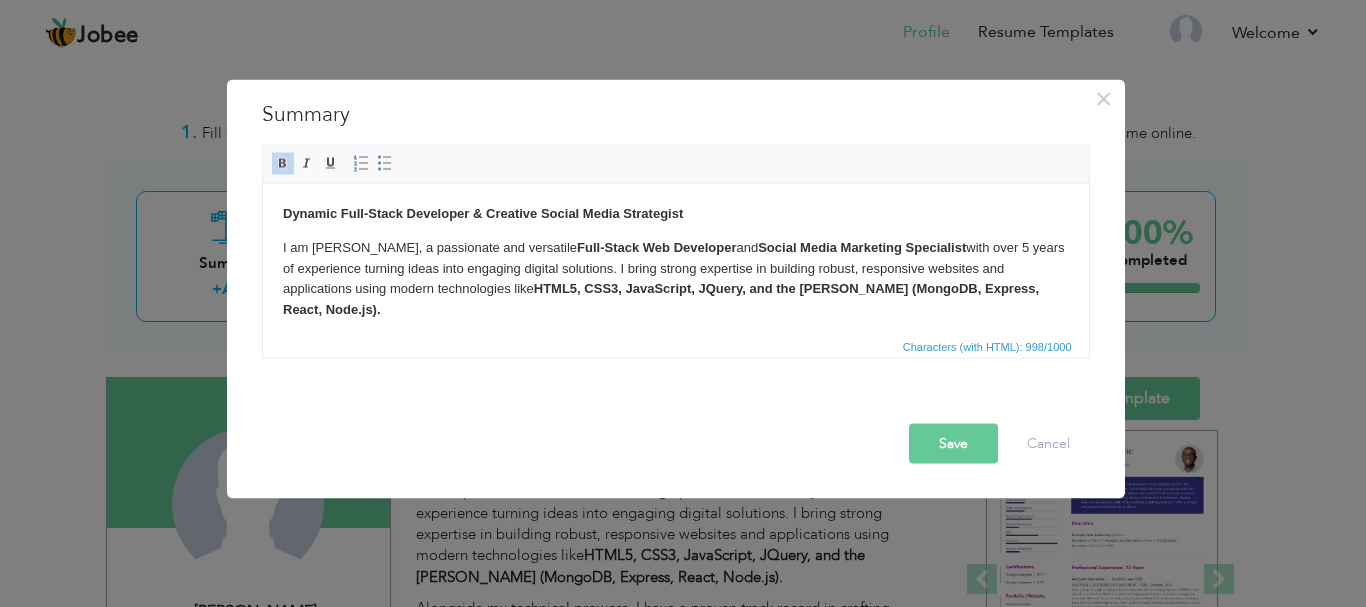 click on "I am Humaira Muzaffar, a passionate and versatile  Full-Stack Web Developer  and  Social Media Marketing Specialist  with over 5 years of experience turning ideas into engaging digital solutions. I bring strong expertise in building robust, responsive websites and applications using modern technologies like  HTML5, CSS3, JavaScript, JQuery, and the MERN Stack (MongoDB, Express, React,   Node.js)." at bounding box center [675, 278] 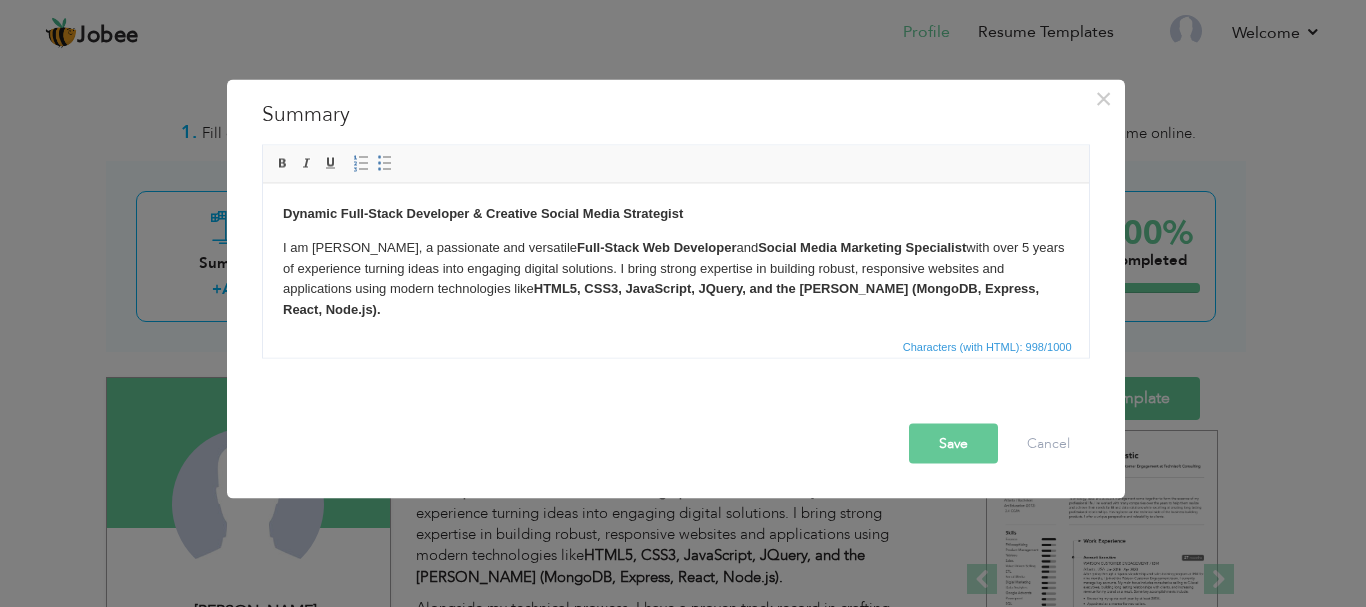 type 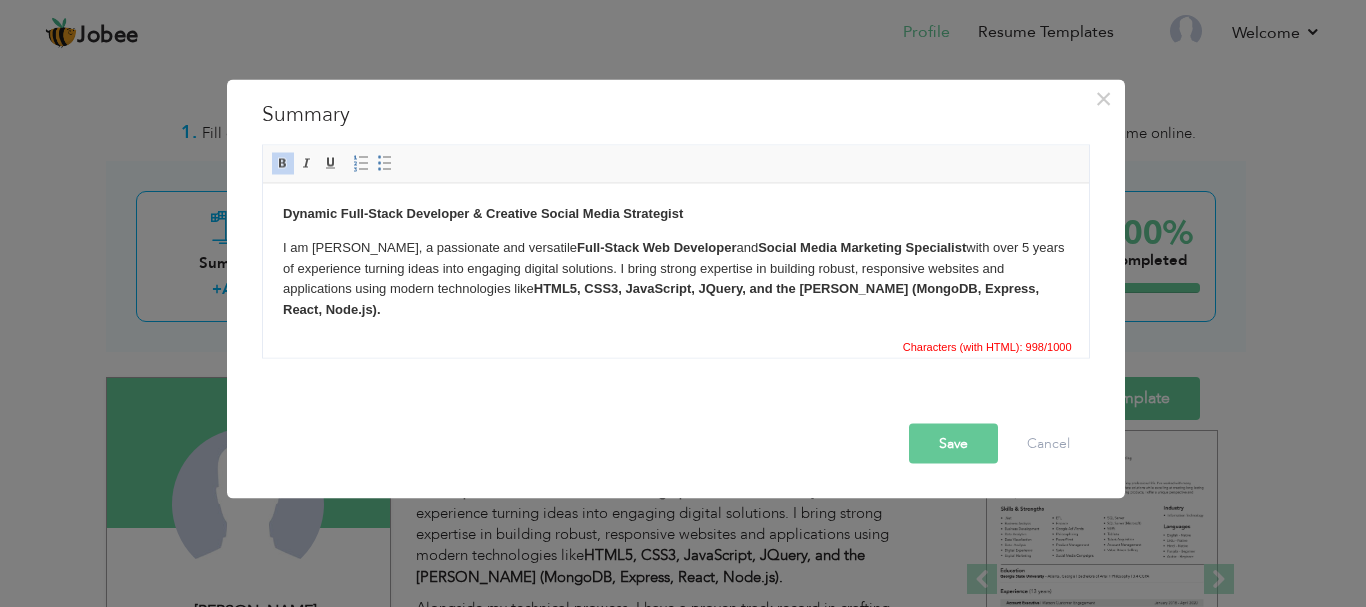click on "I am Humaira Muzaffar, a passionate and versatile  Full-Stack Web Developer  and  Social Media Marketing Specialist  with over 5 years of experience turning ideas into engaging digital solutions. I bring strong expertise in building robust, responsive websites and applications using modern technologies like  HTML5, CSS3, JavaScript, JQuery, and the MERN Stack (MongoDB, Express, React,   Node.js)." at bounding box center [675, 278] 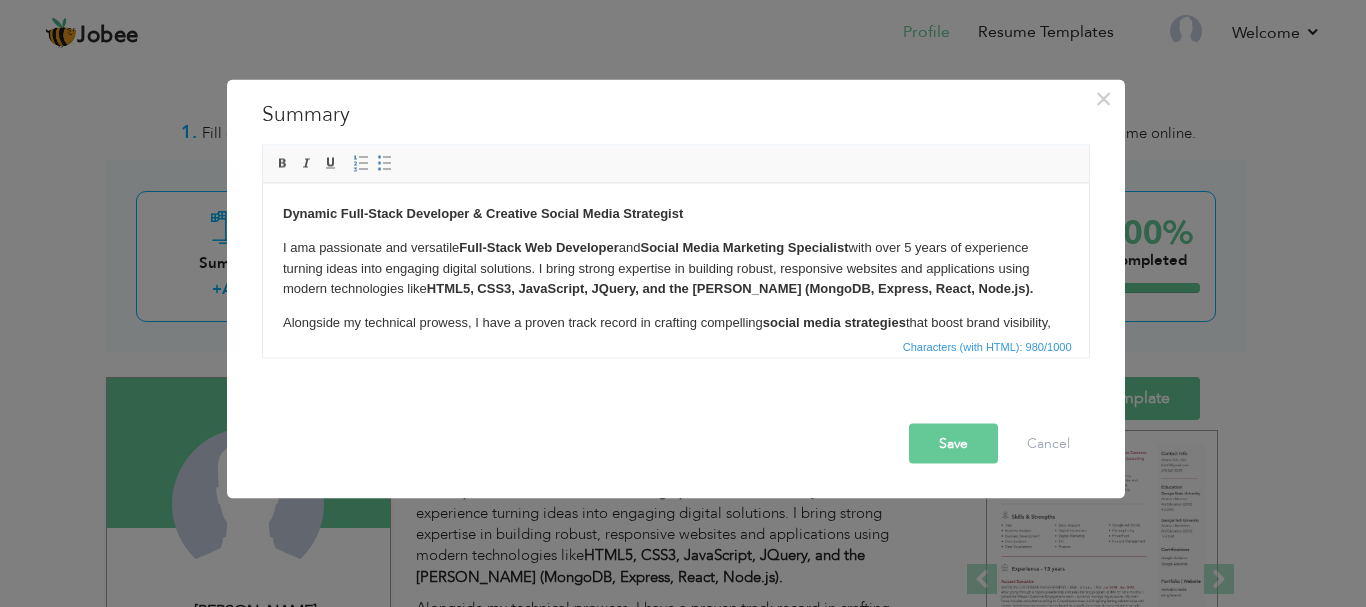 click on "I am  a passionate and versatile  Full-Stack Web Developer  and  Social Media Marketing Specialist  with over 5 years of experience turning ideas into engaging digital solutions. I bring strong expertise in building robust, responsive websites and applications using modern technologies like  HTML5, CSS3, JavaScript, JQuery, and the MERN Stack (MongoDB, Express, React,   Node.js)." at bounding box center (675, 268) 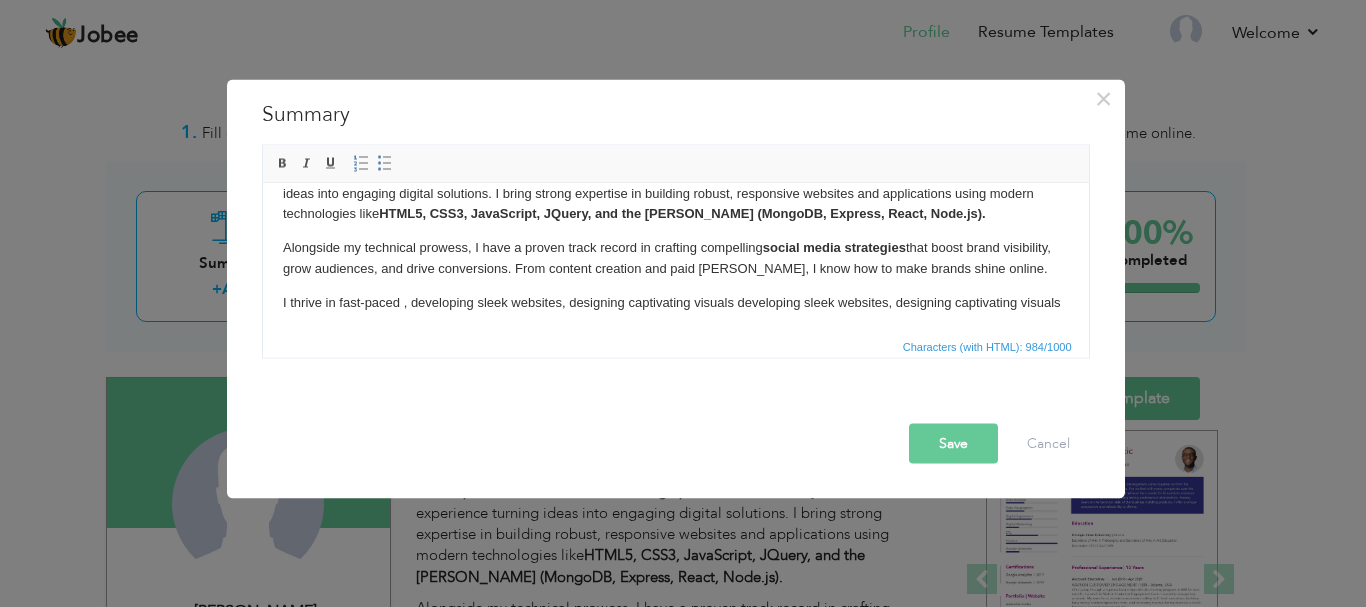 scroll, scrollTop: 116, scrollLeft: 0, axis: vertical 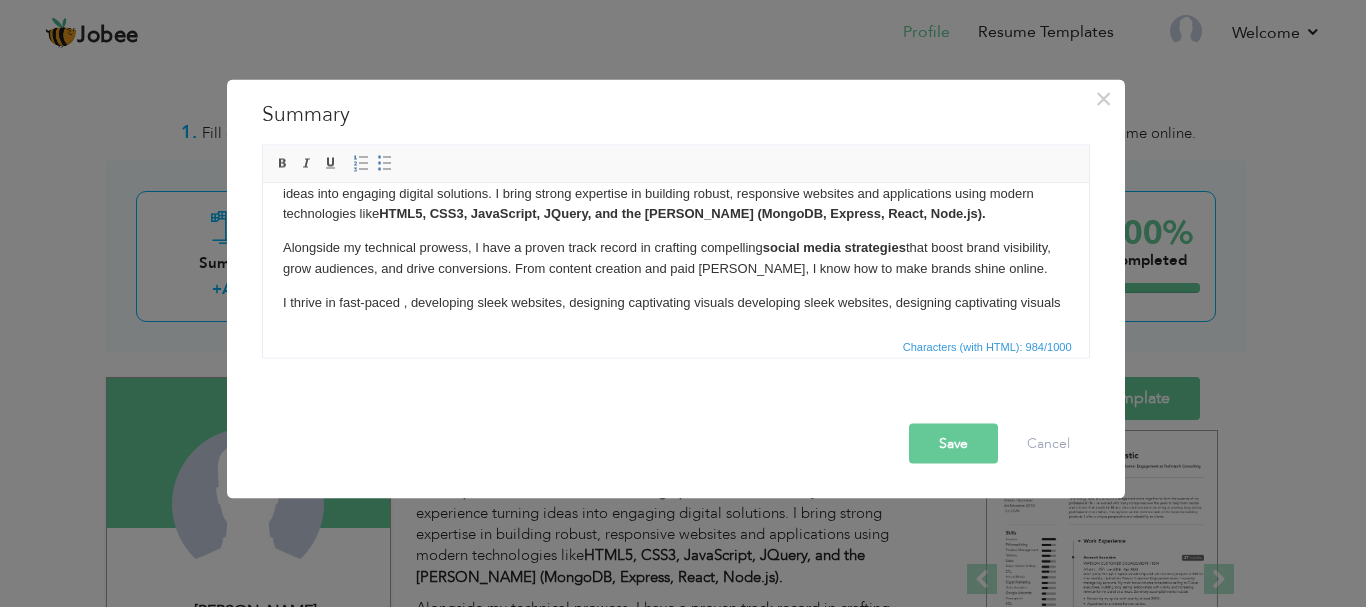 click on "I thrive in fast-paced , developing sleek websites, designing captivating visuals developing sleek websites, designing captivating visuals" at bounding box center (675, 302) 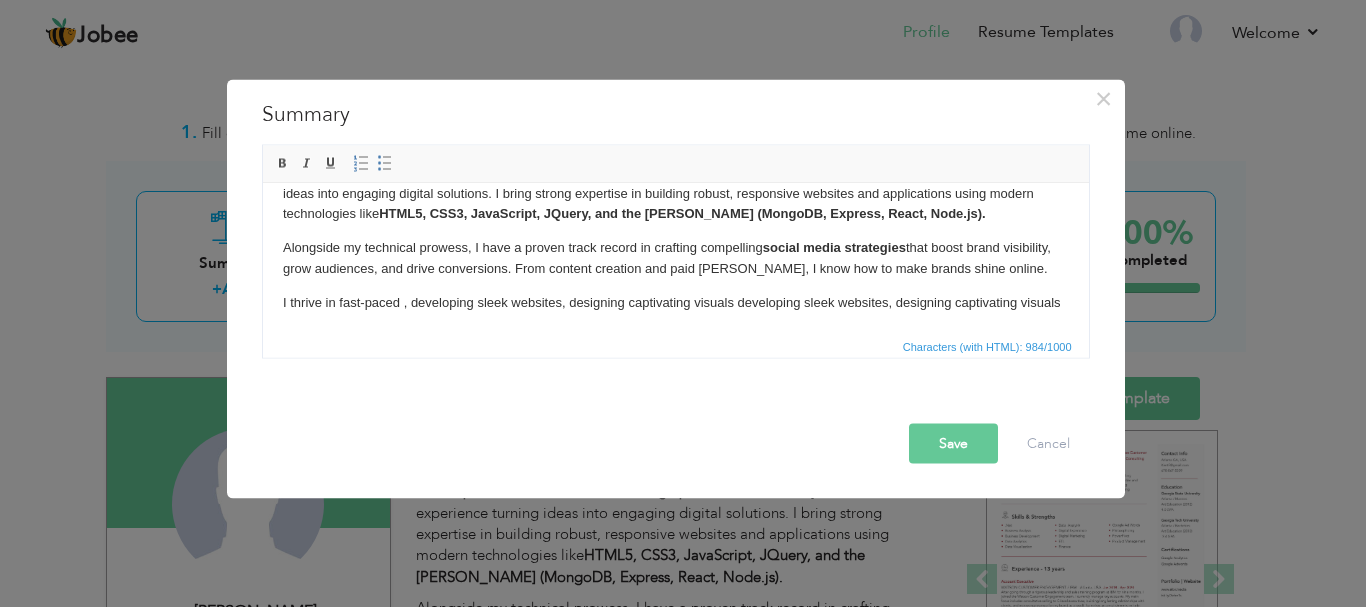 click on "I thrive in fast-paced , developing sleek websites, designing captivating visuals developing sleek websites, designing captivating visuals" at bounding box center [675, 302] 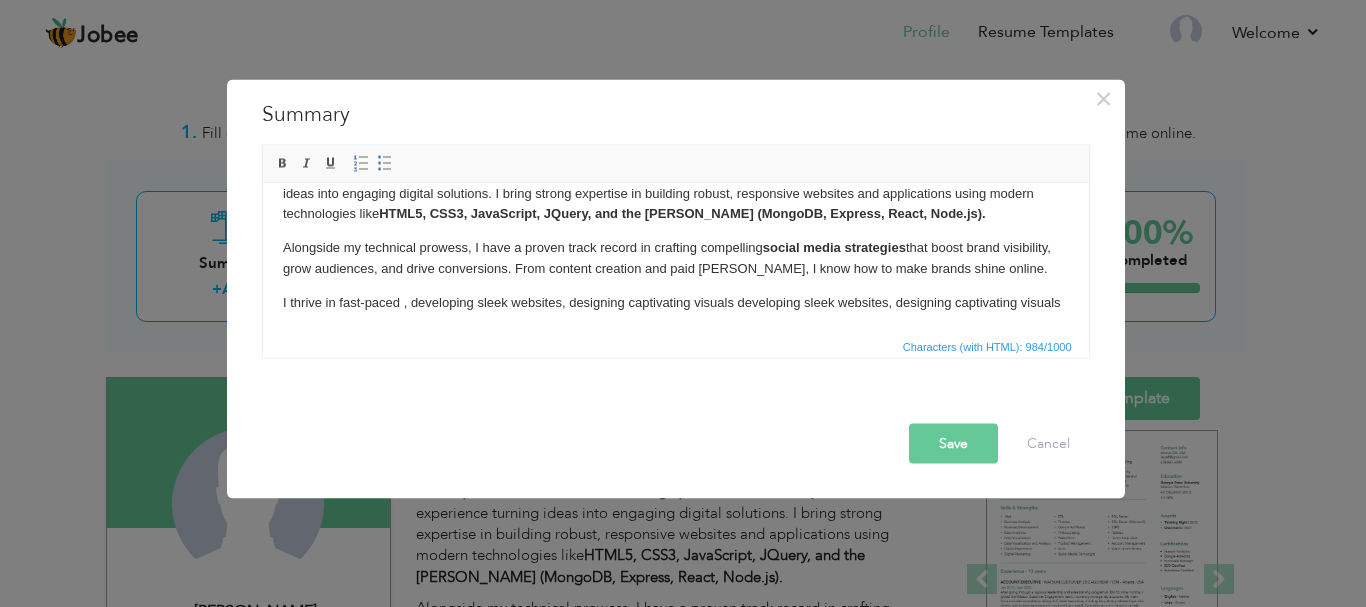 click on "I thrive in fast-paced , developing sleek websites, designing captivating visuals developing sleek websites, designing captivating visuals" at bounding box center (675, 302) 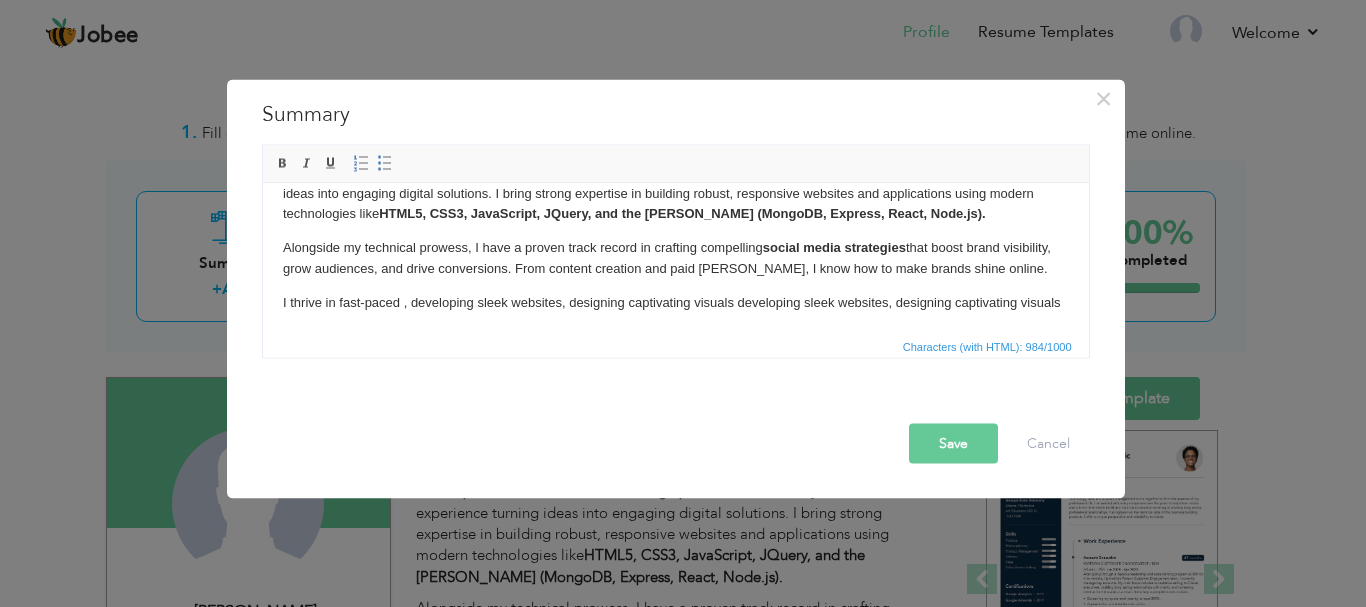 scroll, scrollTop: 116, scrollLeft: 0, axis: vertical 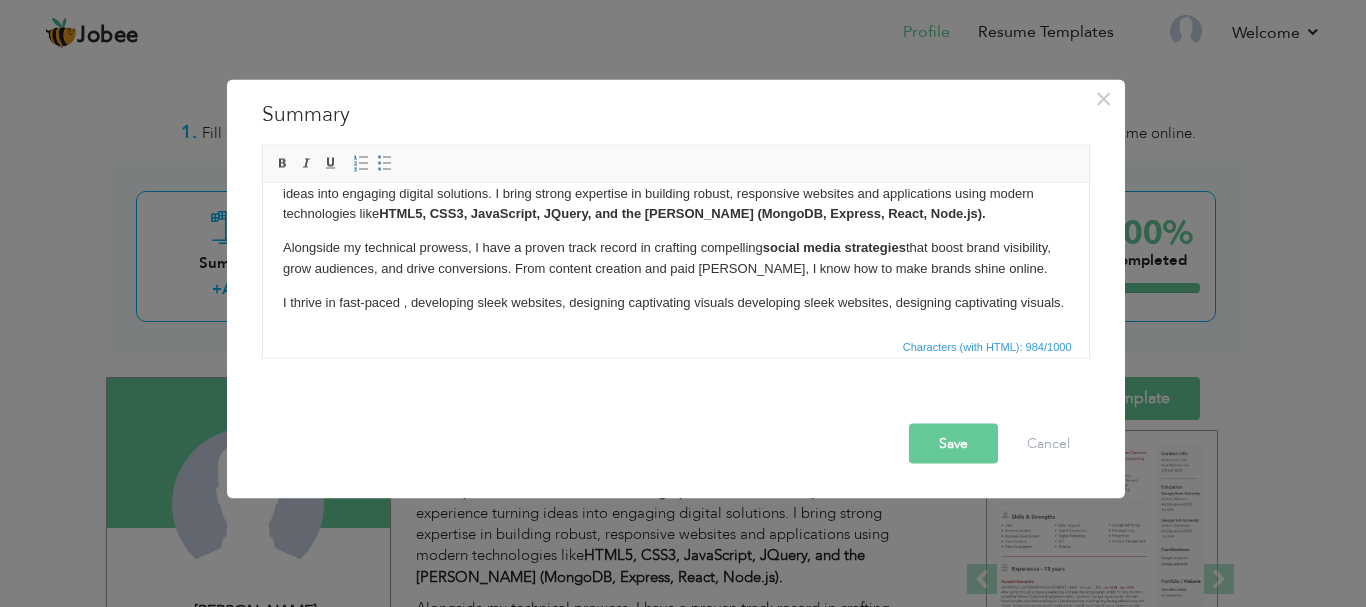 click on "Save" at bounding box center (953, 443) 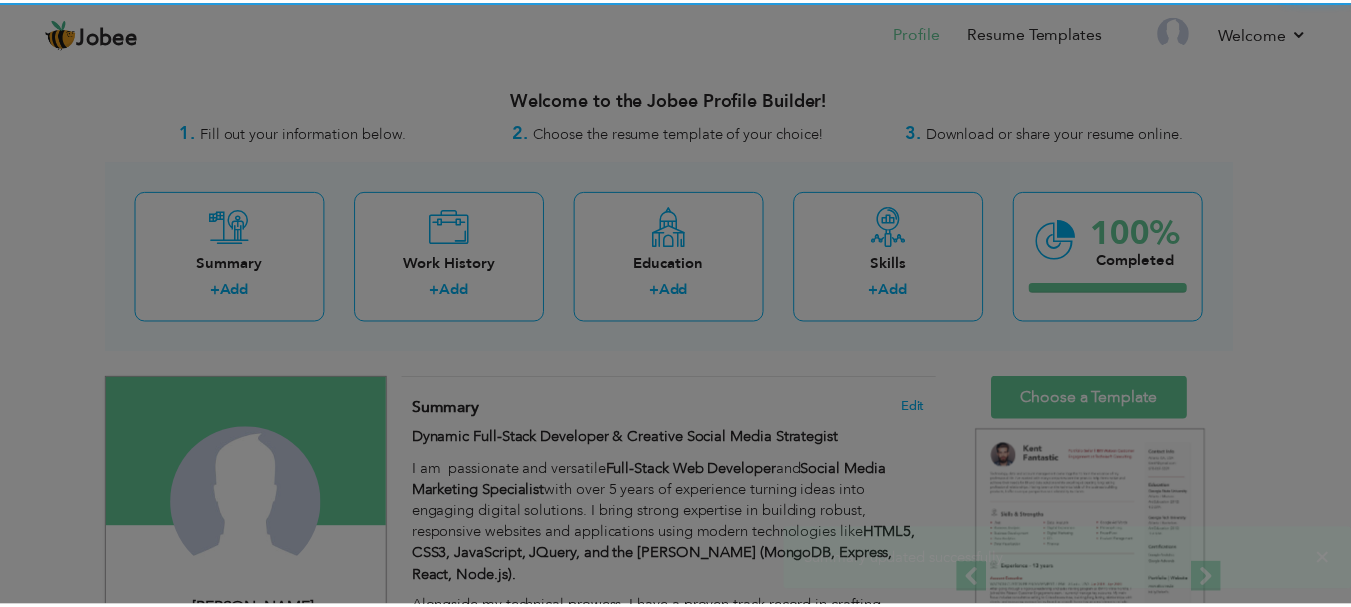 scroll, scrollTop: 0, scrollLeft: 0, axis: both 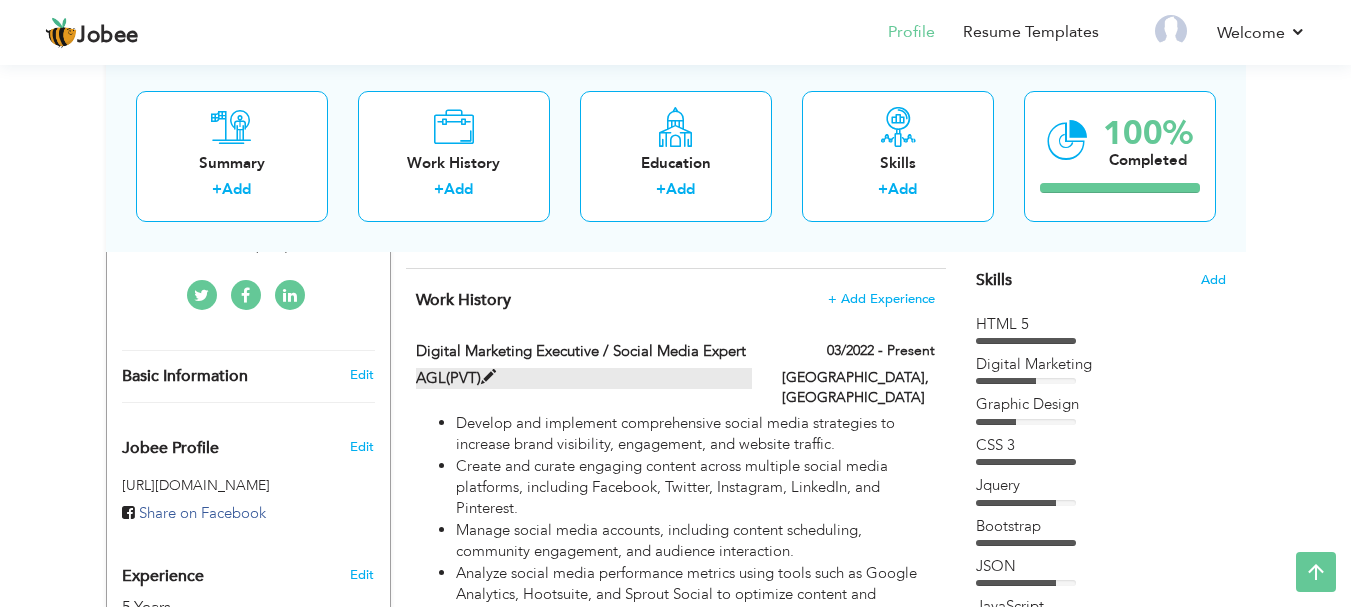 click at bounding box center (488, 377) 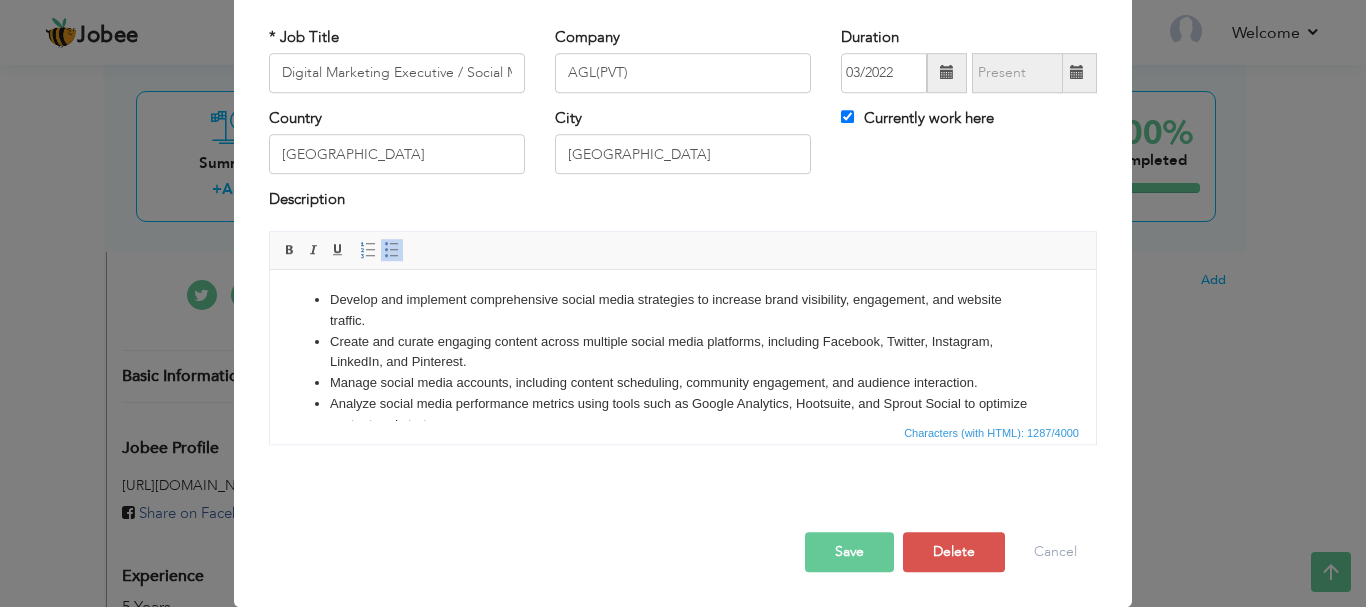 scroll, scrollTop: 0, scrollLeft: 0, axis: both 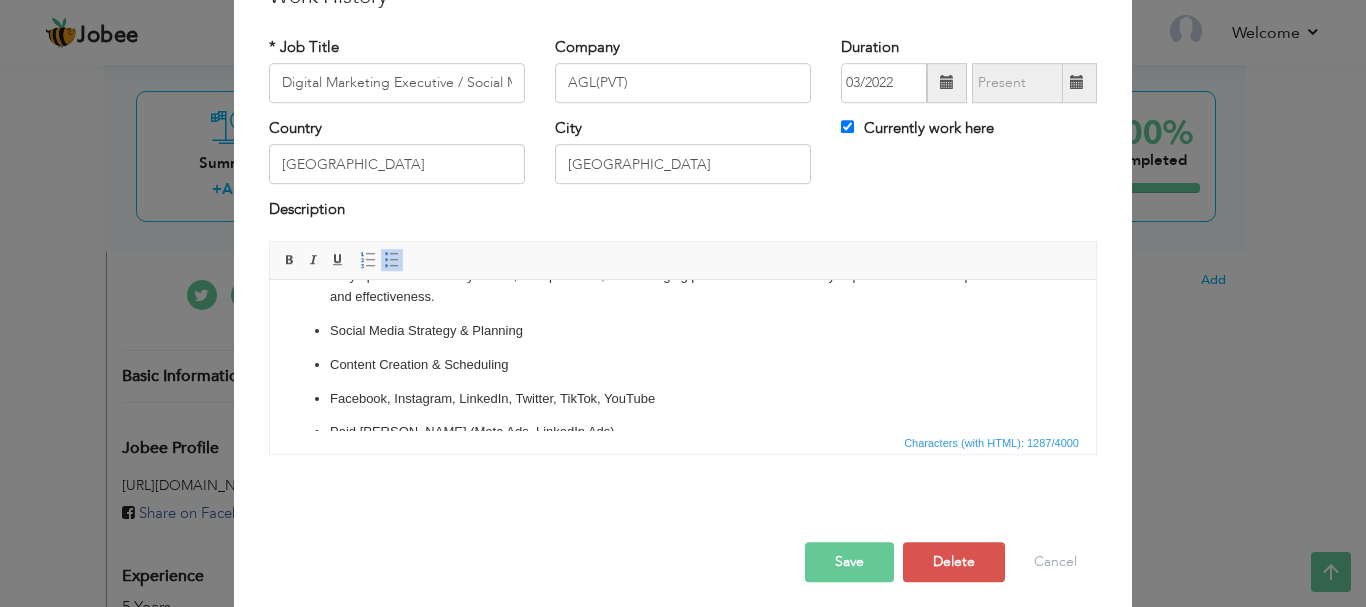 click on "Facebook, Instagram, LinkedIn, Twitter, TikTok, YouTube" at bounding box center [683, 398] 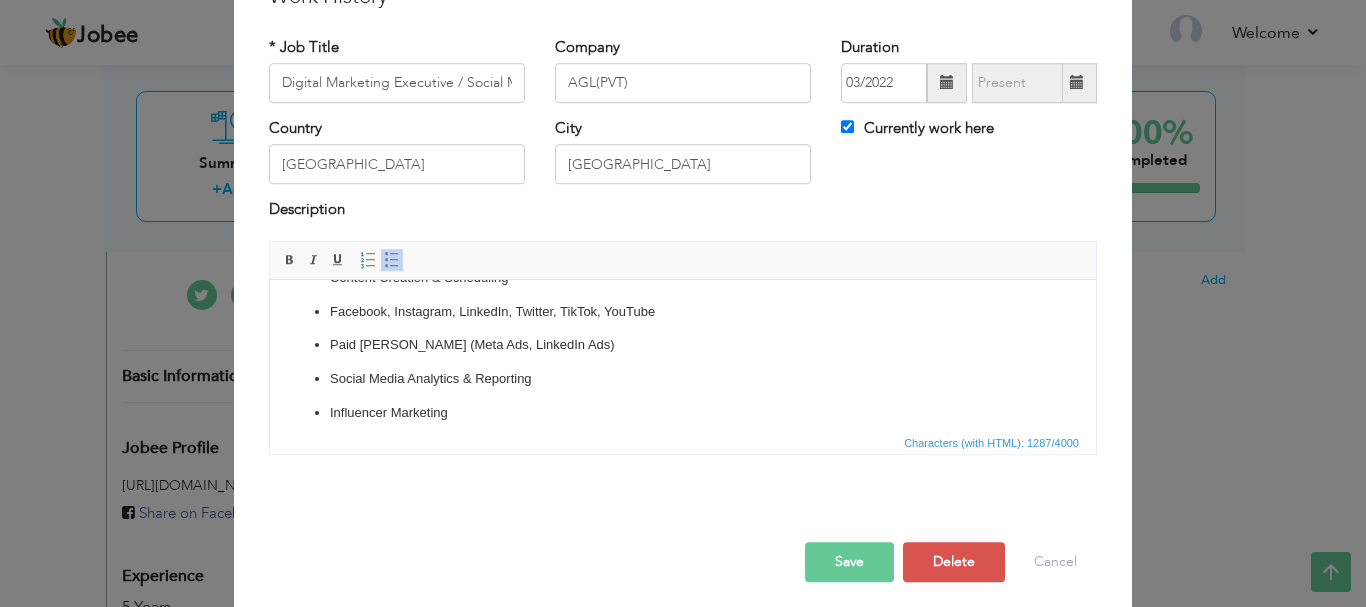 scroll, scrollTop: 402, scrollLeft: 0, axis: vertical 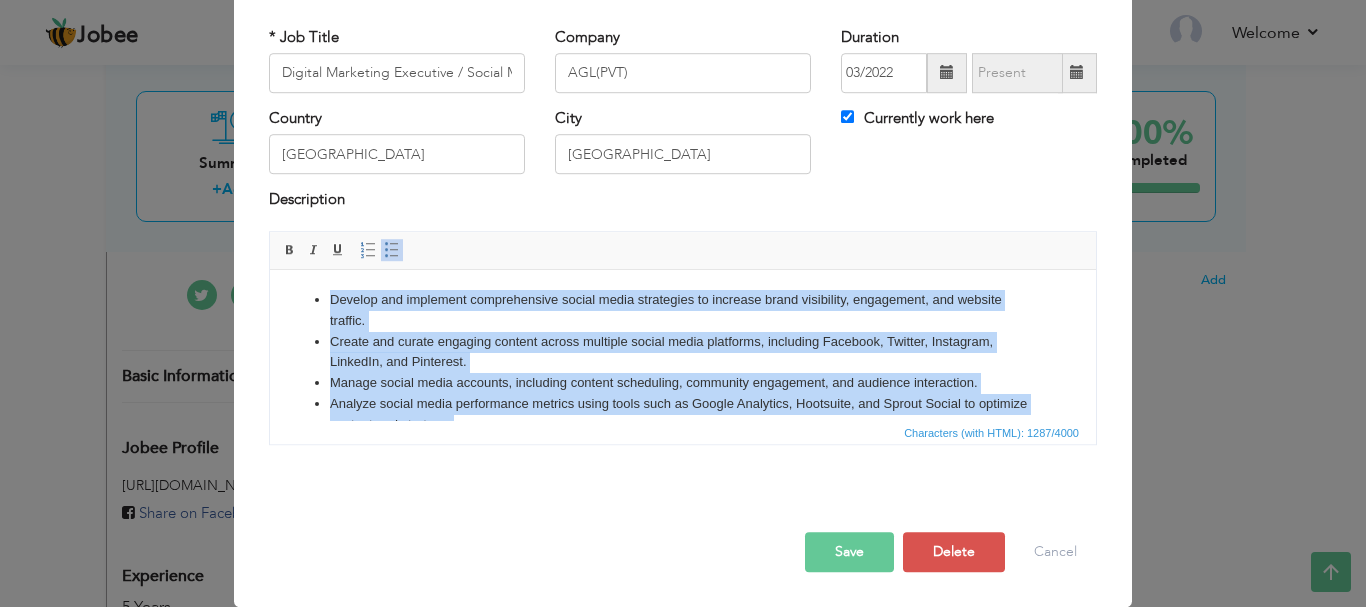drag, startPoint x: 583, startPoint y: 394, endPoint x: 560, endPoint y: 482, distance: 90.95603 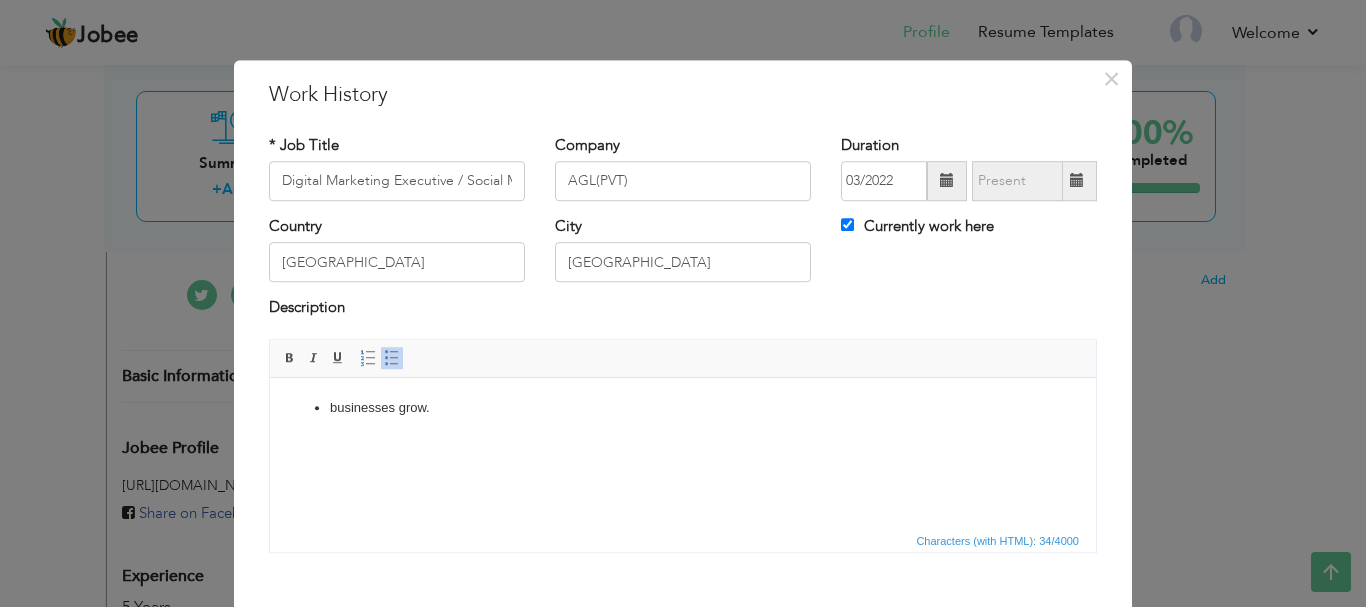 scroll, scrollTop: 0, scrollLeft: 0, axis: both 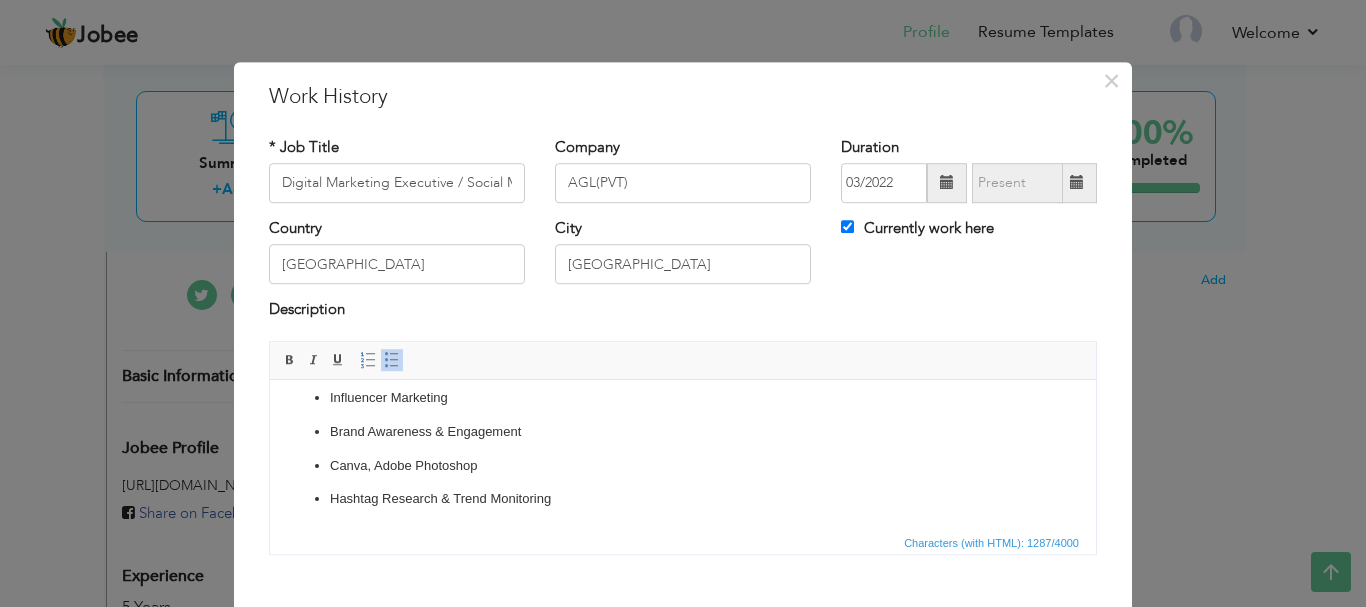 click on "Hashtag Research & Trend Monitoring" at bounding box center [683, 498] 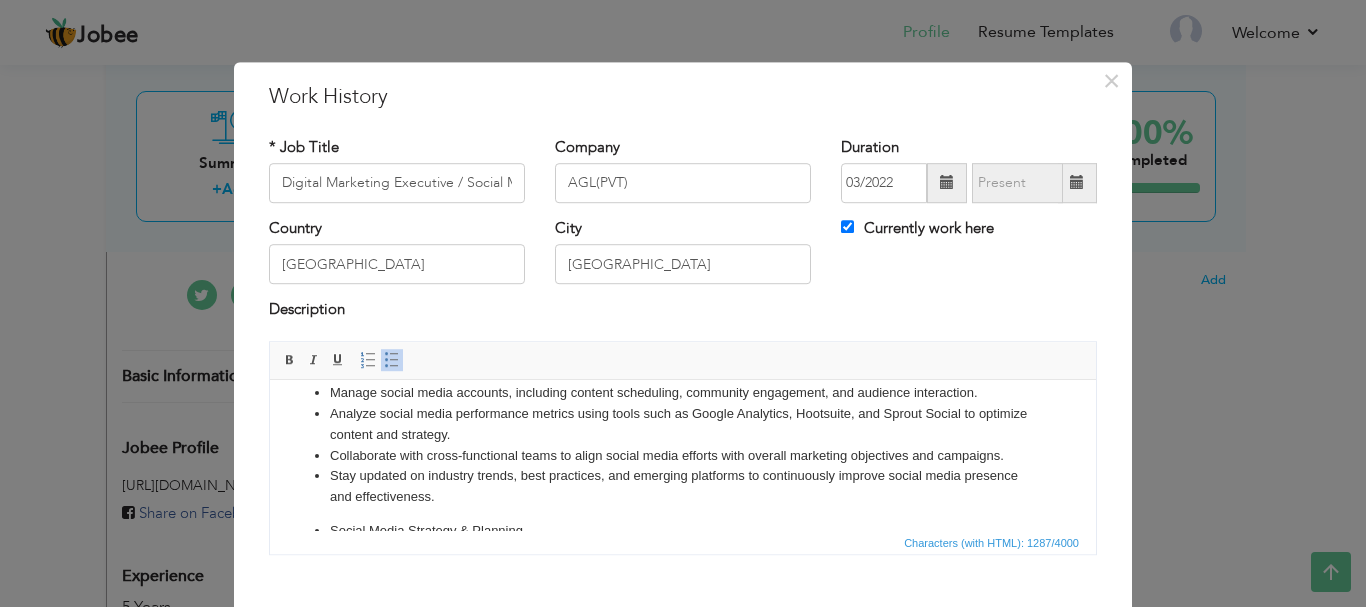 scroll, scrollTop: 200, scrollLeft: 0, axis: vertical 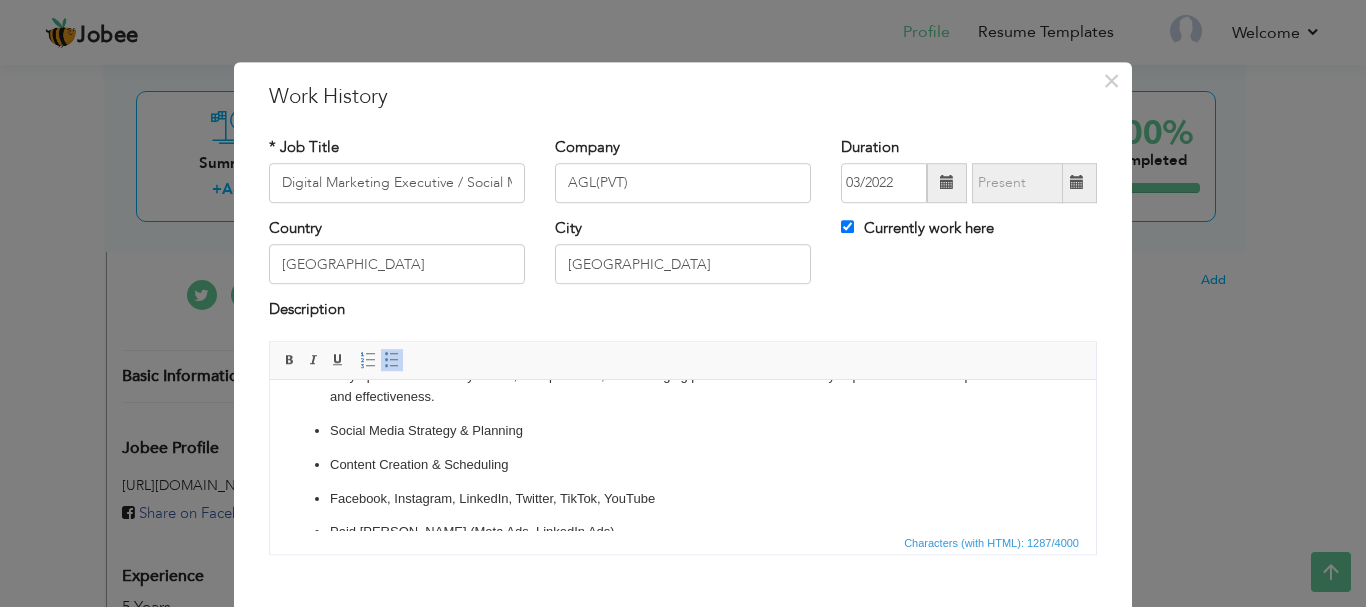 click on "Stay updated on industry trends, best practices, and emerging platforms to continuously improve social media presence and effectiveness." at bounding box center (683, 386) 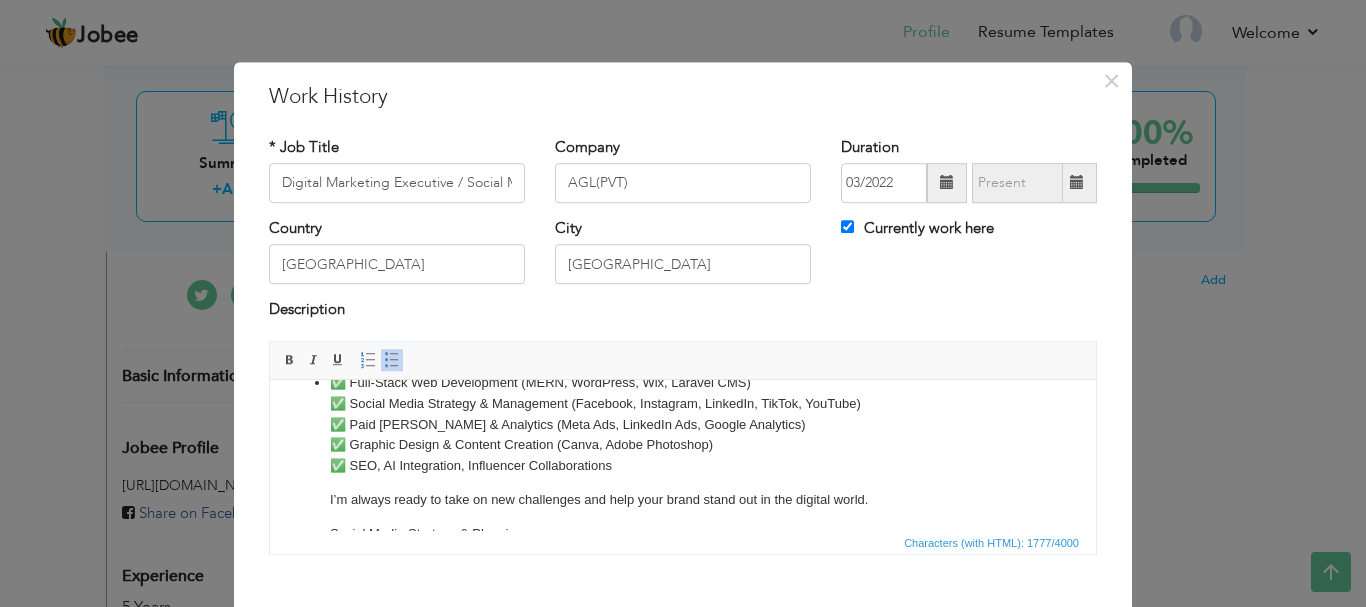 scroll, scrollTop: 225, scrollLeft: 0, axis: vertical 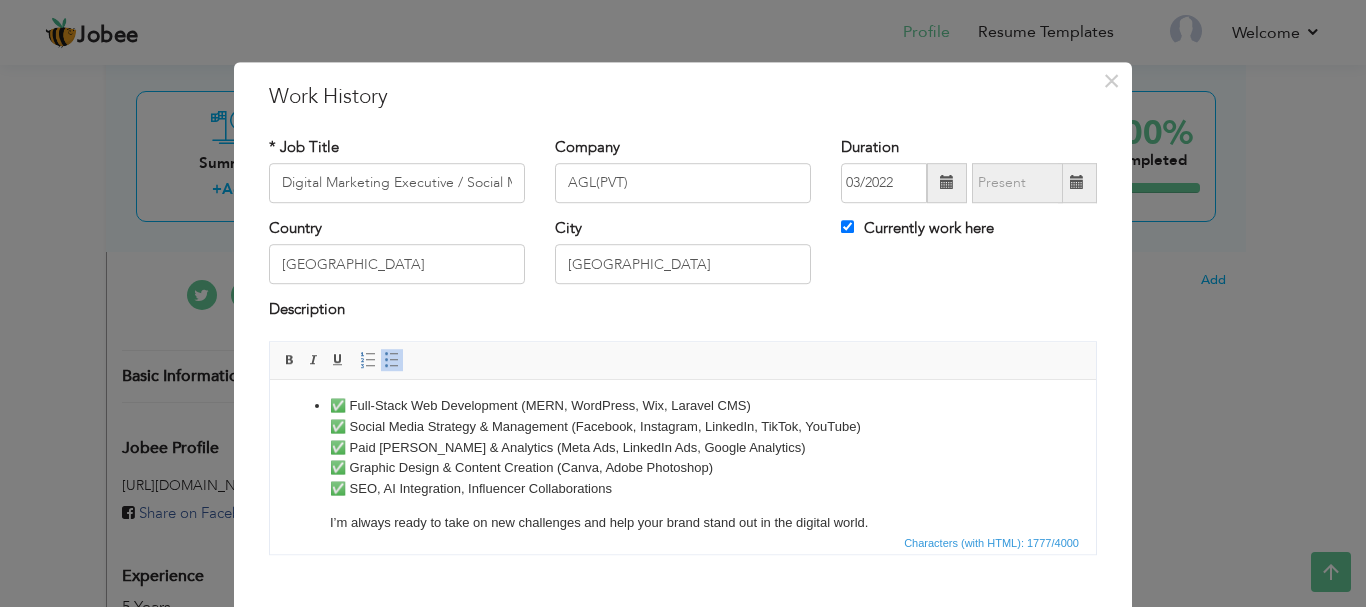 click on "✅ Full-Stack Web Development (MERN, WordPress, Wix, Laravel CMS) ✅ Social Media Strategy & Management (Facebook, Instagram, LinkedIn, TikTok, YouTube) ✅ Paid Ad Campaigns & Analytics (Meta Ads, LinkedIn Ads, Google Analytics) ✅ Graphic Design & Content Creation (Canva, Adobe Photoshop) ✅ SEO, AI Integration, Influencer Collaborations" at bounding box center [683, 447] 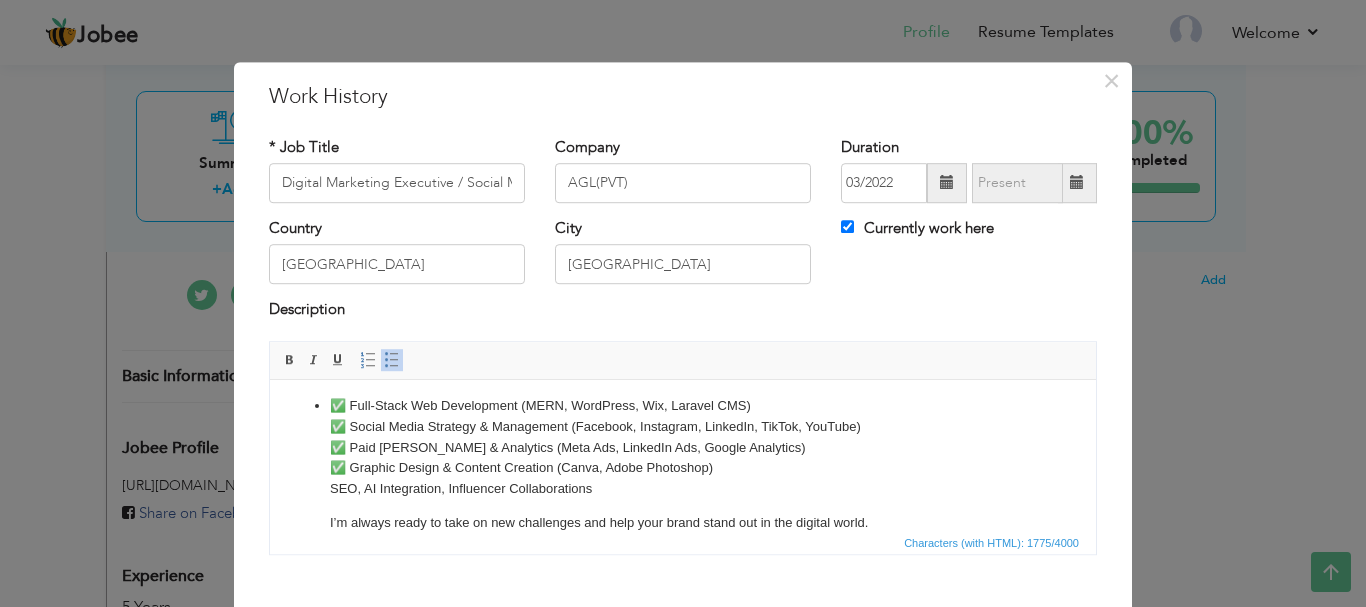 click on "✅ Full-Stack Web Development (MERN, WordPress, Wix, Laravel CMS) ✅ Social Media Strategy & Management (Facebook, Instagram, LinkedIn, TikTok, YouTube) ✅ Paid Ad Campaigns & Analytics (Meta Ads, LinkedIn Ads, Google Analytics) ✅ Graphic Design & Content Creation (Canva, Adobe Photoshop)  ​​​​​​​ SEO, AI Integration, Influencer Collaborations" at bounding box center (683, 447) 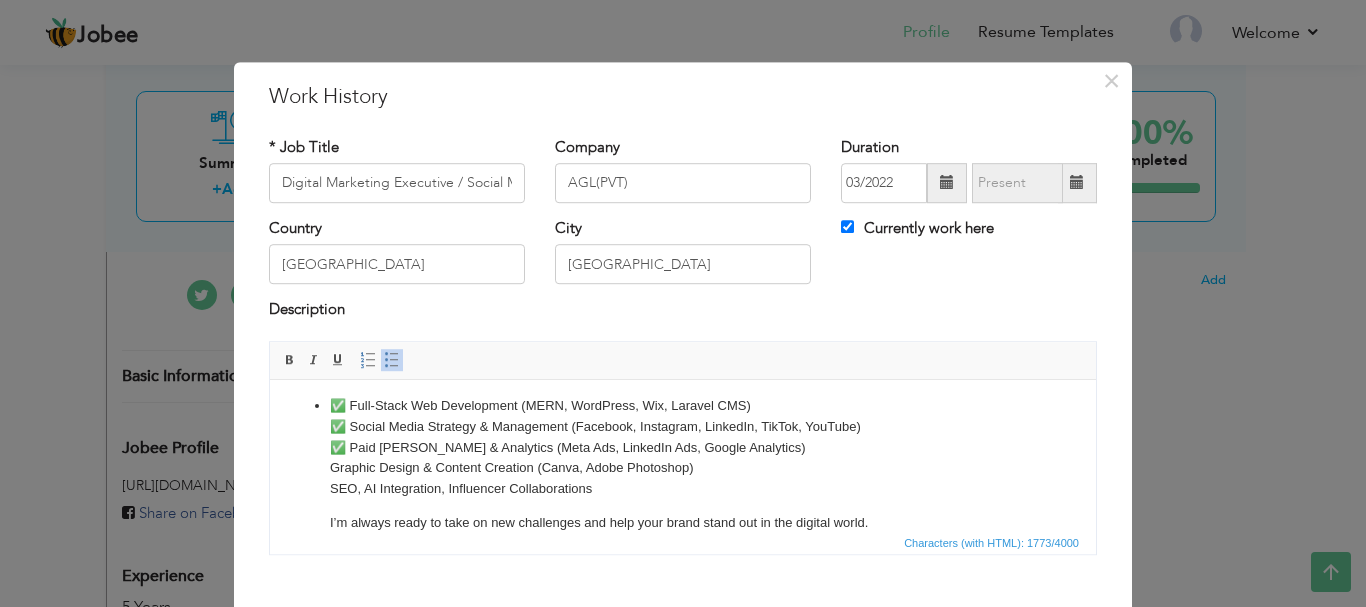 click on "✅ Full-Stack Web Development (MERN, WordPress, Wix, Laravel CMS) ✅ Social Media Strategy & Management (Facebook, Instagram, LinkedIn, TikTok, YouTube) ✅ Paid Ad Campaigns & Analytics (Meta Ads, LinkedIn Ads, Google Analytics) Graphic Design & Content Creation (Canva, Adobe Photoshop)  SEO, AI Integration, Influencer Collaborations" at bounding box center [683, 447] 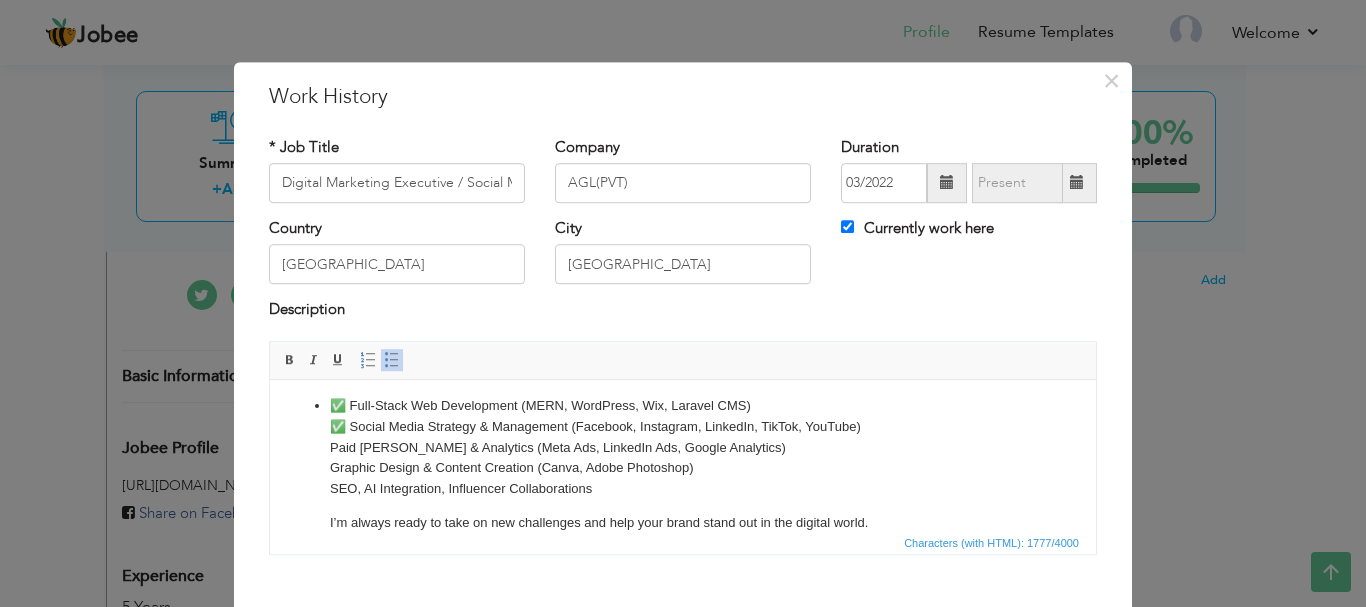 click on "✅ Full-Stack Web Development (MERN, WordPress, Wix, Laravel CMS) ✅ Social Media Strategy & Management (Facebook, Instagram, LinkedIn, TikTok, YouTube)  Paid Ad Campaigns & Analytics (Meta Ads, LinkedIn Ads, Google Analytics) Graphic Design & Content Creation (Canva, Adobe Photoshop)  SEO, AI Integration, Influencer Collaborations" at bounding box center [683, 447] 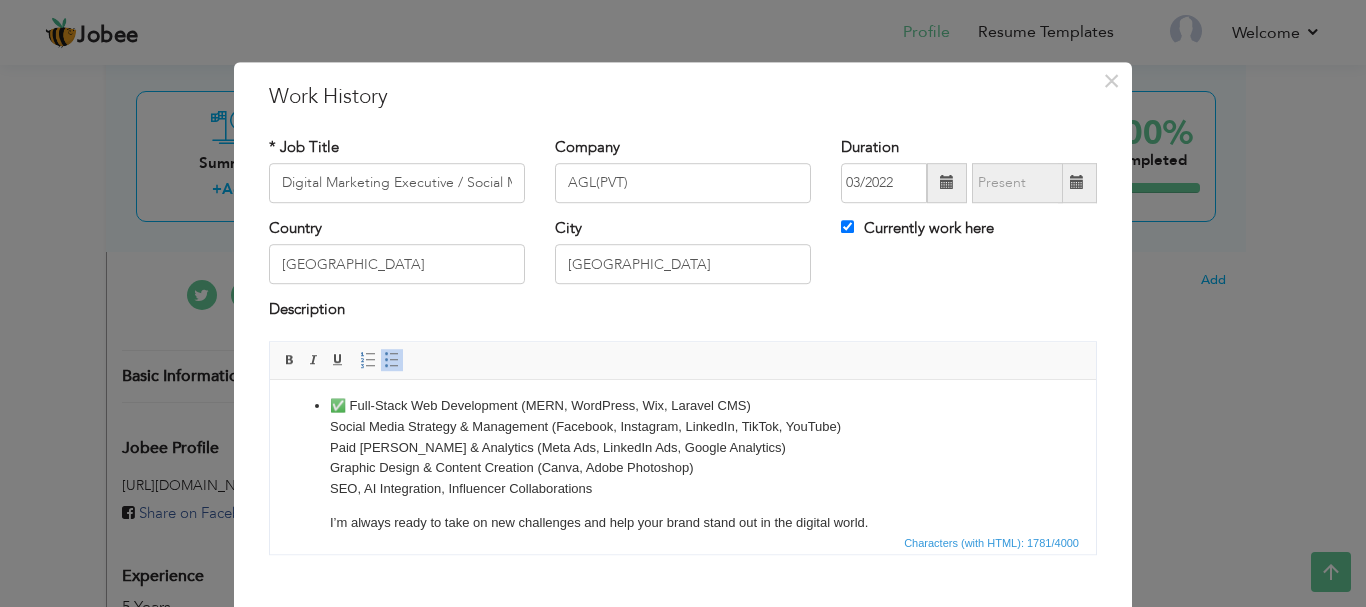 click on "✅ Full-Stack Web Development (MERN, WordPress, Wix, Laravel CMS)  Social Media Strategy & Management (Facebook, Instagram, LinkedIn, TikTok, YouTube)  Paid Ad Campaigns & Analytics (Meta Ads, LinkedIn Ads, Google Analytics) Graphic Design & Content Creation (Canva, Adobe Photoshop)  SEO, AI Integration, Influencer Collaborations" at bounding box center [683, 447] 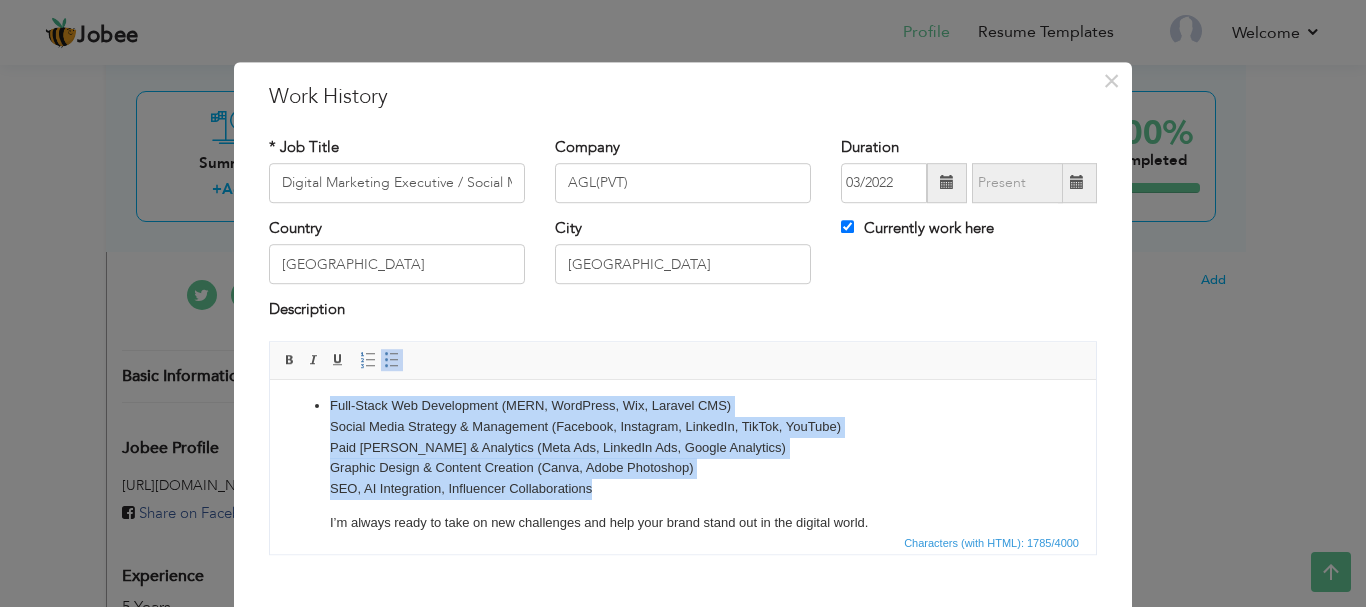 drag, startPoint x: 569, startPoint y: 489, endPoint x: 310, endPoint y: 402, distance: 273.22153 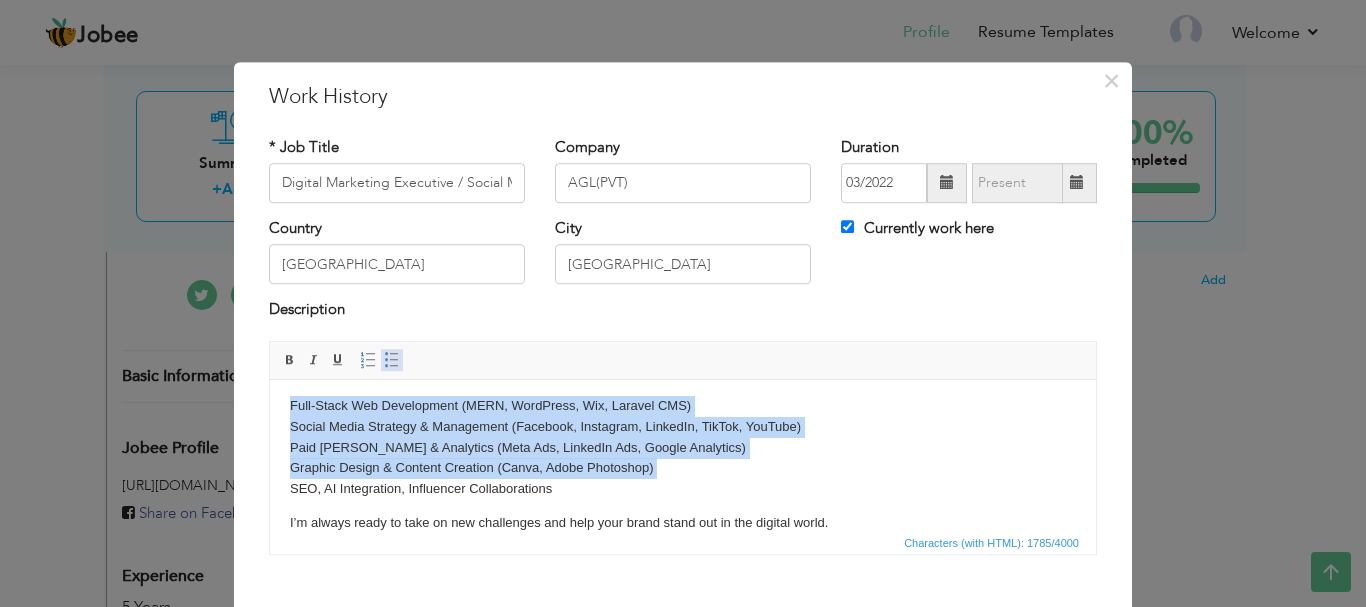 click at bounding box center (392, 360) 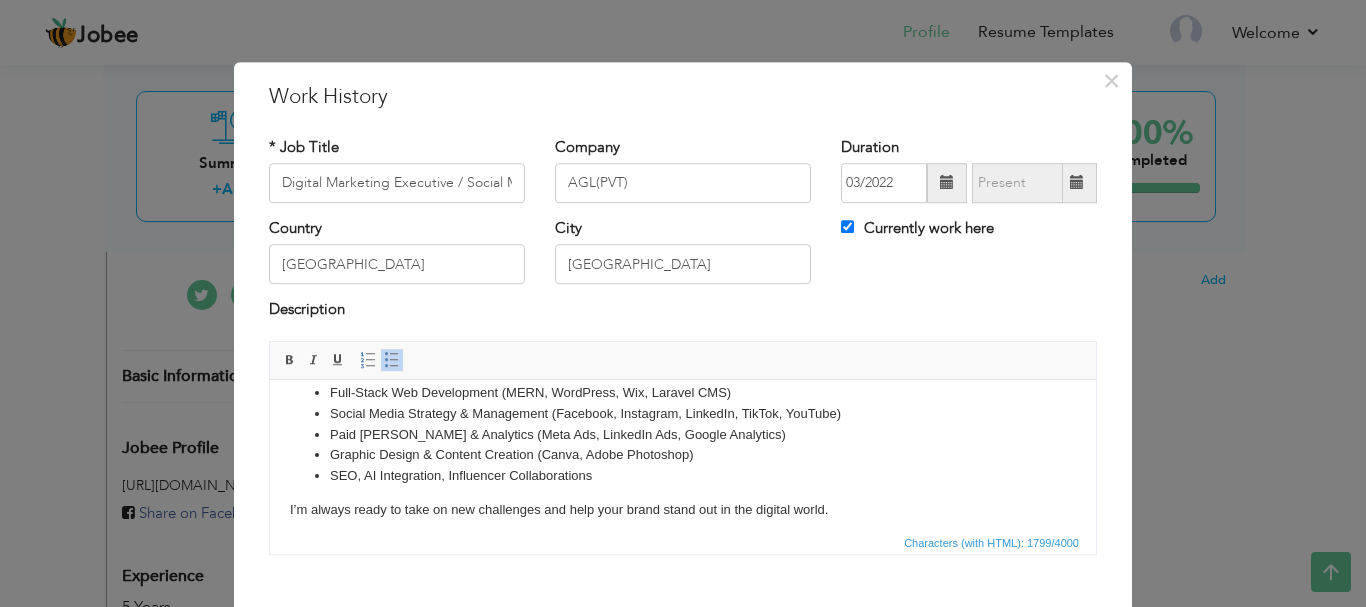 click on "Develop and implement comprehensive social media strategies to increase brand visibility, engagement, and website traffic. Create and curate engaging content across multiple social media platforms, including Facebook, Twitter, Instagram, LinkedIn, and Pinterest. Manage social media accounts, including content scheduling, community engagement, and audience interaction. Analyze social media performance metrics using tools such as Google Analytics, Hootsuite, and Sprout Social to optimize content and strategy. Collaborate with cross-functional teams to align social media efforts with overall marketing objectives and campaigns. Stay updated on industry trends, best practices, and emerging platforms to continuously improve social media presence and effectiveness.  Full-Stack Web Development (MERN, WordPress, Wix, Laravel CMS)  Social Media Strategy & Management (Facebook, Instagram, LinkedIn, TikTok, YouTube)  Paid Ad Campaigns & Analytics (Meta Ads, LinkedIn Ads, Google Analytics) Content Creation & Scheduling" at bounding box center [683, 499] 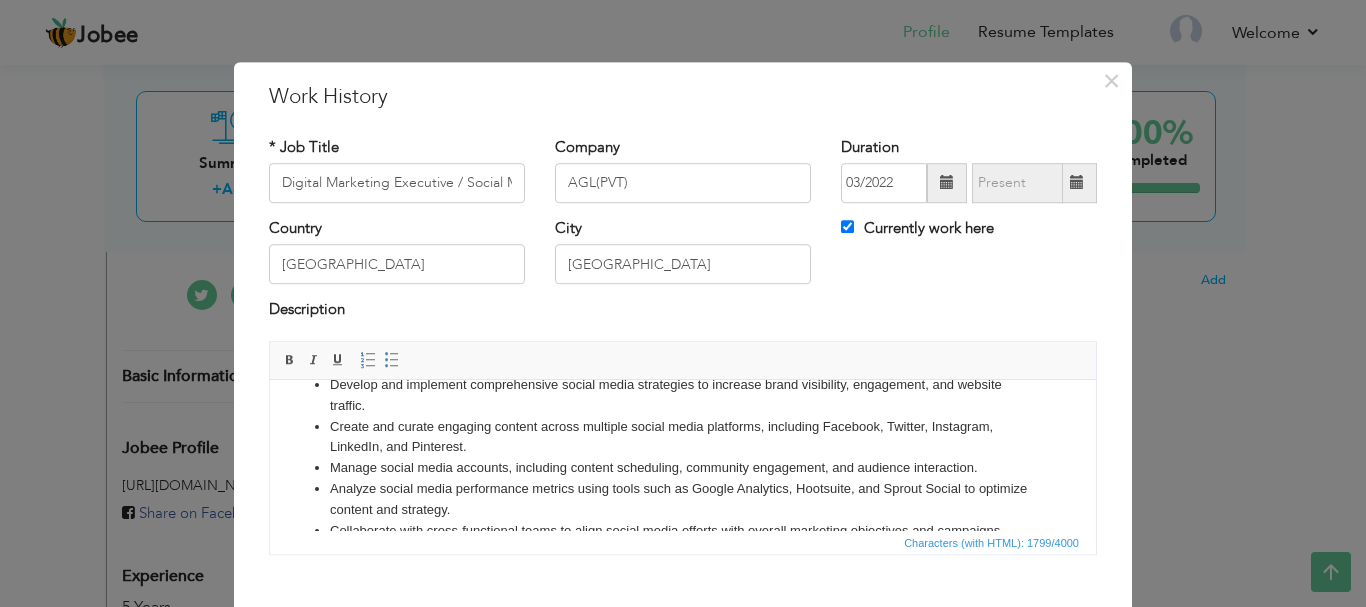 scroll, scrollTop: 0, scrollLeft: 0, axis: both 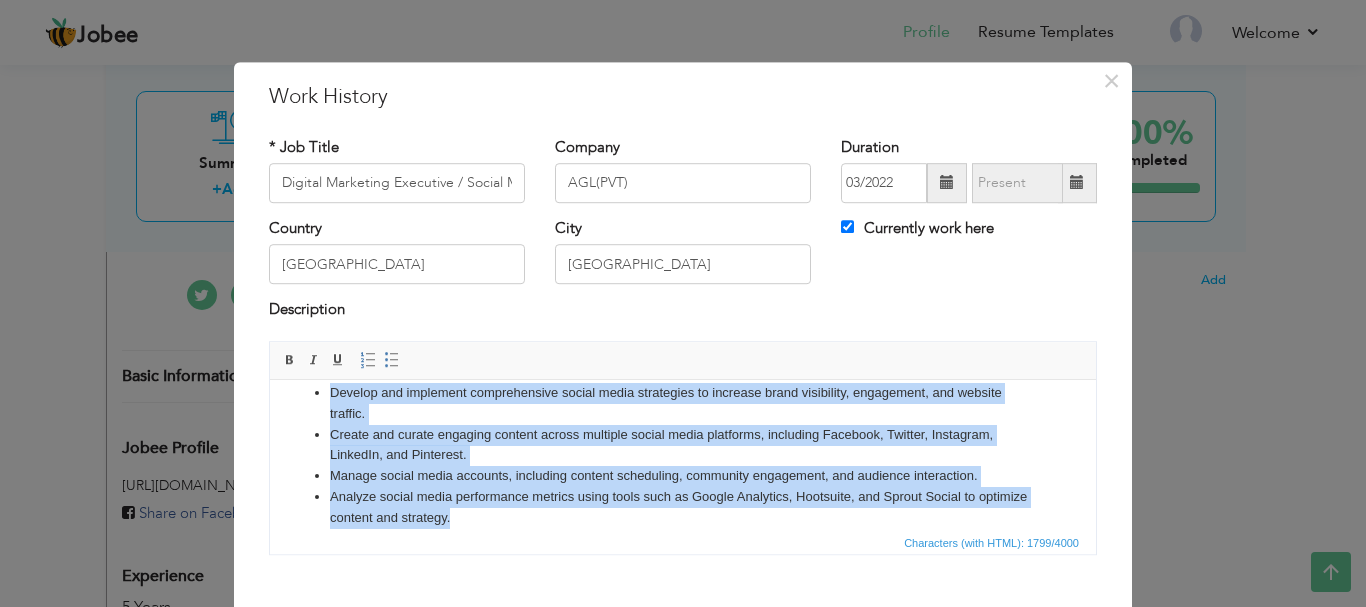 drag, startPoint x: 314, startPoint y: 403, endPoint x: 527, endPoint y: 507, distance: 237.03375 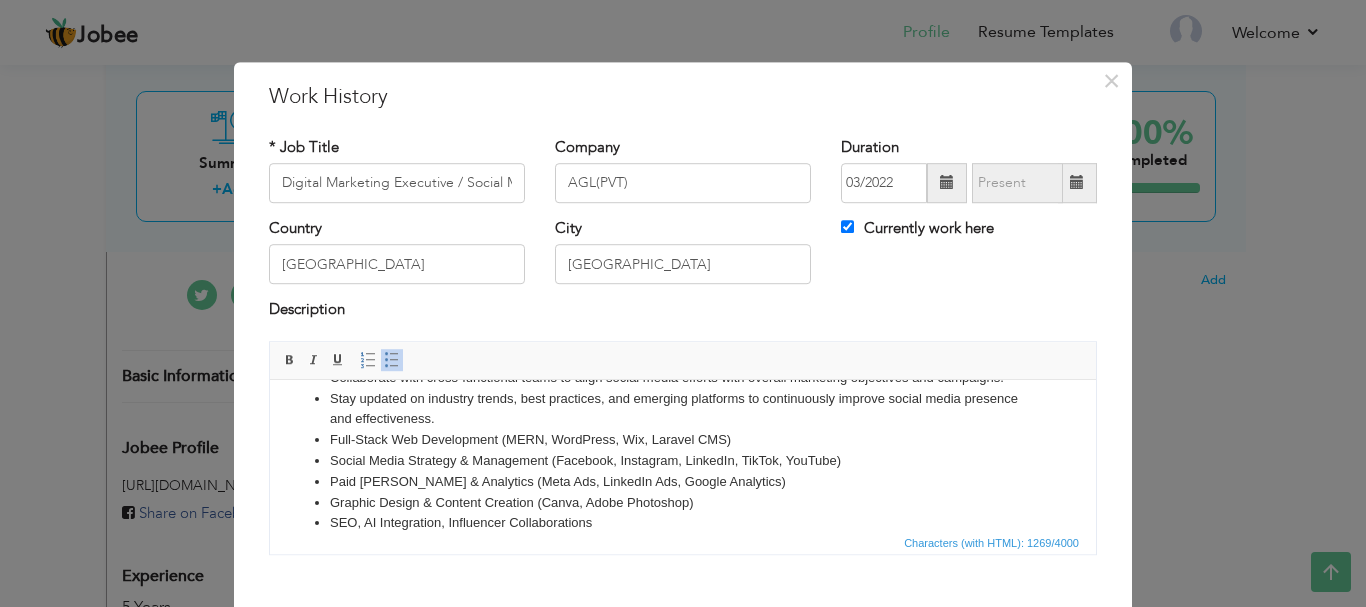 scroll, scrollTop: 17, scrollLeft: 0, axis: vertical 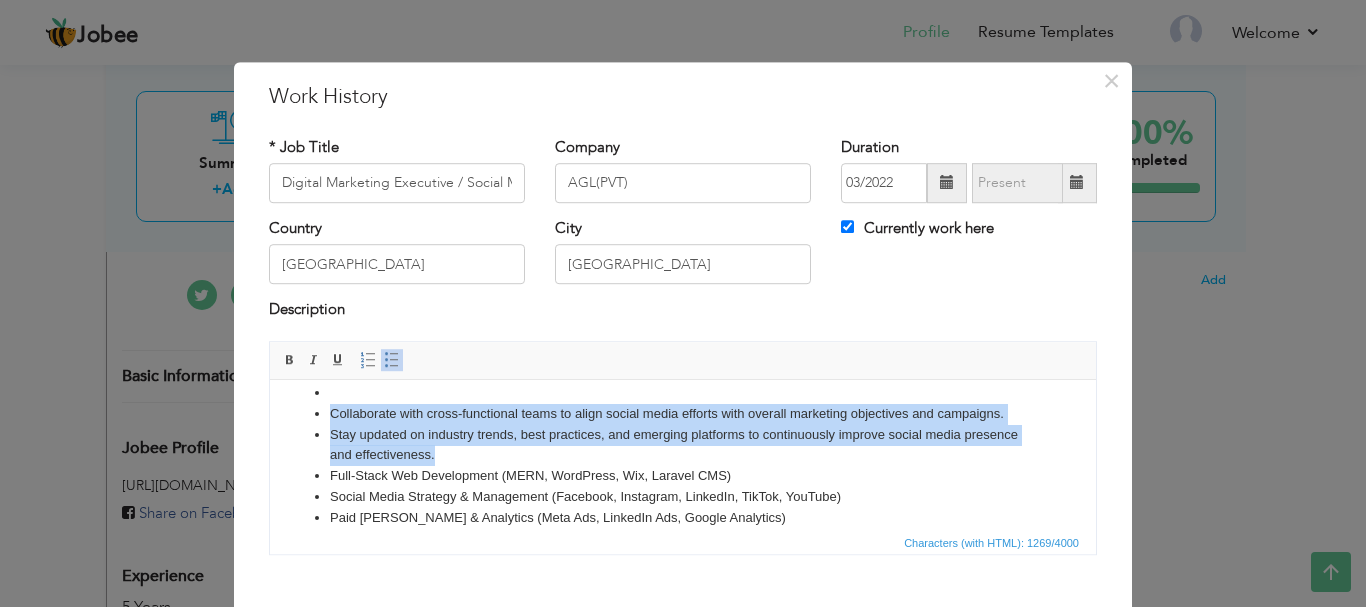 drag, startPoint x: 442, startPoint y: 453, endPoint x: 315, endPoint y: 412, distance: 133.45412 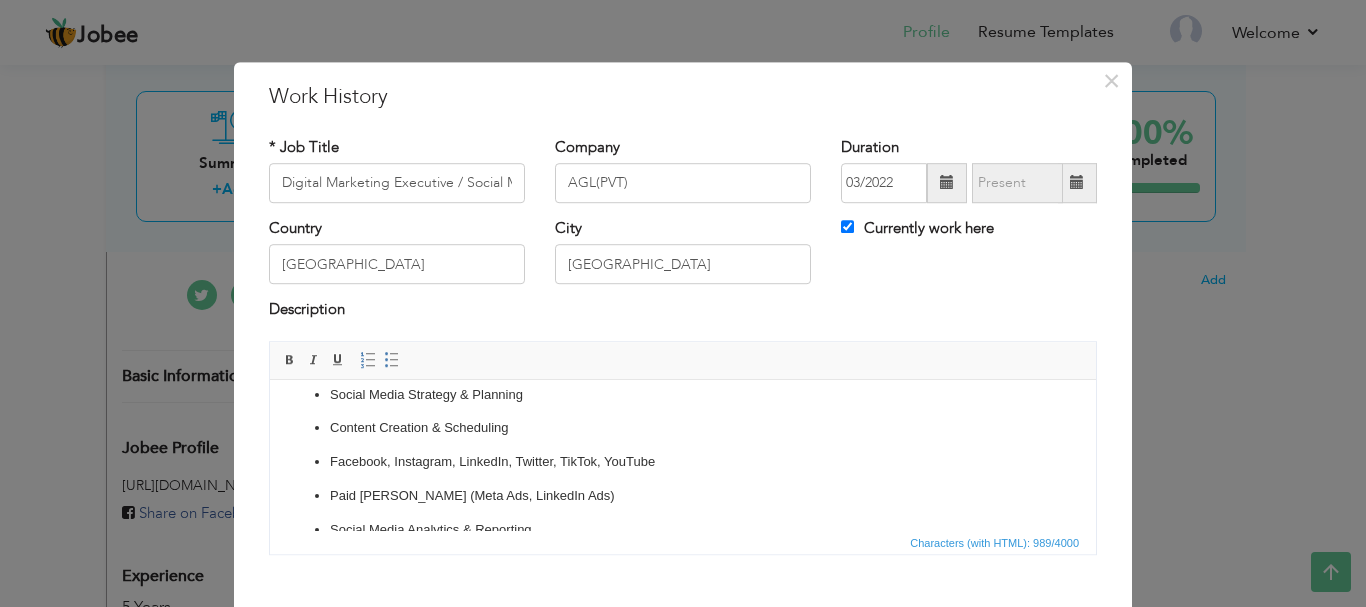 scroll, scrollTop: 100, scrollLeft: 0, axis: vertical 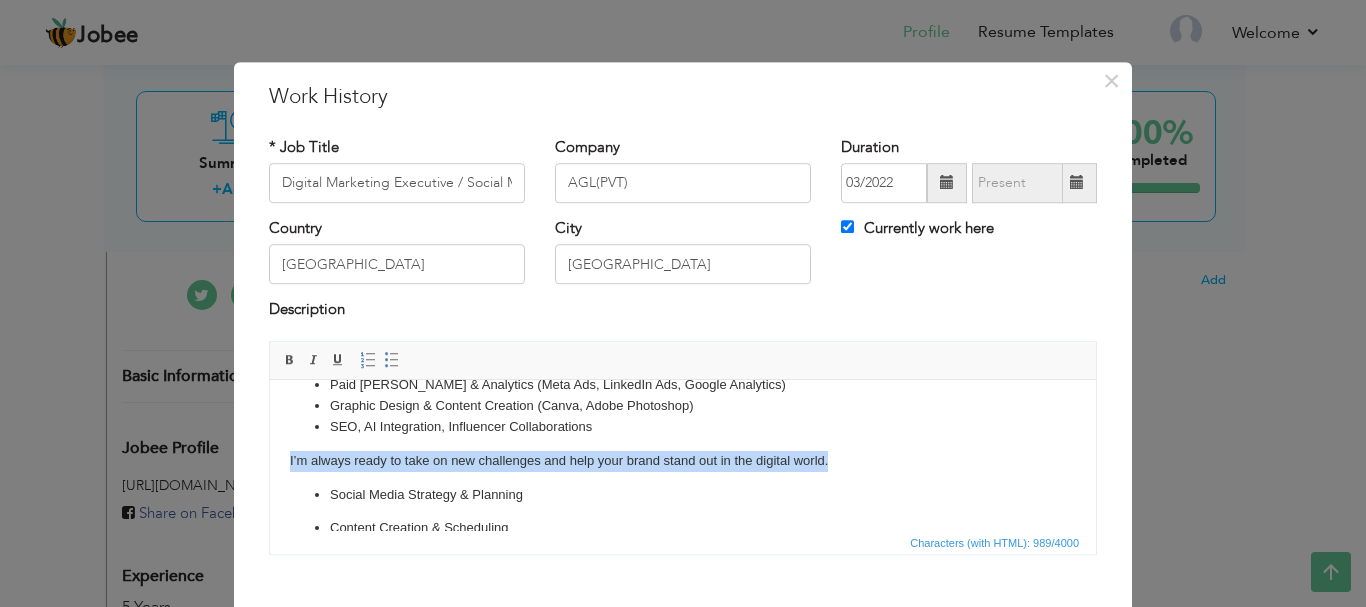 drag, startPoint x: 841, startPoint y: 458, endPoint x: 277, endPoint y: 467, distance: 564.0718 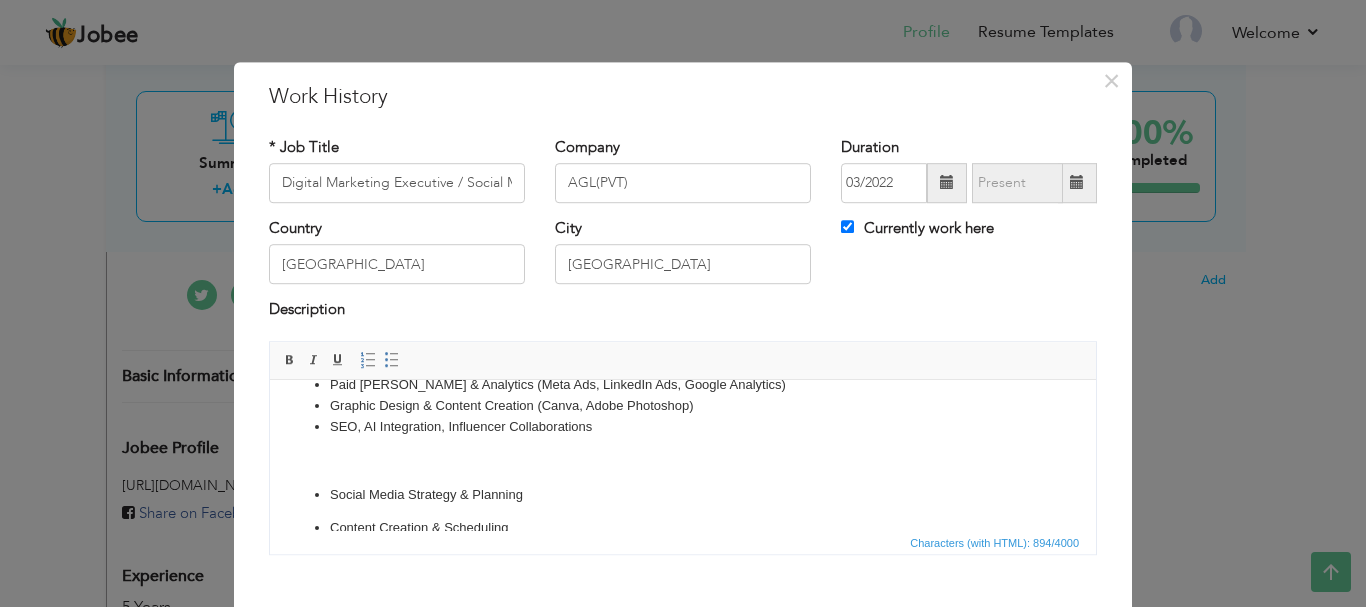 click on "Social Media Strategy & Planning Content Creation & Scheduling Facebook, Instagram, LinkedIn, Twitter, TikTok, YouTube Paid Ad Campaigns (Meta Ads, LinkedIn Ads) Social Media Analytics & Reporting Influencer Marketing Brand Awareness & Engagement Canva, Adobe Photoshop Hashtag Research & Trend Monitoring" 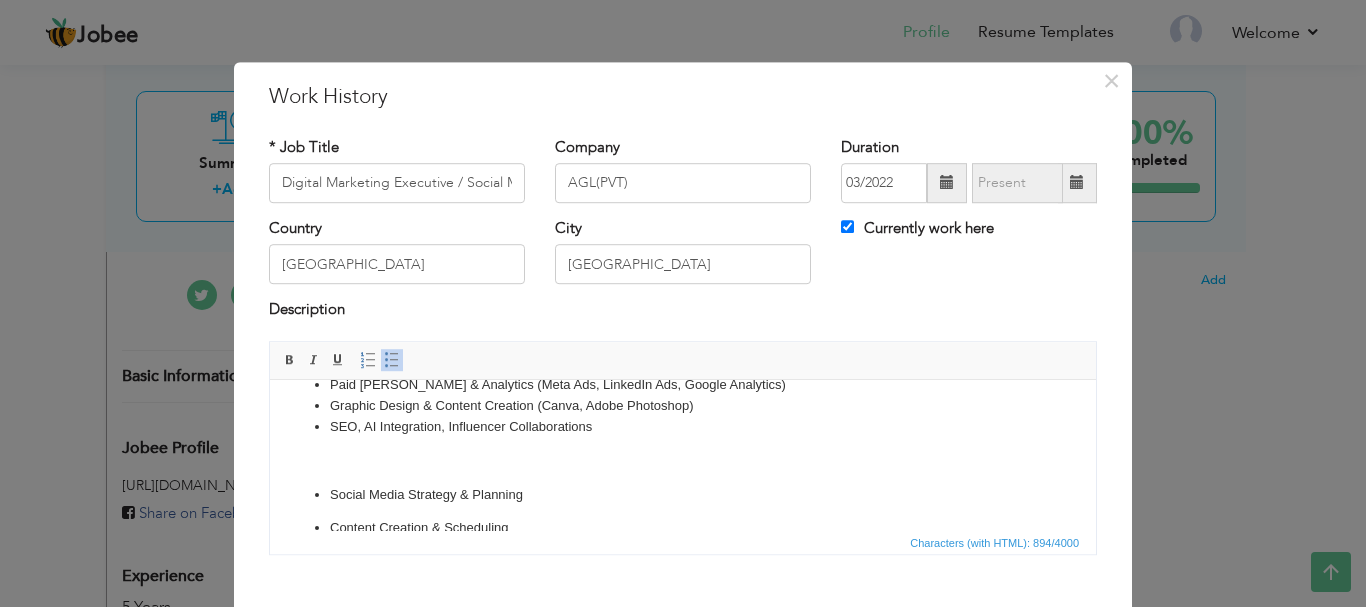 click on "Social Media Strategy & Planning Content Creation & Scheduling Facebook, Instagram, LinkedIn, Twitter, TikTok, YouTube Paid Ad Campaigns (Meta Ads, LinkedIn Ads) Social Media Analytics & Reporting Influencer Marketing Brand Awareness & Engagement Canva, Adobe Photoshop Hashtag Research & Trend Monitoring" 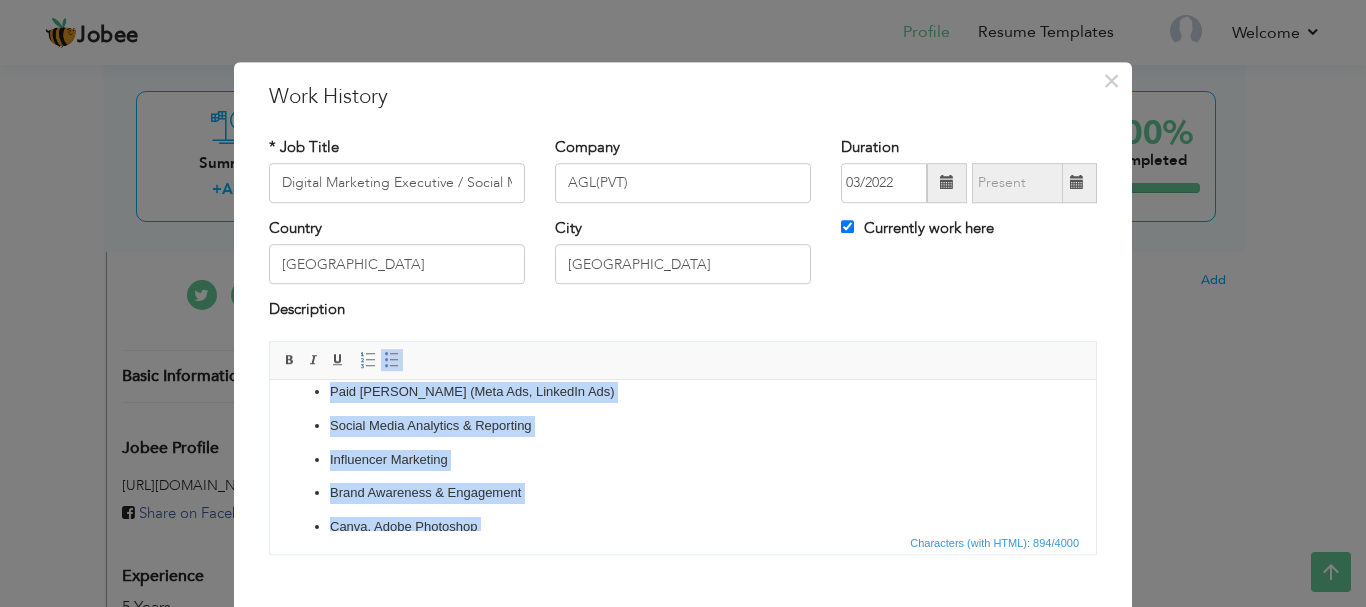 scroll, scrollTop: 366, scrollLeft: 0, axis: vertical 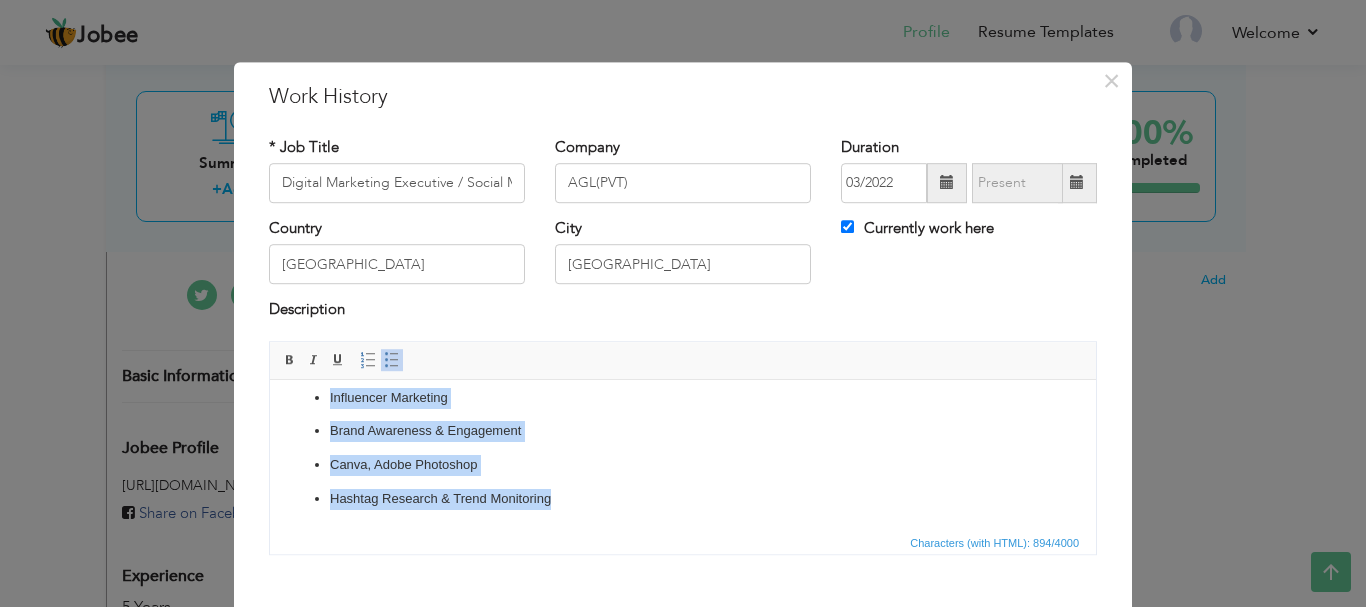 drag, startPoint x: 303, startPoint y: 441, endPoint x: 629, endPoint y: 497, distance: 330.77484 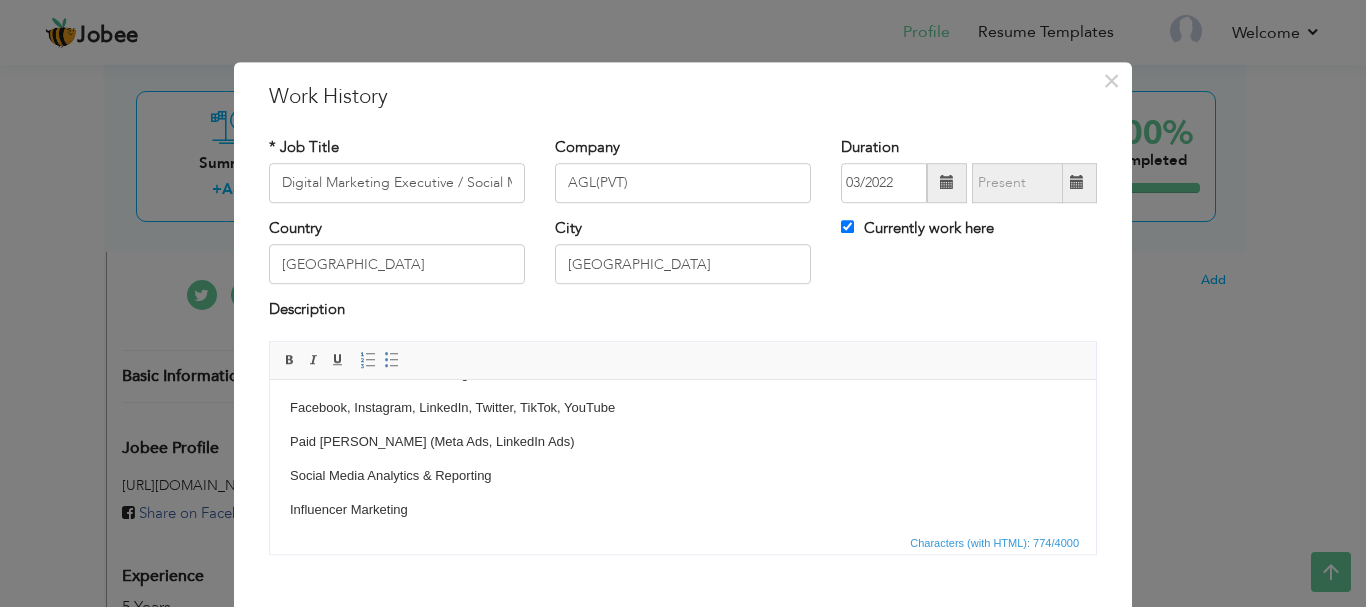 scroll, scrollTop: 53, scrollLeft: 0, axis: vertical 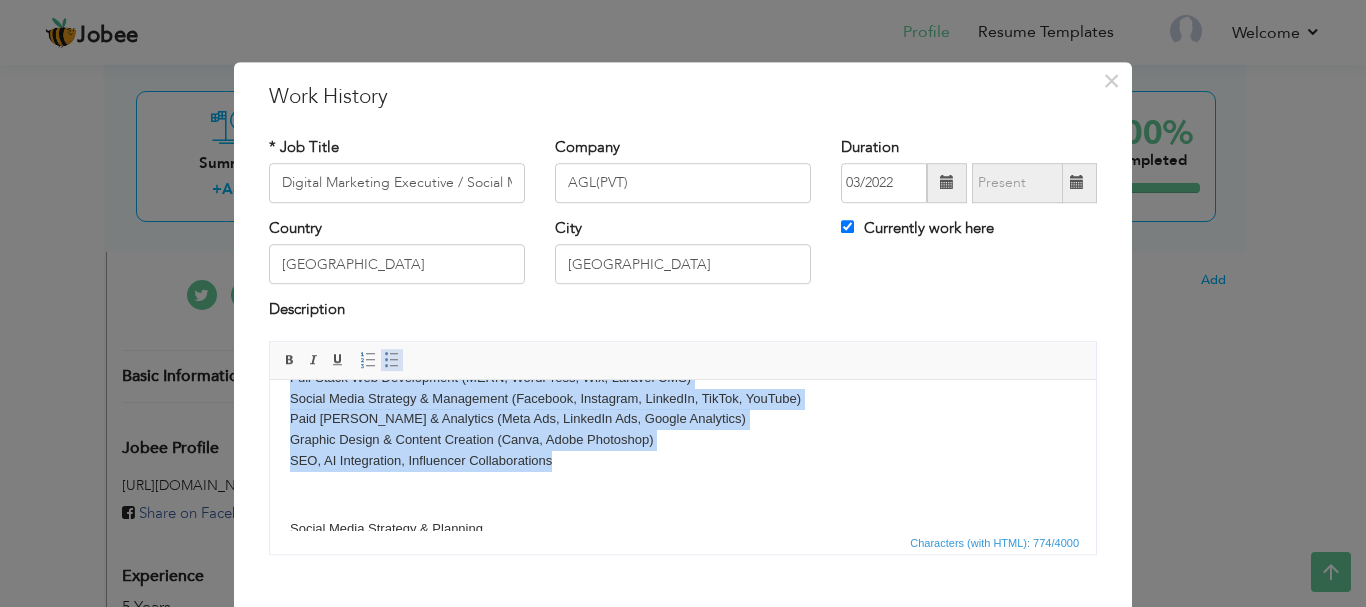 click at bounding box center (392, 360) 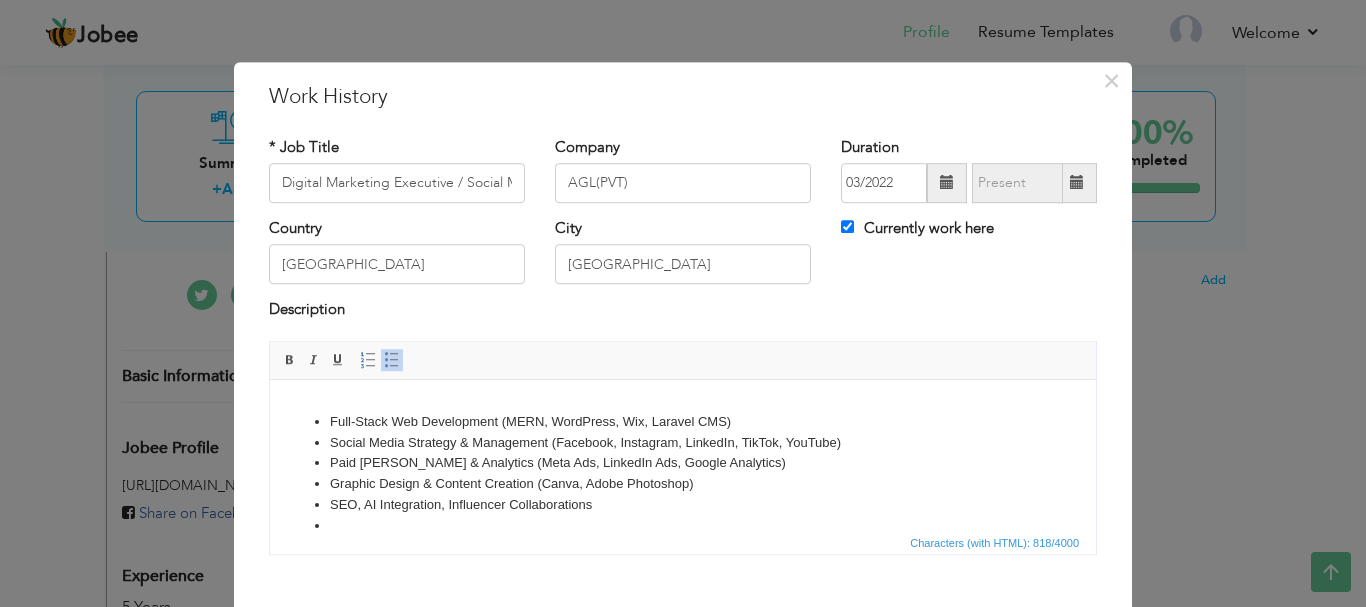 scroll, scrollTop: 0, scrollLeft: 0, axis: both 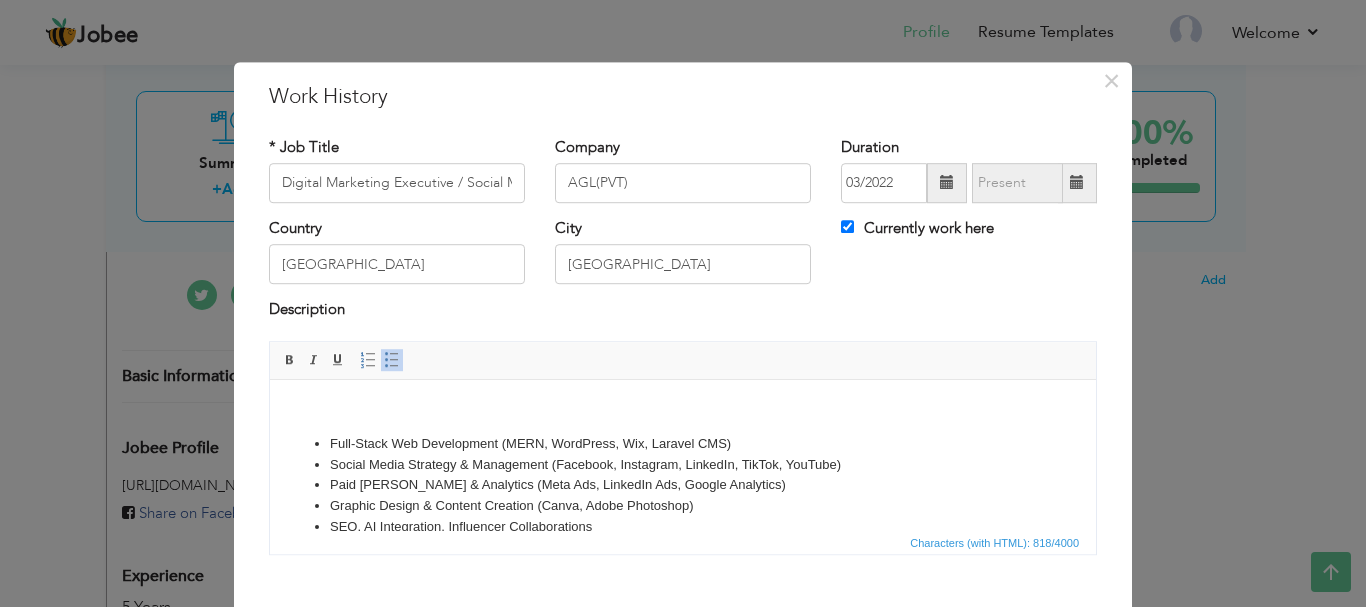 drag, startPoint x: 717, startPoint y: 552, endPoint x: 745, endPoint y: 530, distance: 35.608986 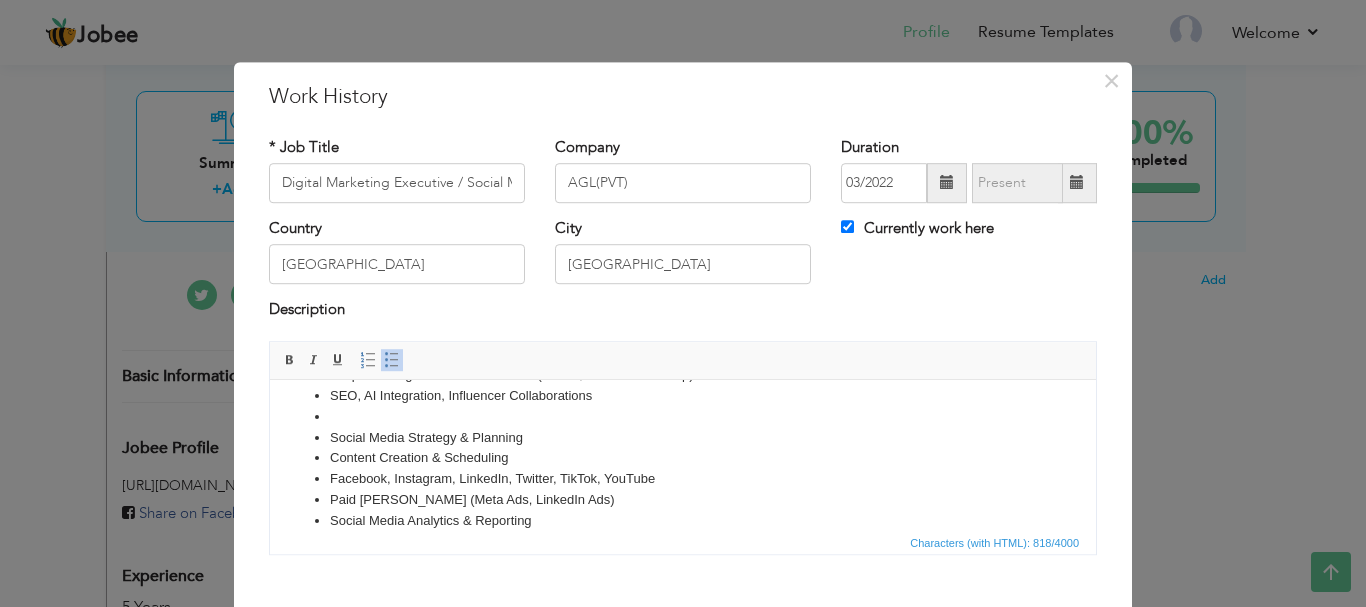 scroll, scrollTop: 236, scrollLeft: 0, axis: vertical 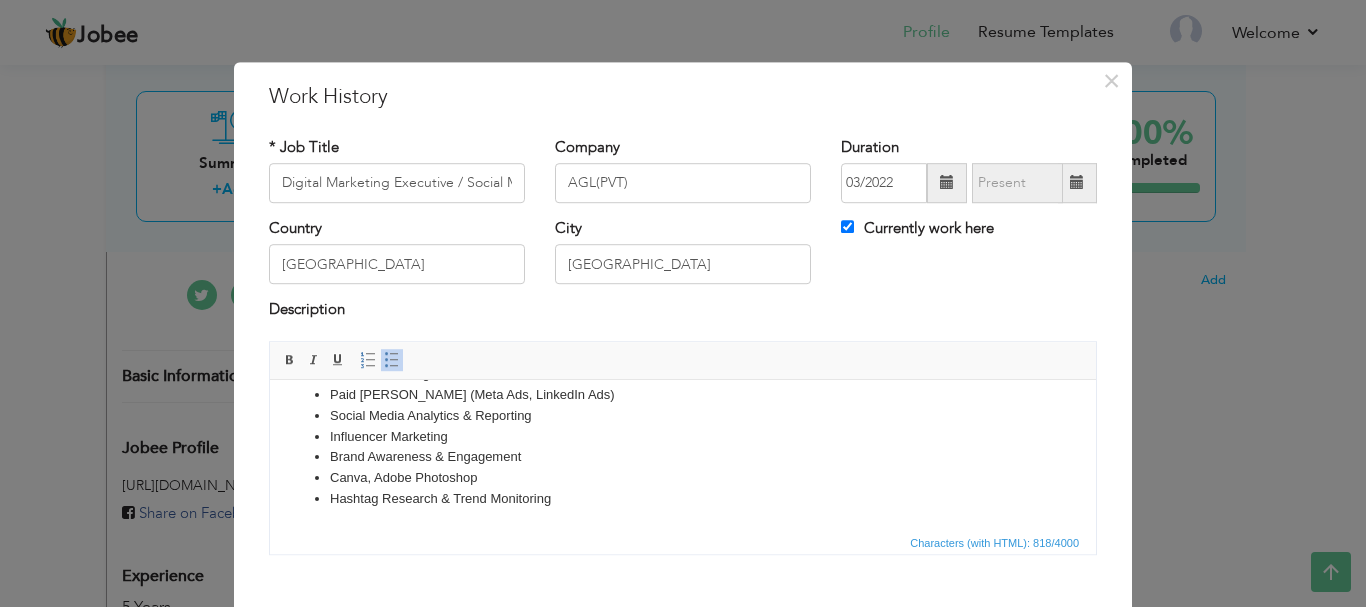 click on "Canva, Adobe Photoshop" at bounding box center [683, 477] 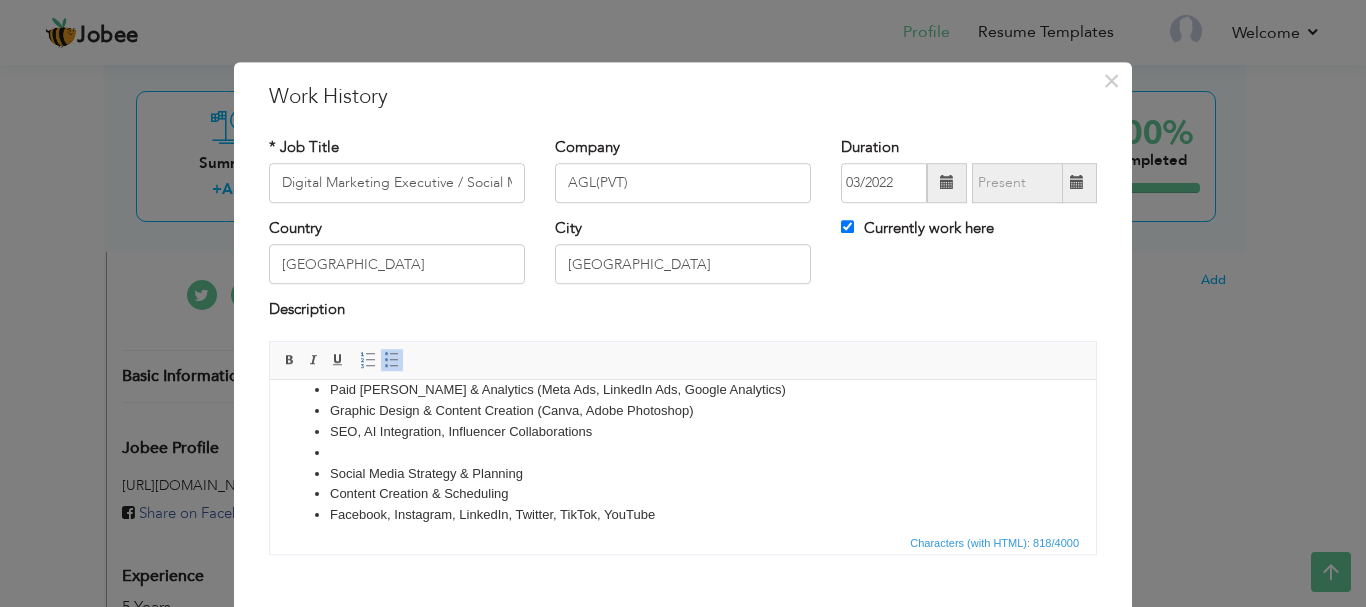 scroll, scrollTop: 136, scrollLeft: 0, axis: vertical 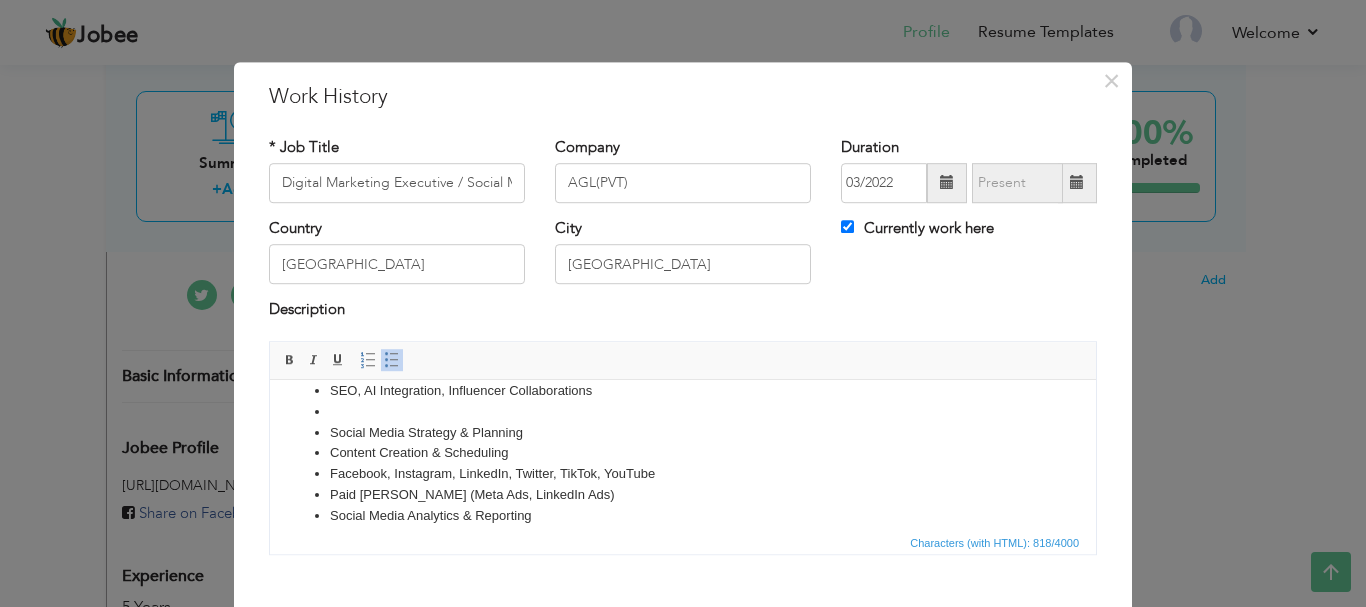 click on "Full-Stack Web Development (MERN, WordPress, Wix, Laravel CMS)  Social Media Strategy & Management (Facebook, Instagram, LinkedIn, TikTok, YouTube)  Paid Ad Campaigns & Analytics (Meta Ads, LinkedIn Ads, Google Analytics) Graphic Design & Content Creation (Canva, Adobe Photoshop)  SEO, AI Integration, Influencer Collaborations Social Media Strategy & Planning Content Creation & Scheduling Facebook, Instagram, LinkedIn, Twitter, TikTok, YouTube Paid Ad Campaigns (Meta Ads, LinkedIn Ads) Social Media Analytics & Reporting Influencer Marketing Brand Awareness & Engagement Canva, Adobe Photoshop Hashtag Research & Trend Monitoring" 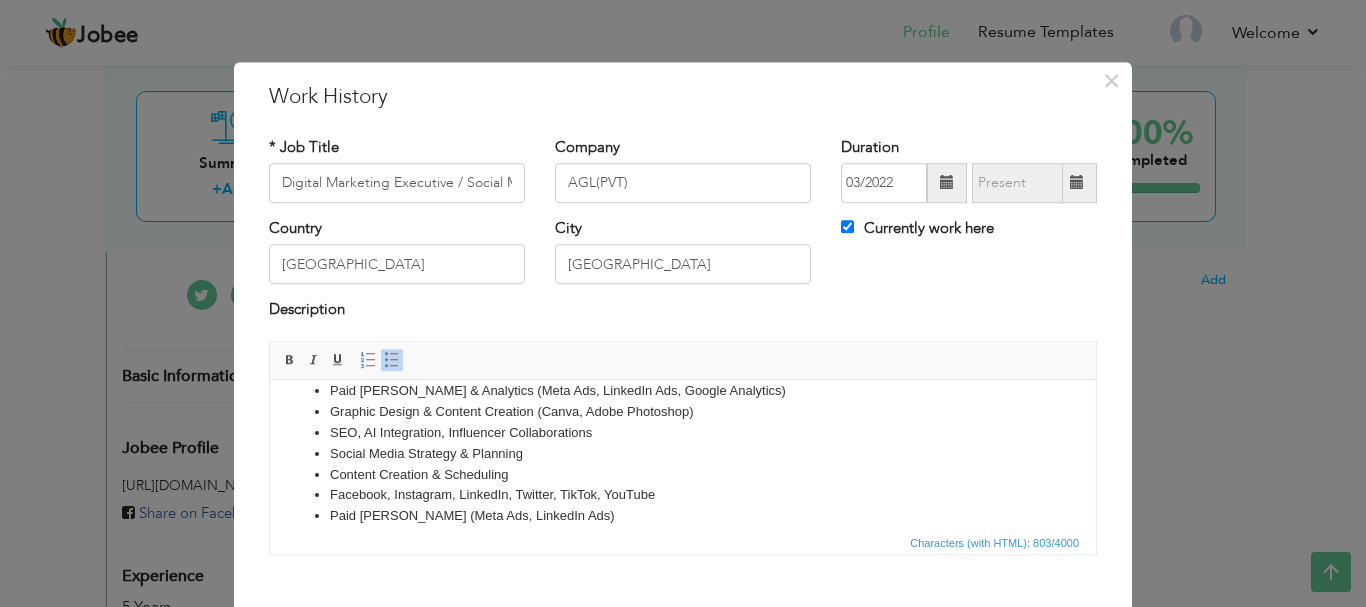 scroll, scrollTop: 136, scrollLeft: 0, axis: vertical 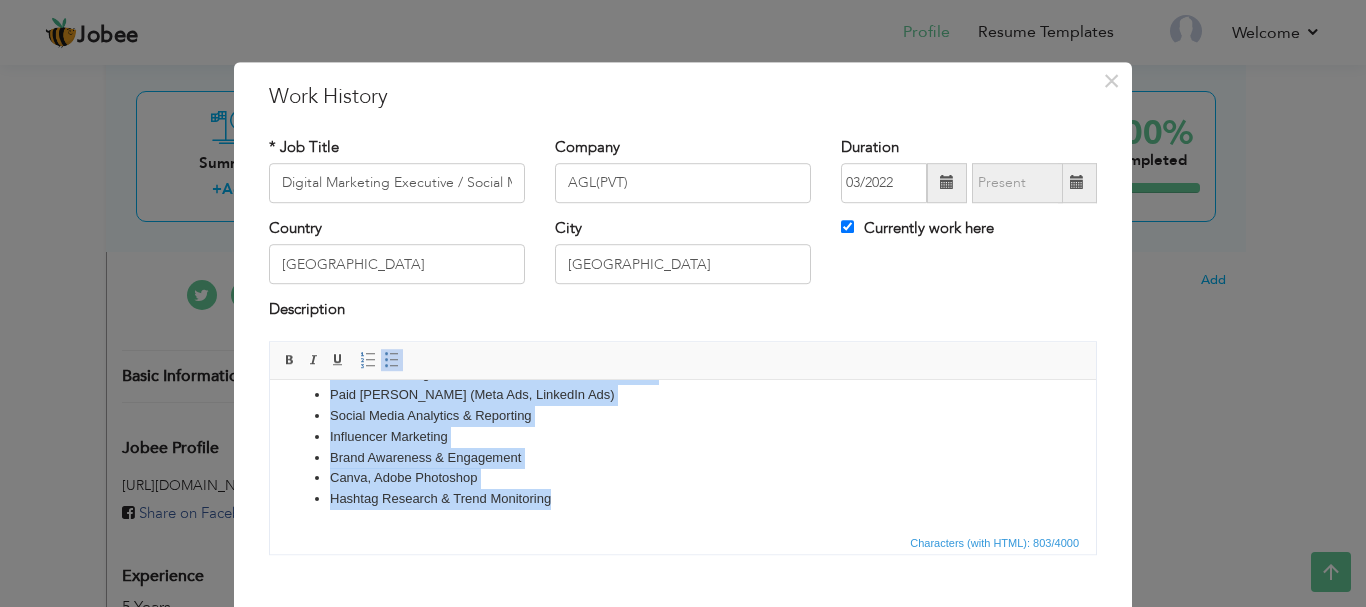 drag, startPoint x: 309, startPoint y: 415, endPoint x: 600, endPoint y: 527, distance: 311.80923 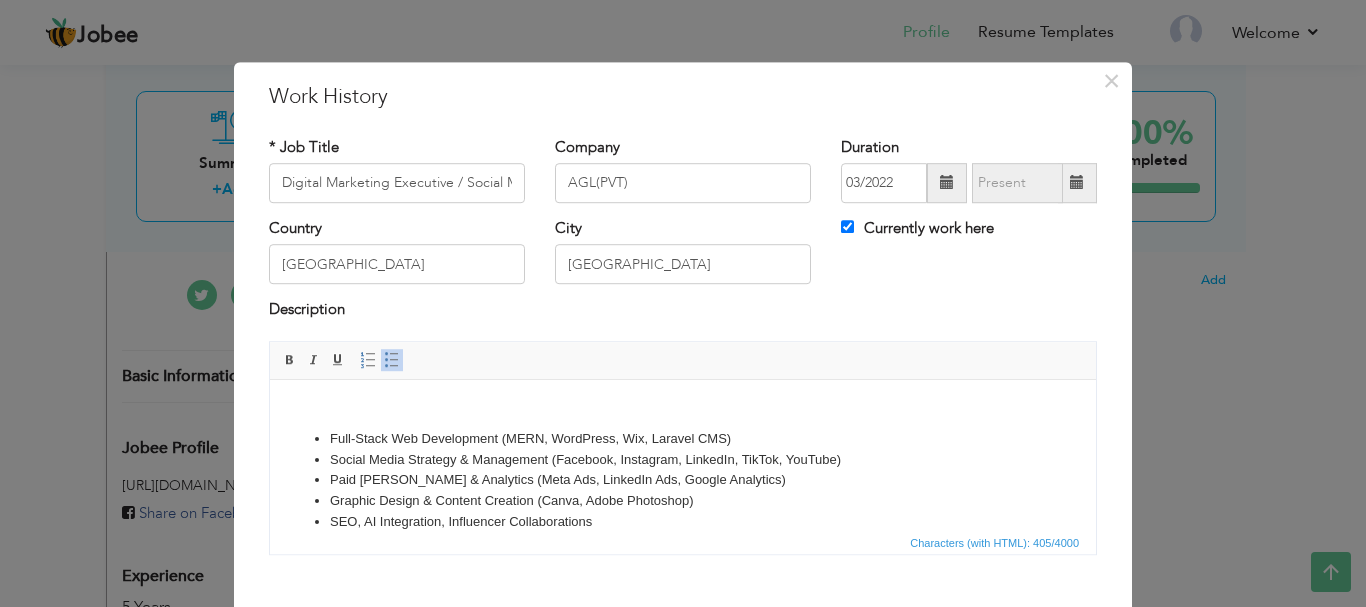 scroll, scrollTop: 0, scrollLeft: 0, axis: both 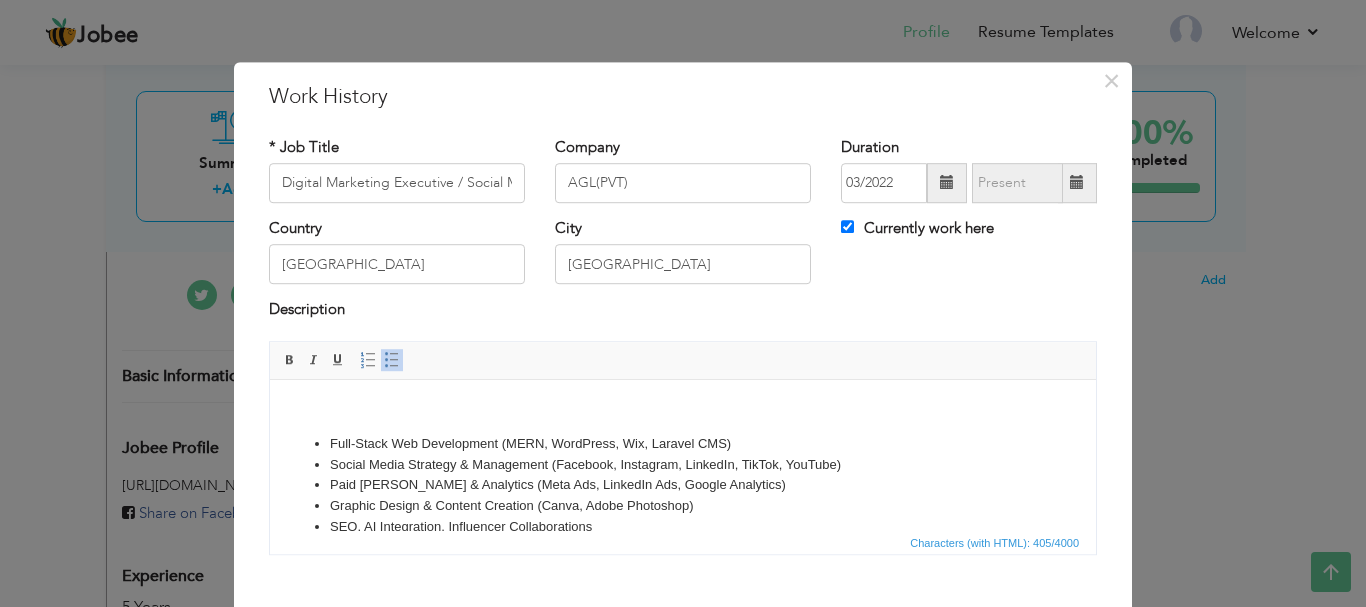 click on "Full-Stack Web Development (MERN, WordPress, Wix, Laravel CMS)  Social Media Strategy & Management (Facebook, Instagram, LinkedIn, TikTok, YouTube)  Paid Ad Campaigns & Analytics (Meta Ads, LinkedIn Ads, Google Analytics) Graphic Design & Content Creation (Canva, Adobe Photoshop)  SEO, AI Integration, Influencer Collaborations" 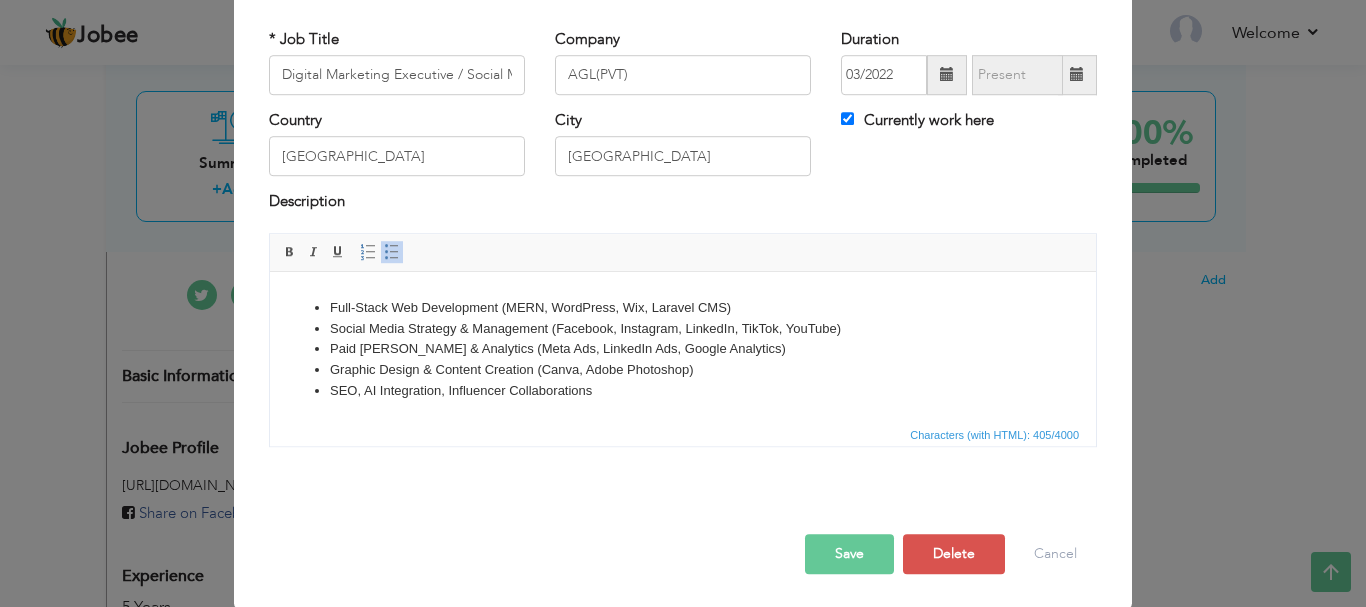scroll, scrollTop: 110, scrollLeft: 0, axis: vertical 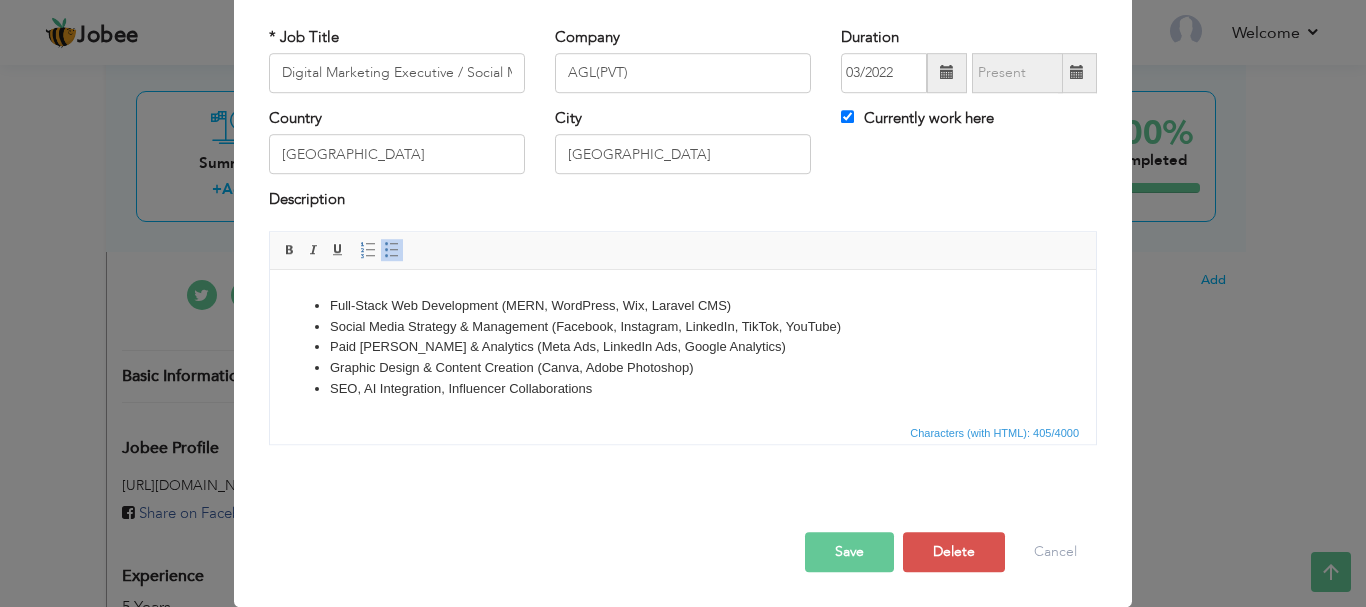 click on "SEO, AI Integration, Influencer Collaborations" at bounding box center (683, 388) 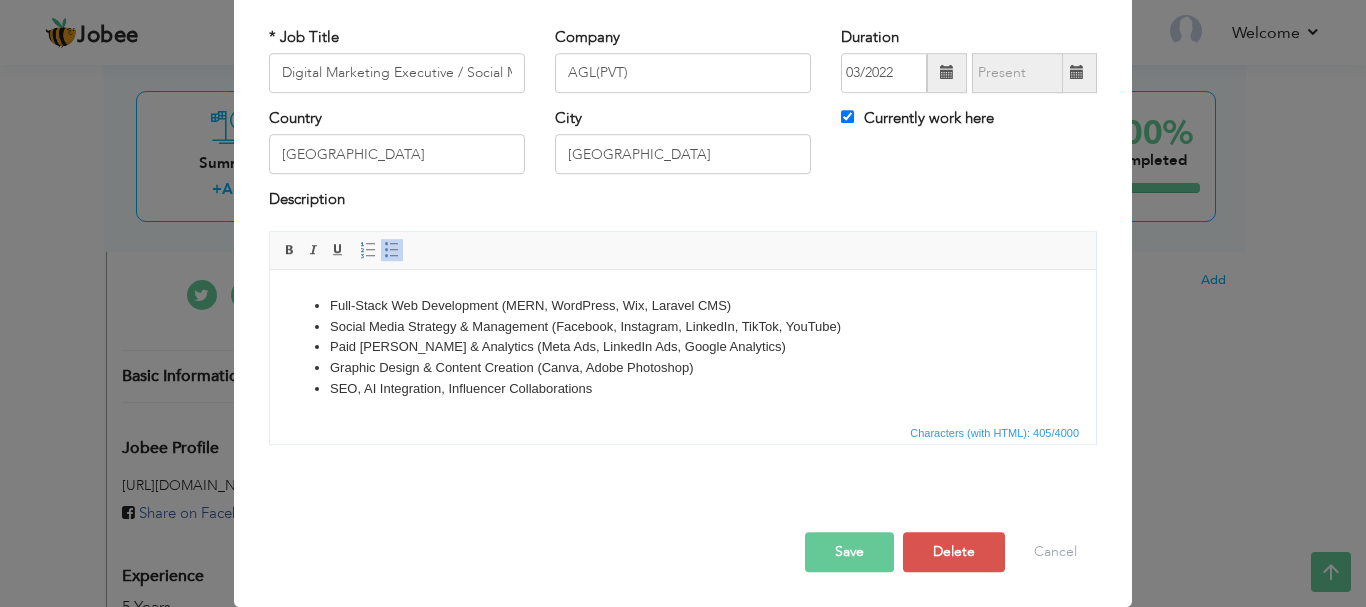 click on "​​​​​​​  Full-Stack Web Development (MERN, WordPress, Wix, Laravel CMS)  Social Media Strategy & Management (Facebook, Instagram, LinkedIn, TikTok, YouTube)  Paid Ad Campaigns & Analytics (Meta Ads, LinkedIn Ads, Google Analytics) Graphic Design & Content Creation (Canva, Adobe Photoshop)  SEO, AI Integration, Influencer Collaborations" at bounding box center (683, 330) 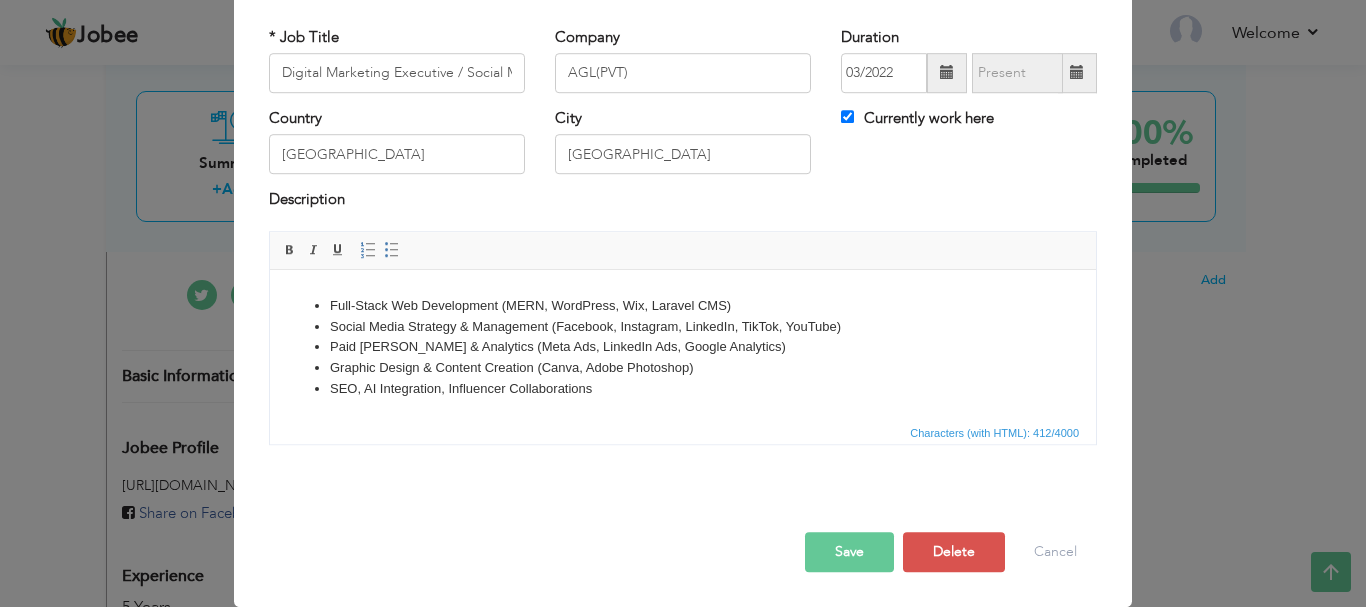 scroll, scrollTop: 38, scrollLeft: 0, axis: vertical 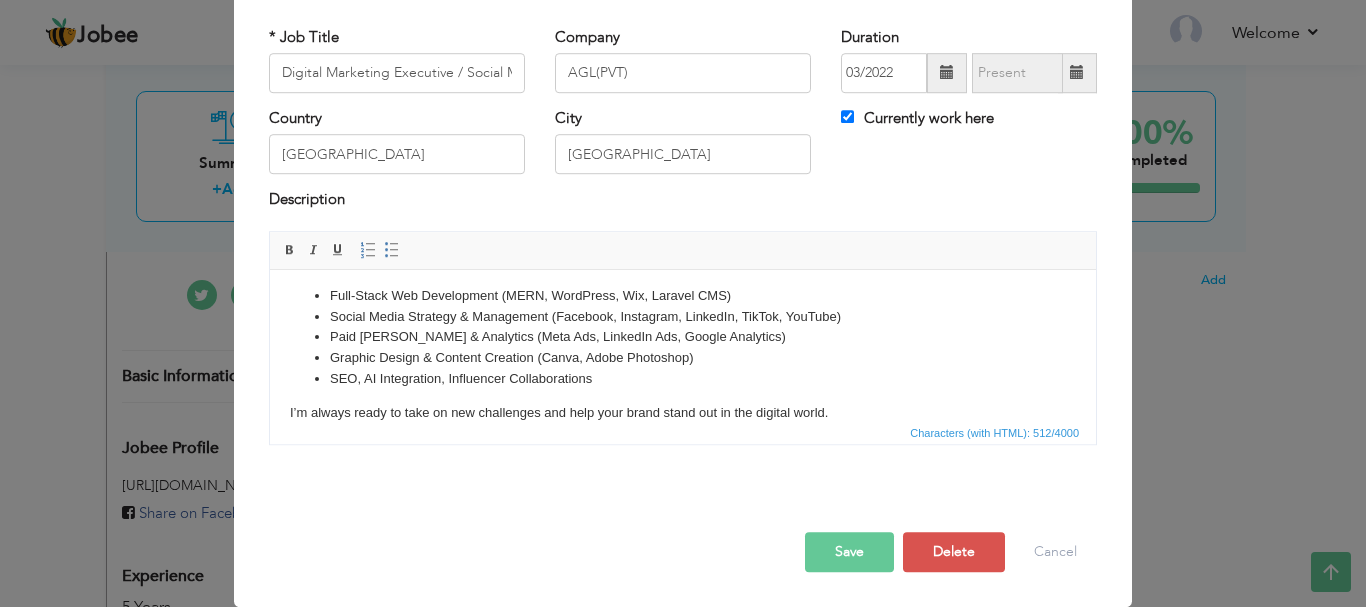 click on "Save" at bounding box center (849, 552) 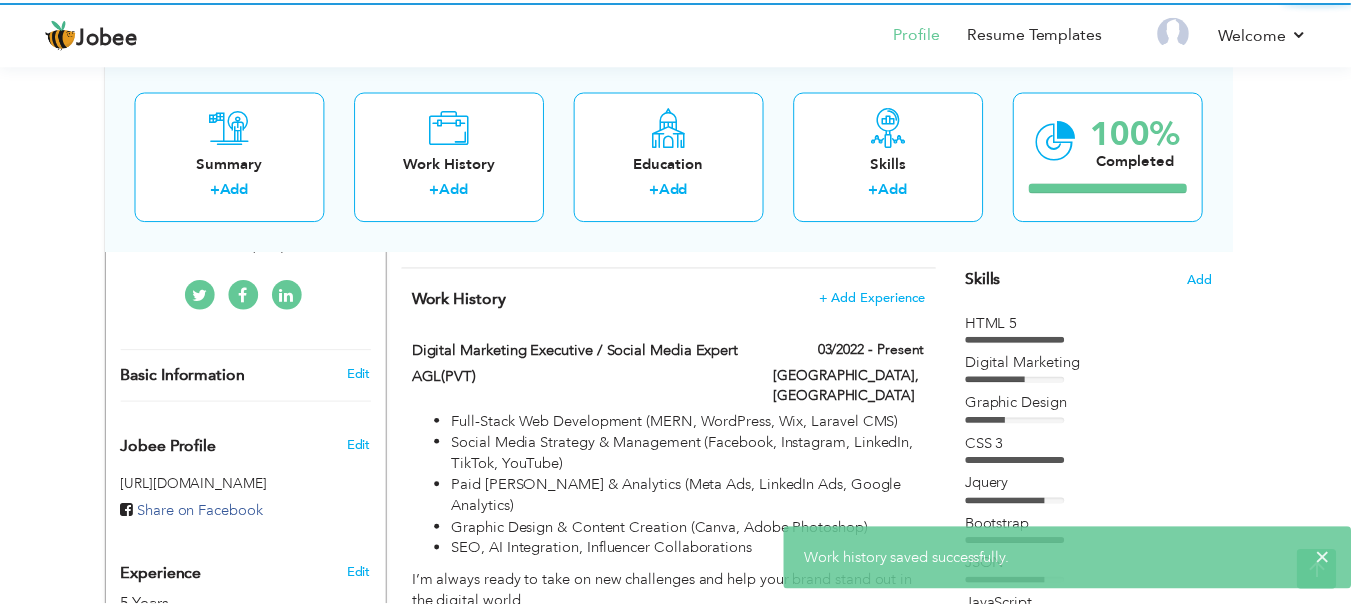 scroll, scrollTop: 0, scrollLeft: 0, axis: both 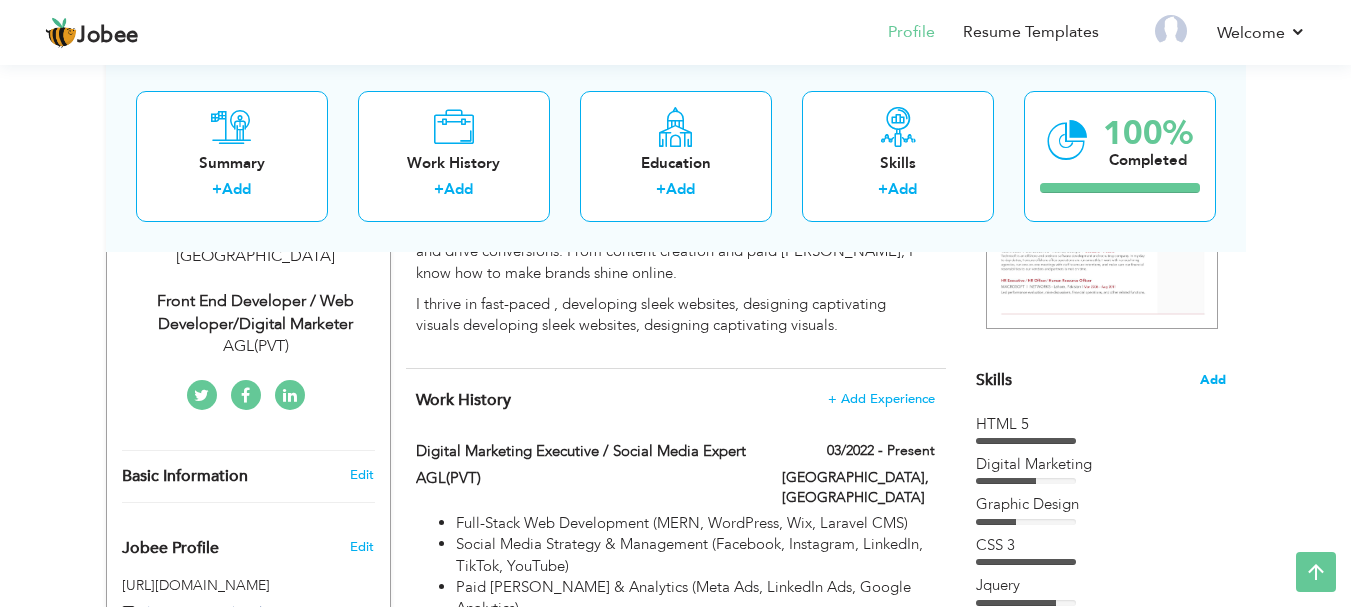 click on "Add" at bounding box center (1213, 380) 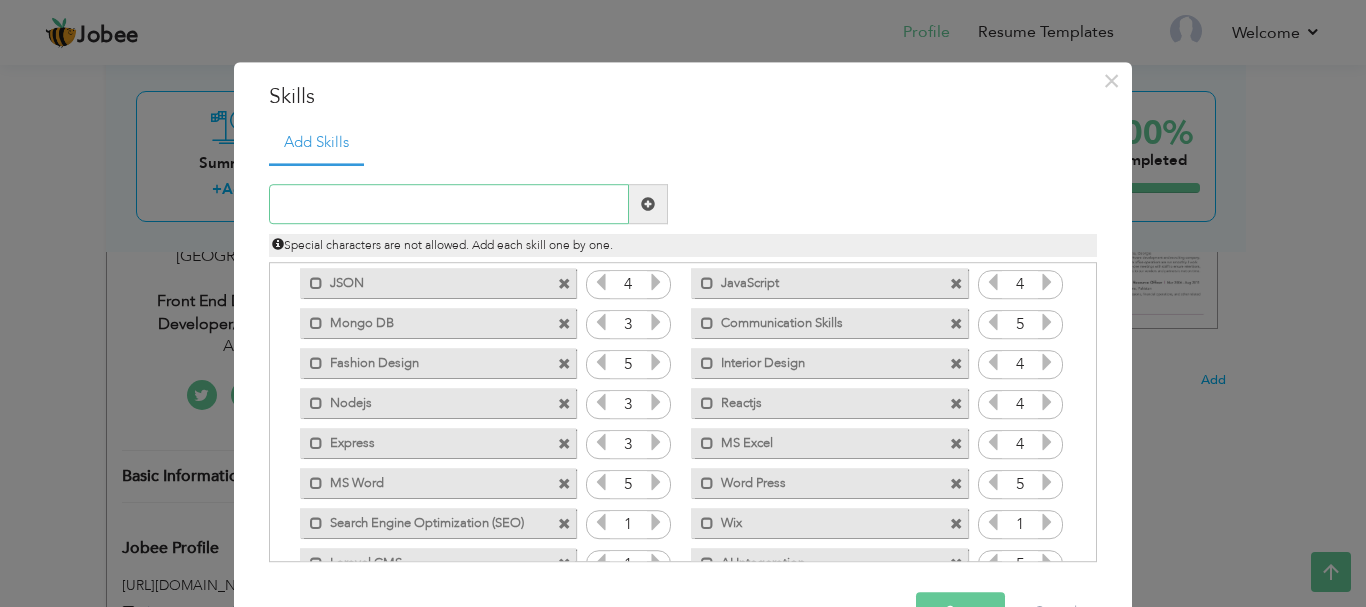 scroll, scrollTop: 200, scrollLeft: 0, axis: vertical 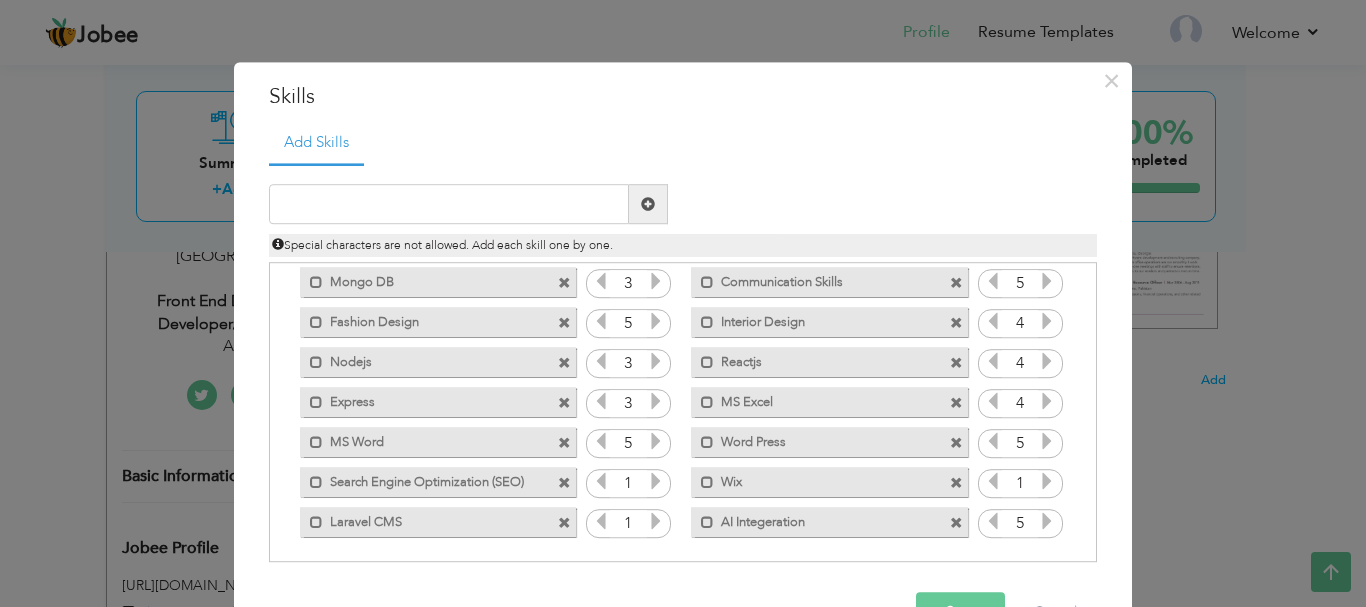 click at bounding box center (1047, 482) 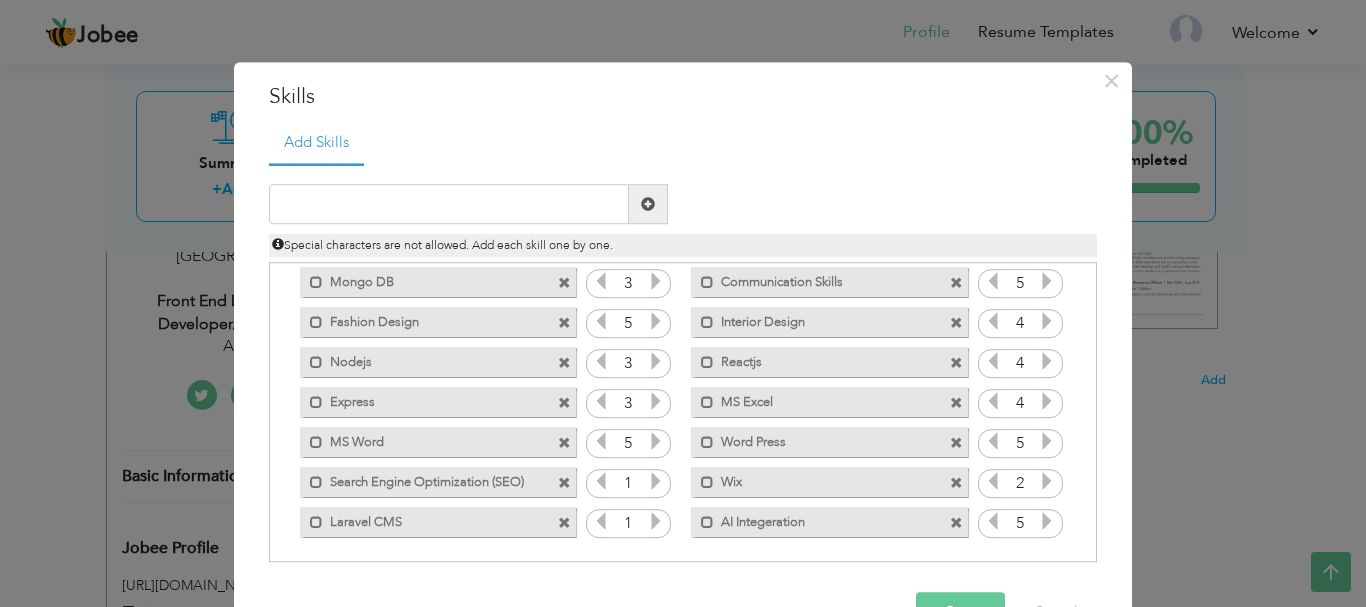 click at bounding box center [1047, 482] 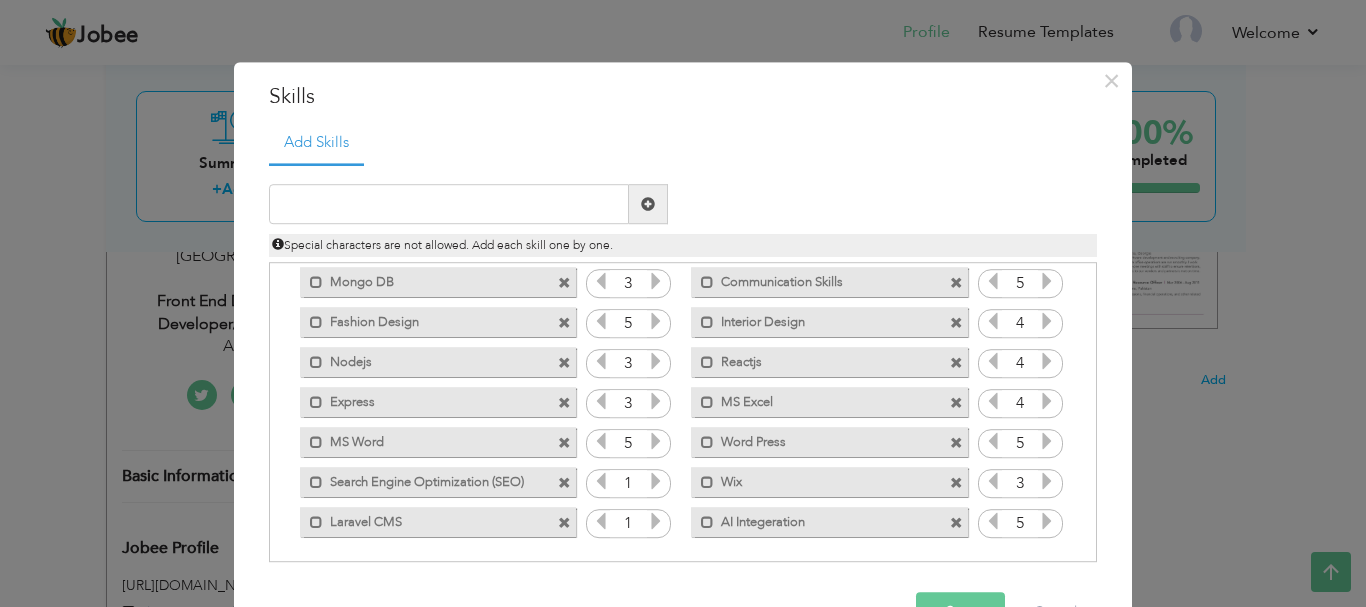 click at bounding box center (1047, 482) 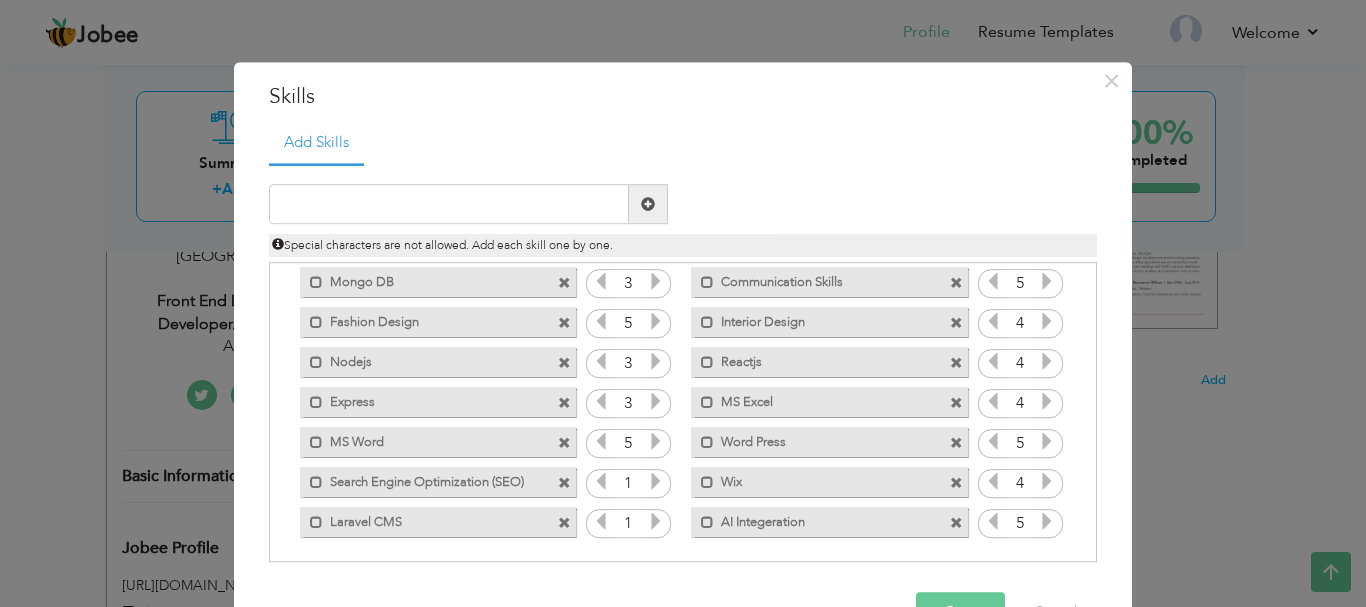 click at bounding box center (1047, 482) 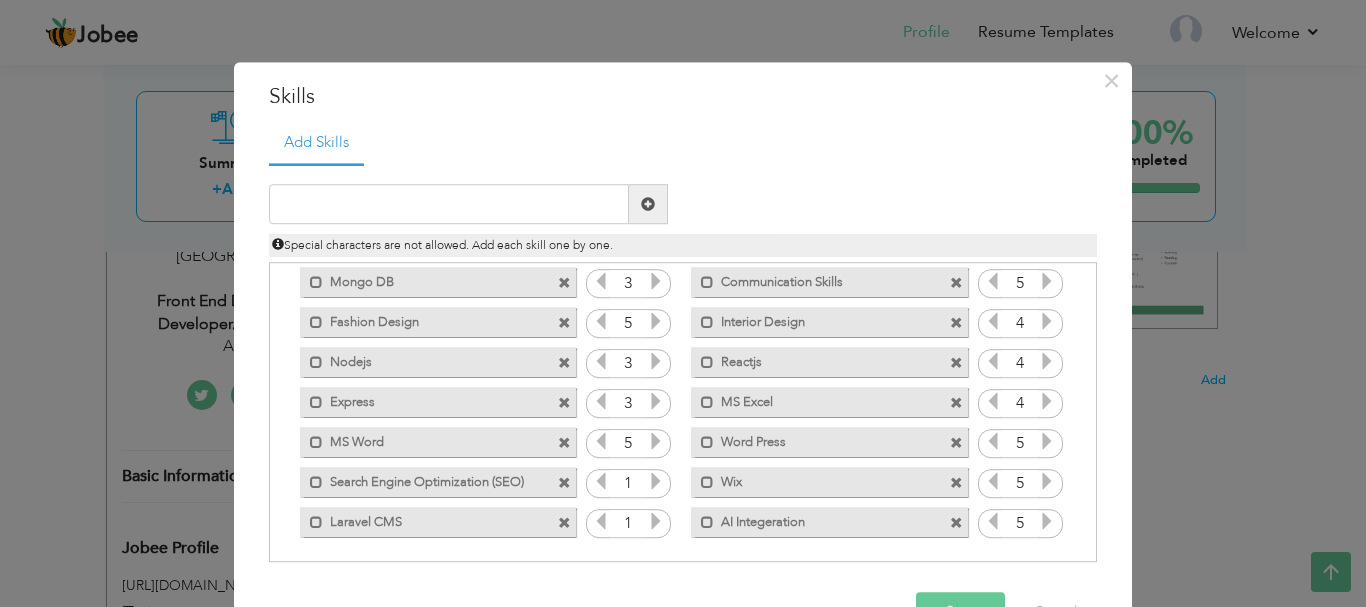 click at bounding box center [656, 482] 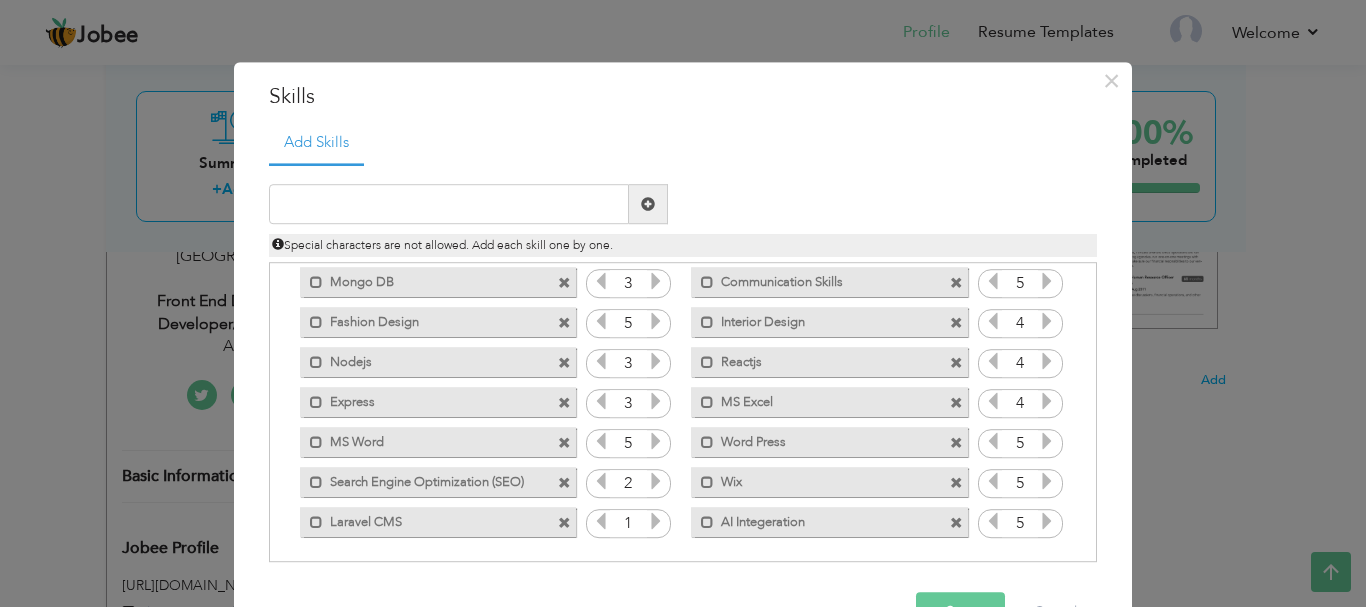 click at bounding box center [656, 482] 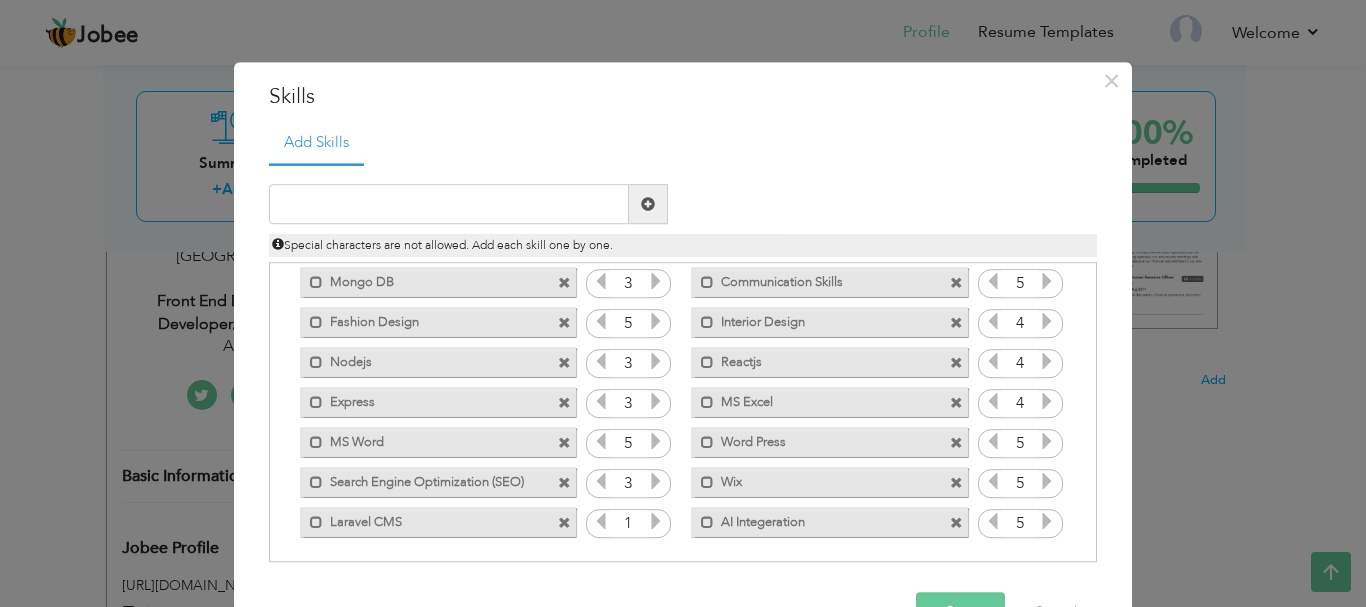 click at bounding box center (656, 522) 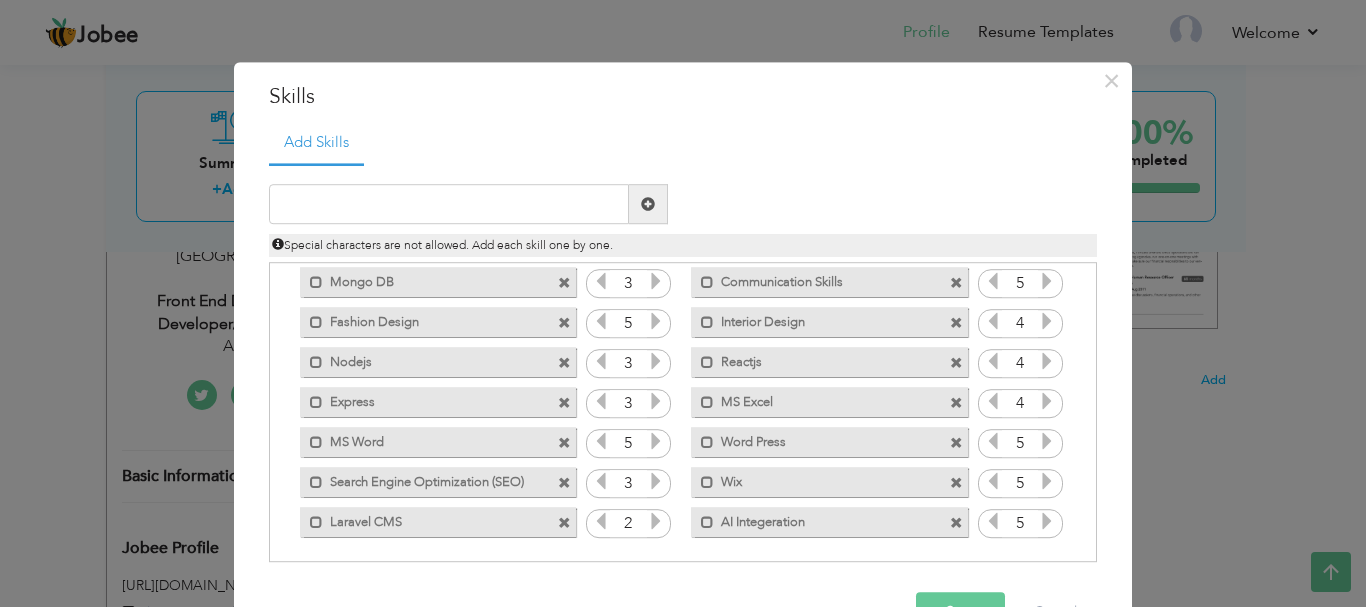 click at bounding box center (656, 522) 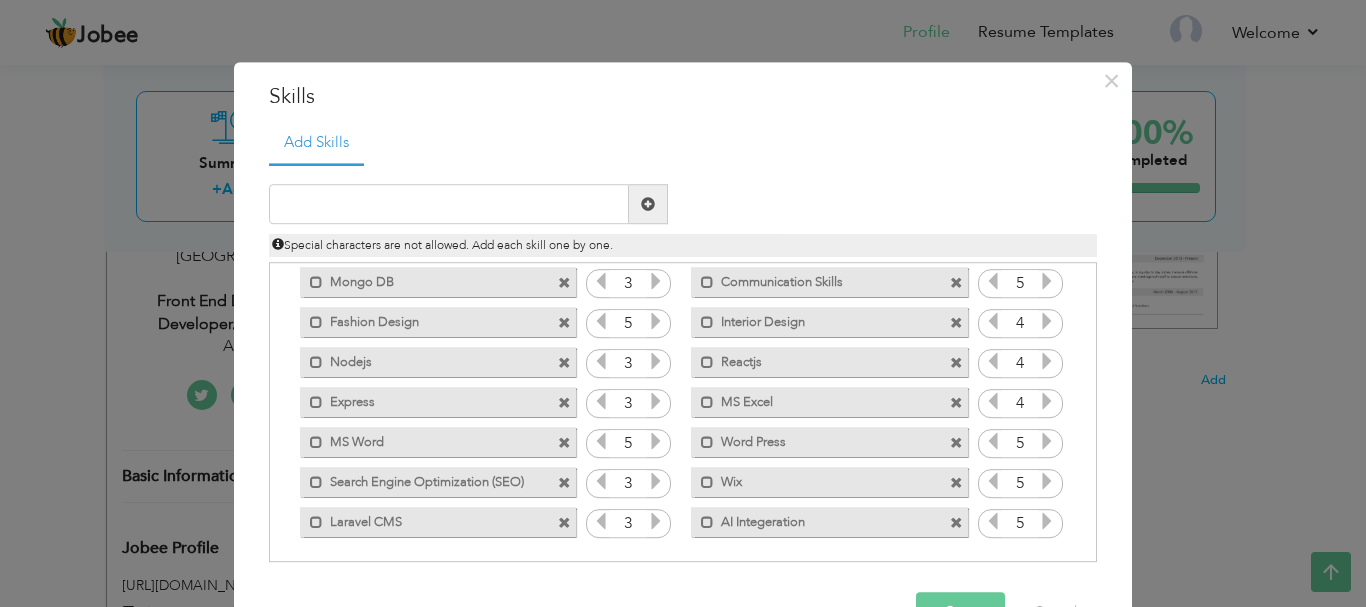 scroll, scrollTop: 61, scrollLeft: 0, axis: vertical 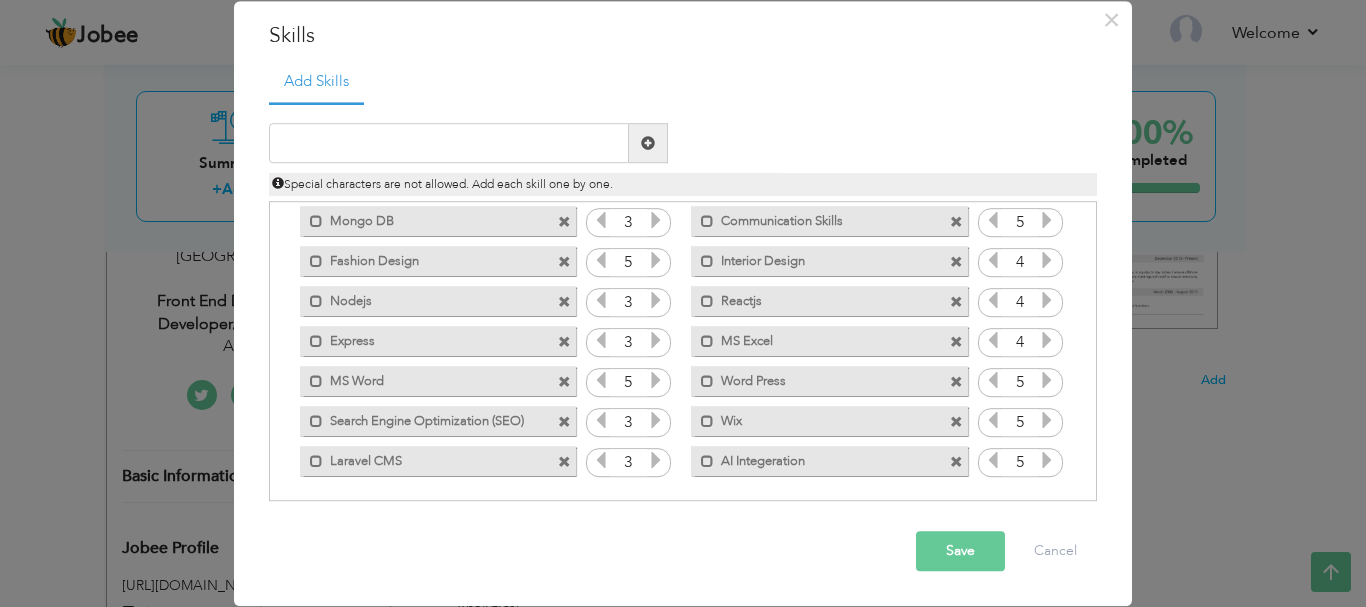 click on "Save" at bounding box center (960, 552) 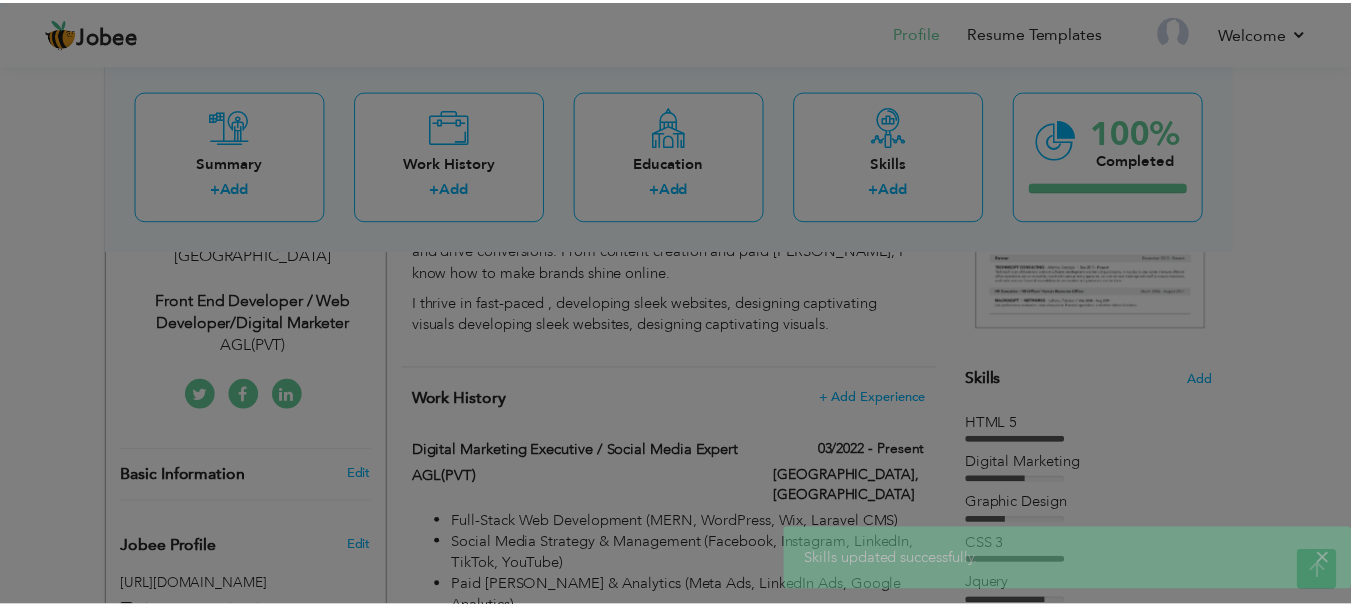 scroll, scrollTop: 0, scrollLeft: 0, axis: both 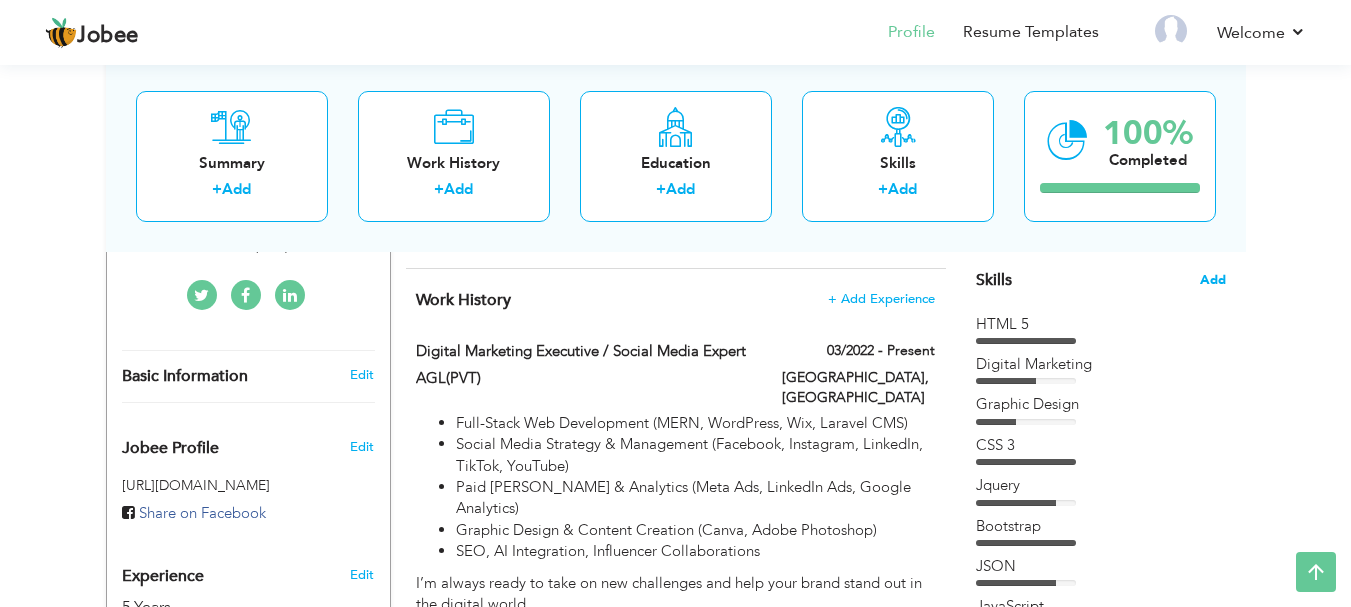 click on "Add" at bounding box center (1213, 280) 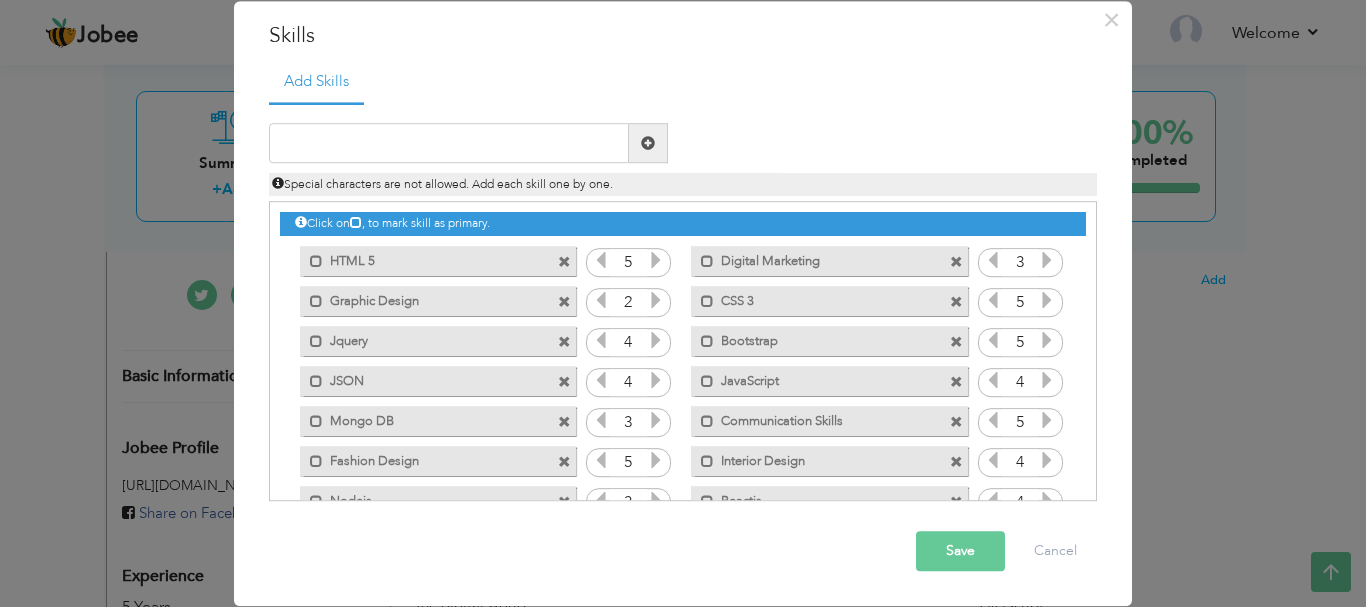 scroll, scrollTop: 0, scrollLeft: 0, axis: both 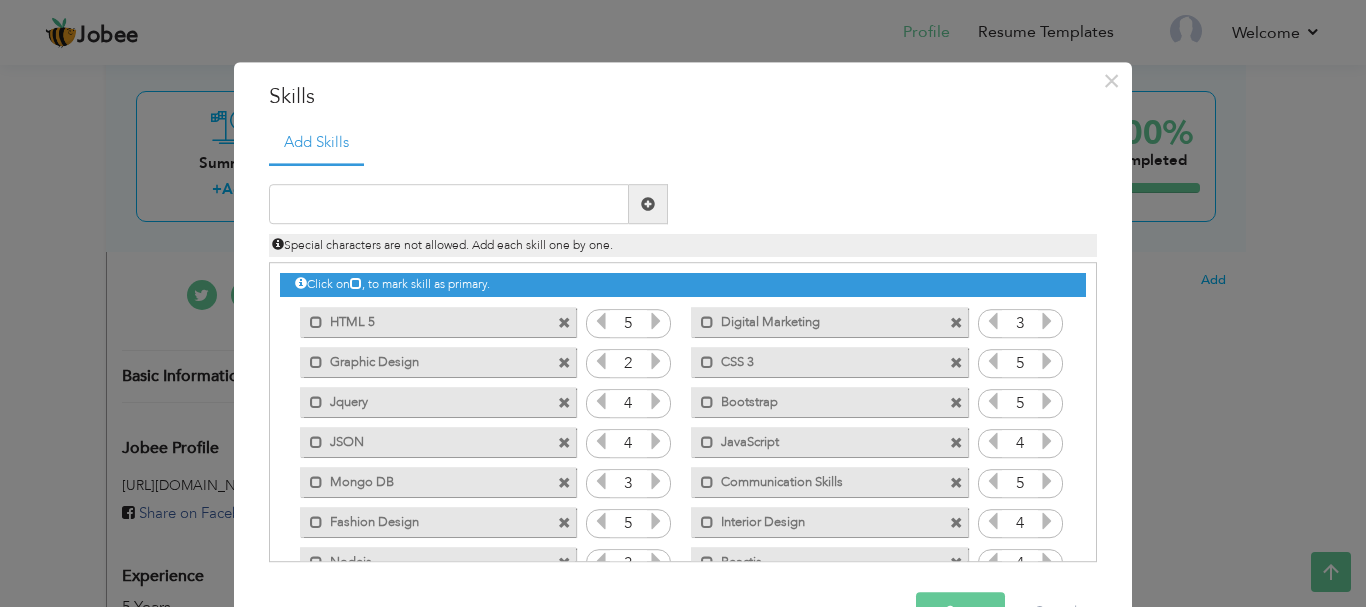 click at bounding box center [1047, 322] 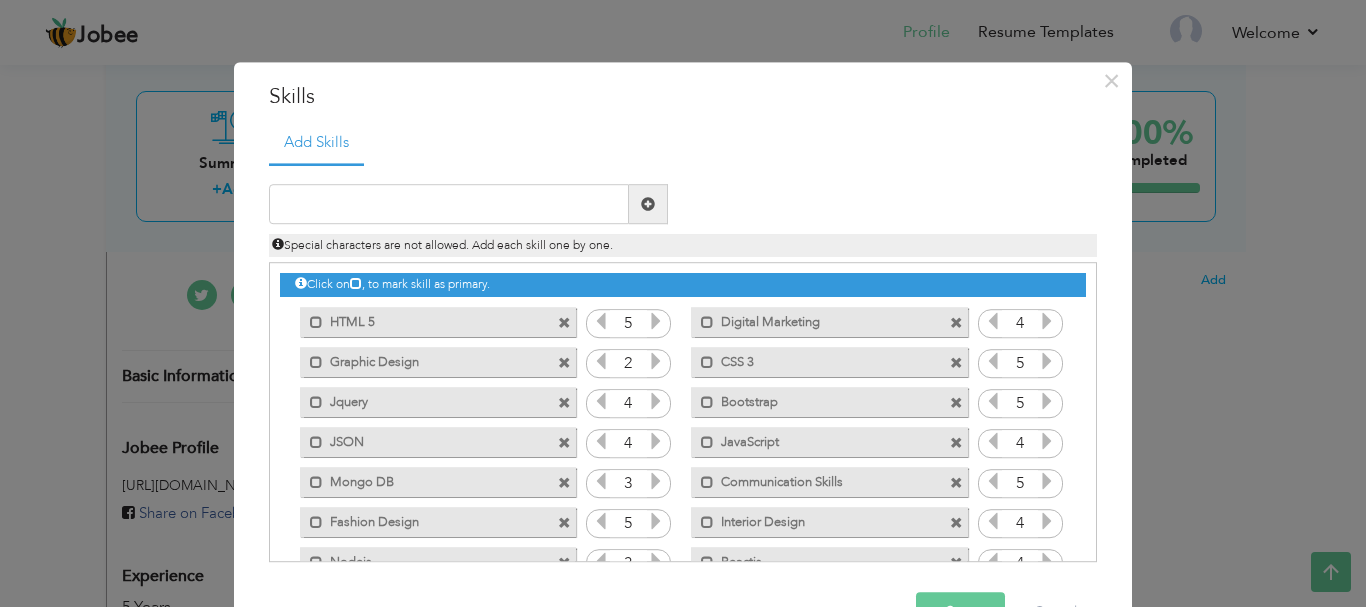 scroll, scrollTop: 100, scrollLeft: 0, axis: vertical 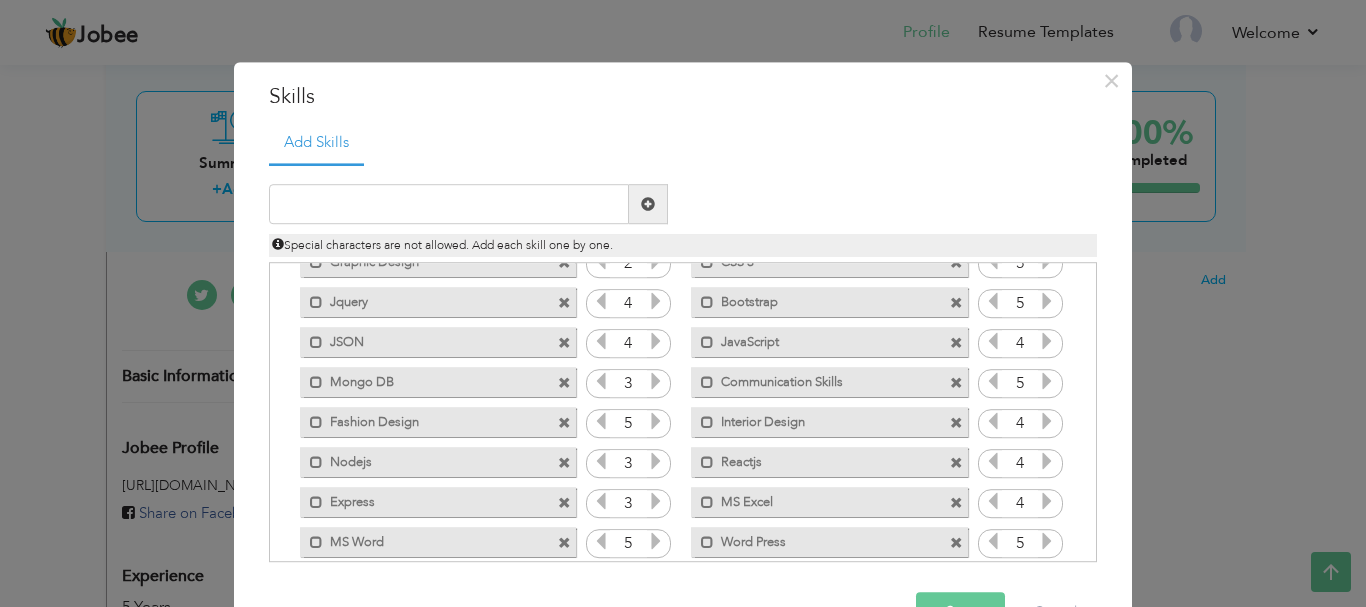click at bounding box center [601, 502] 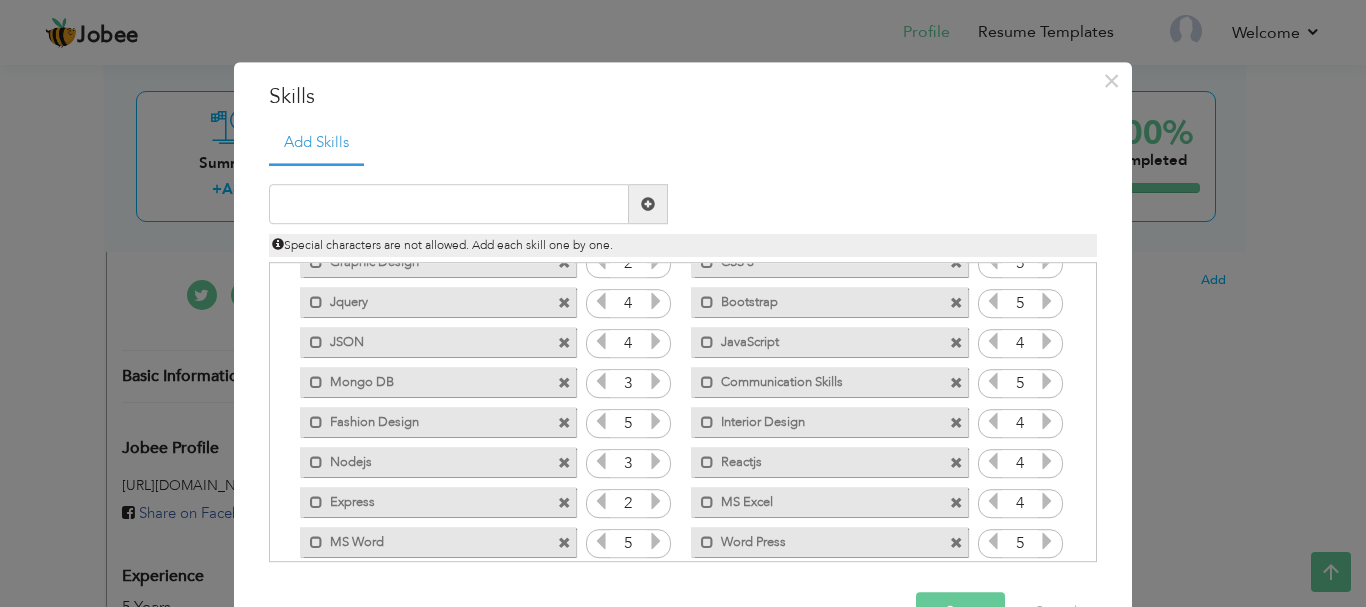 click at bounding box center [601, 462] 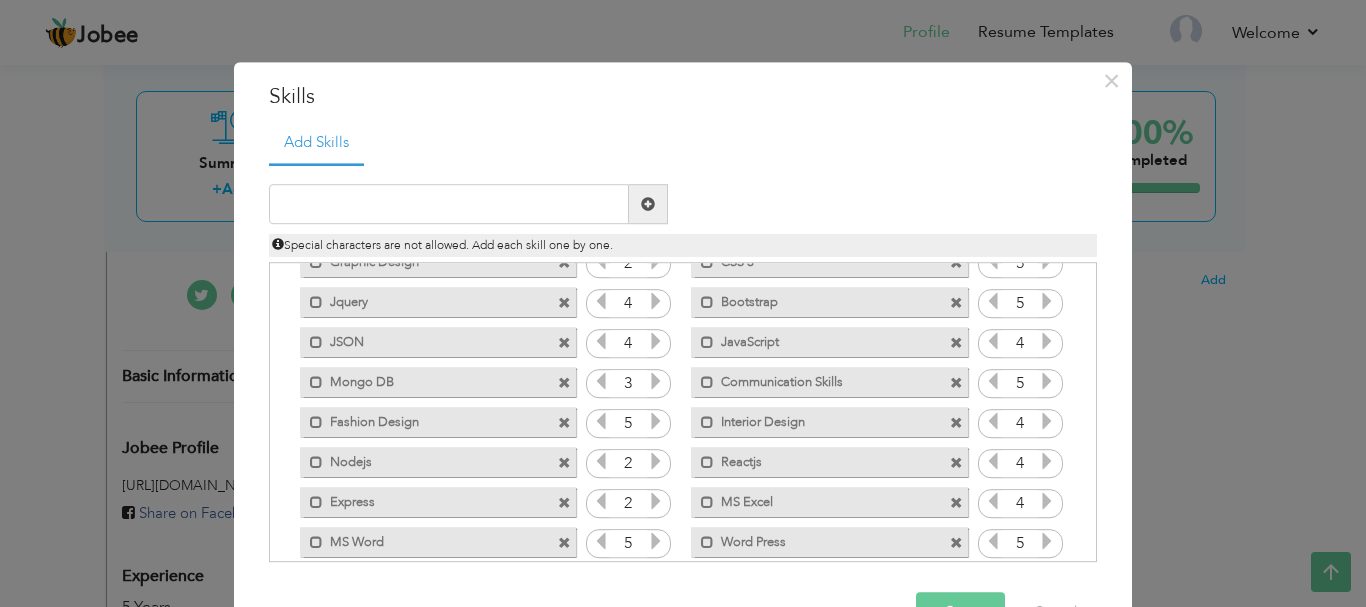 click at bounding box center [601, 342] 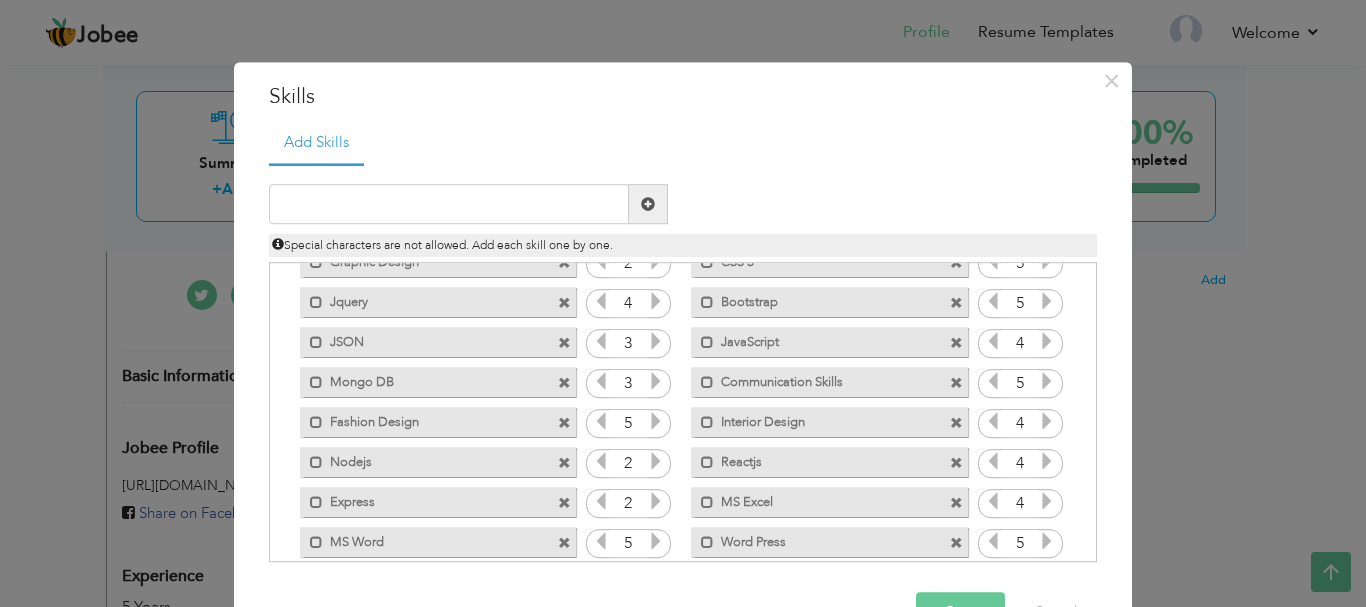 click at bounding box center [601, 302] 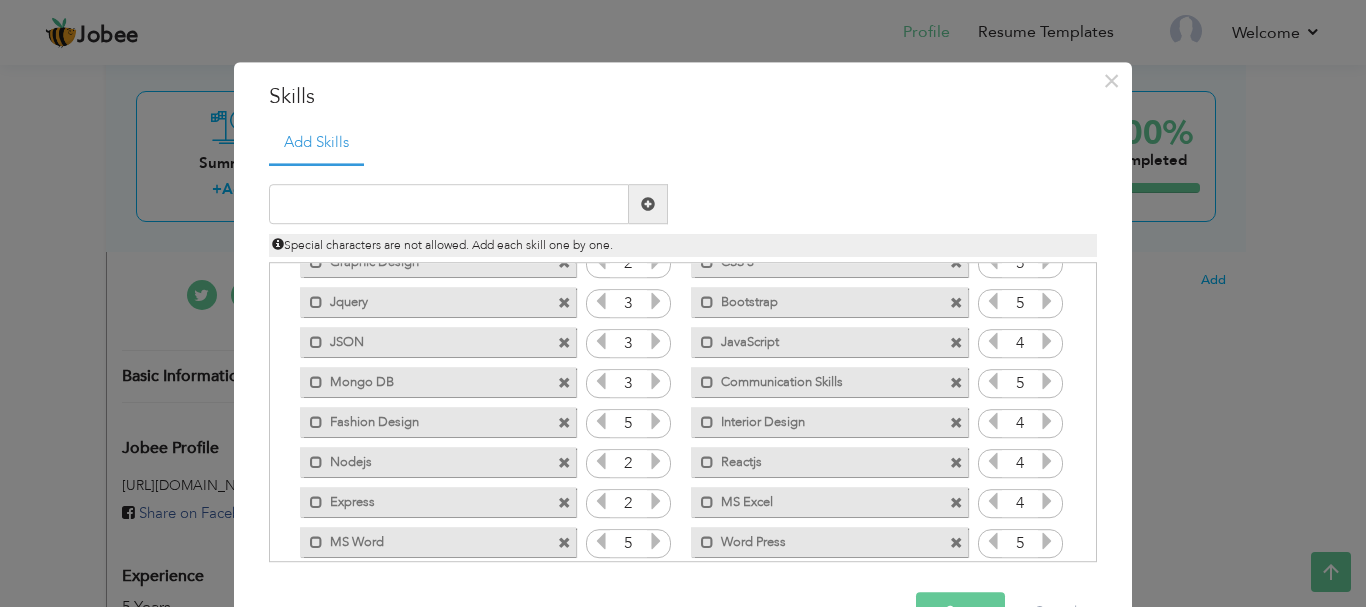 scroll, scrollTop: 0, scrollLeft: 0, axis: both 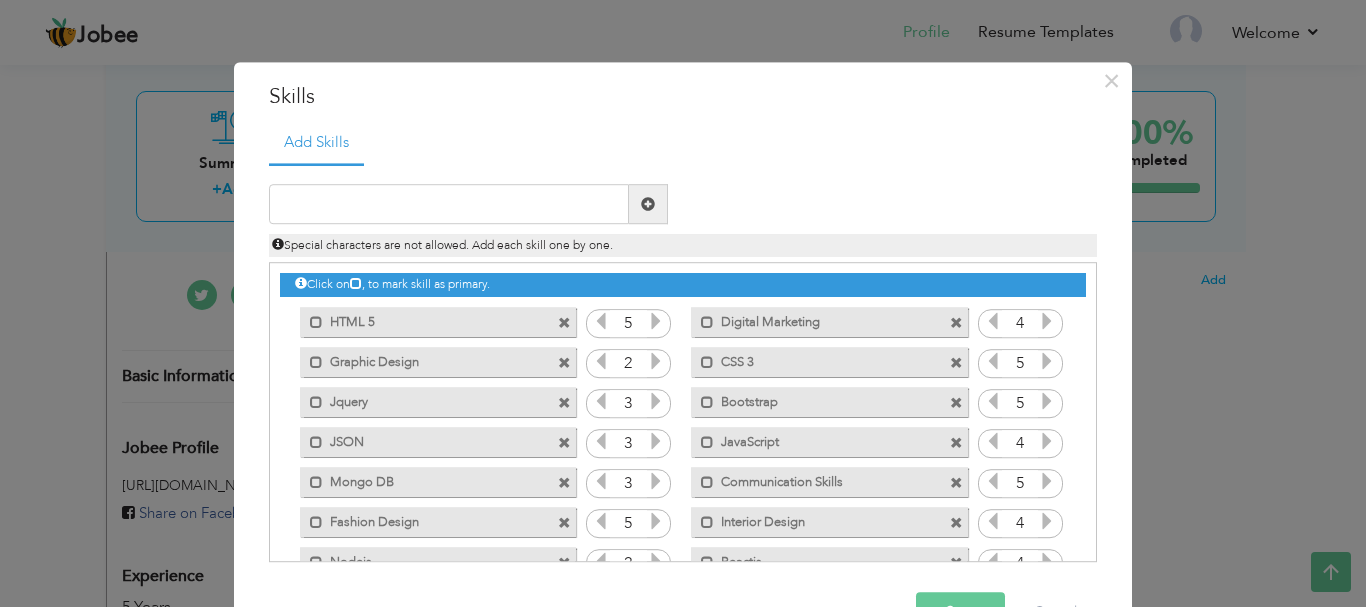 click at bounding box center (656, 362) 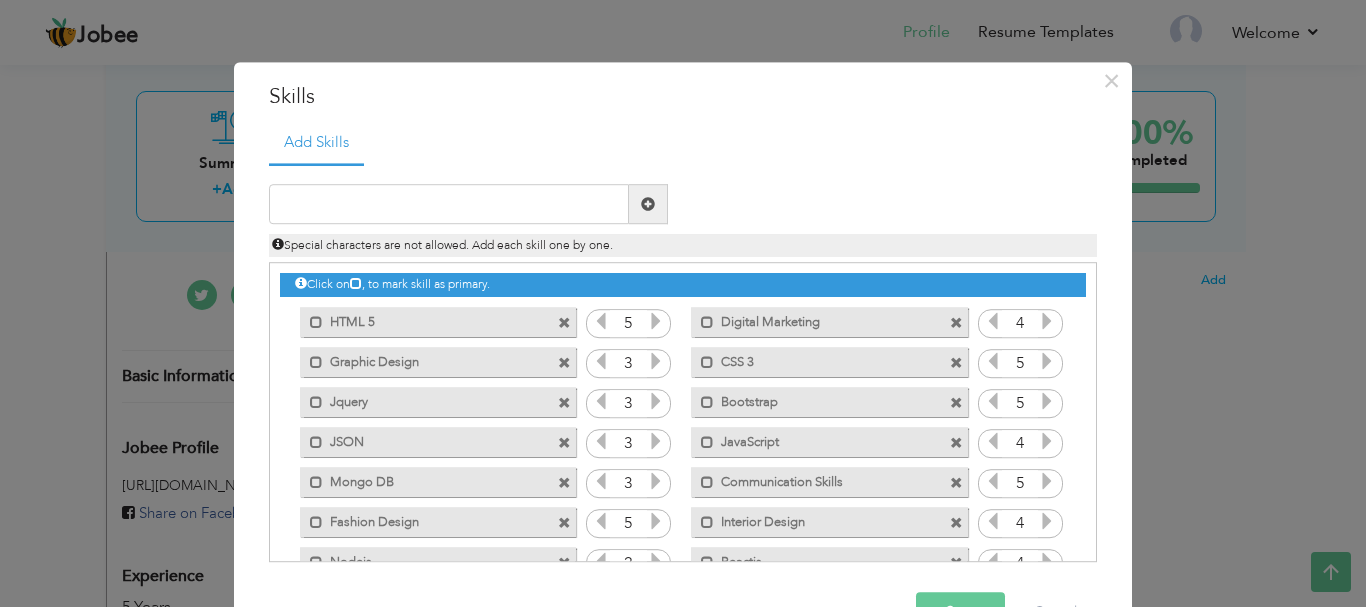 click at bounding box center (656, 362) 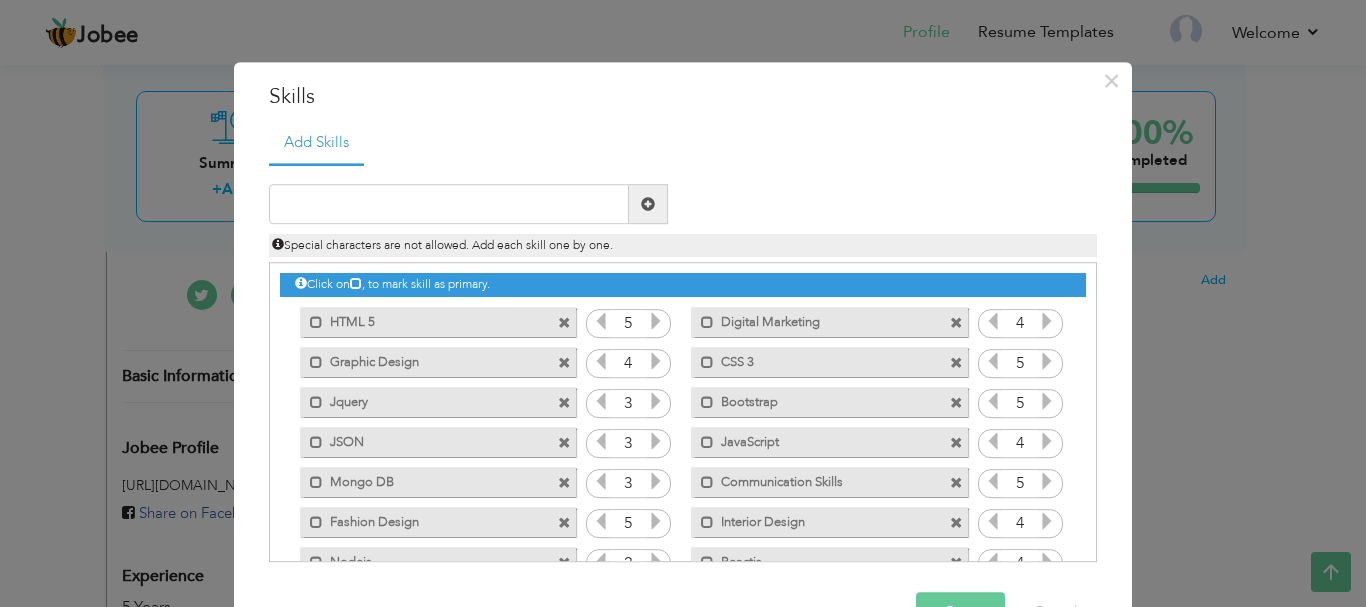 click at bounding box center (656, 362) 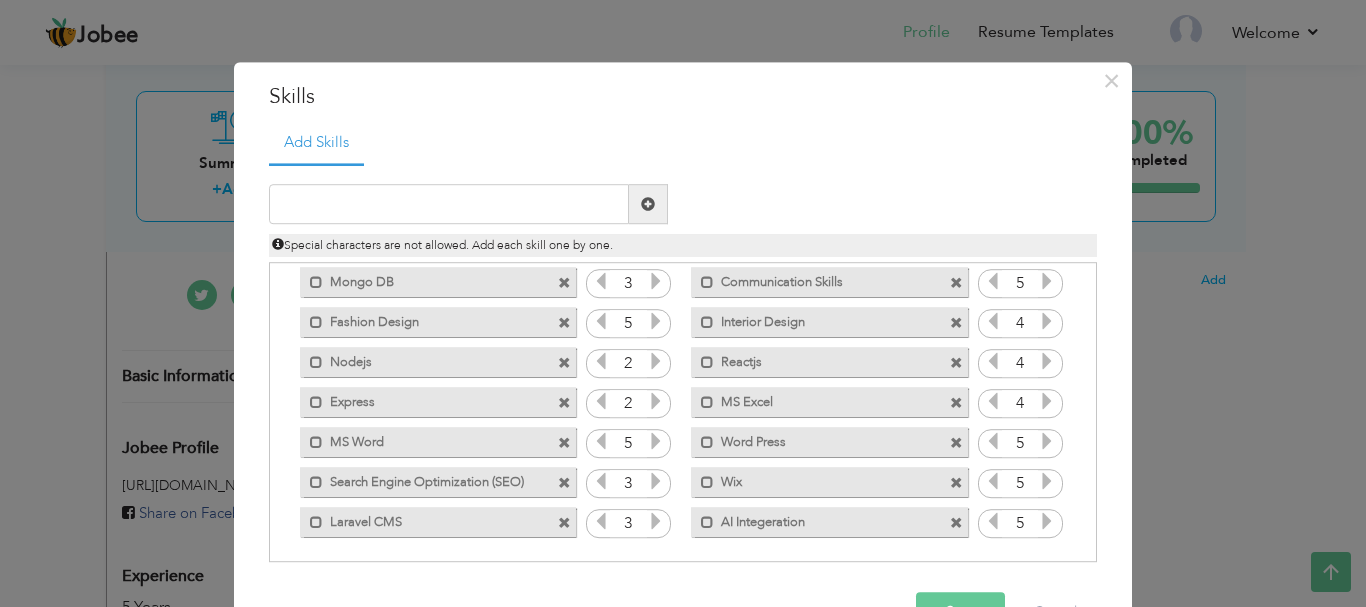 scroll, scrollTop: 205, scrollLeft: 0, axis: vertical 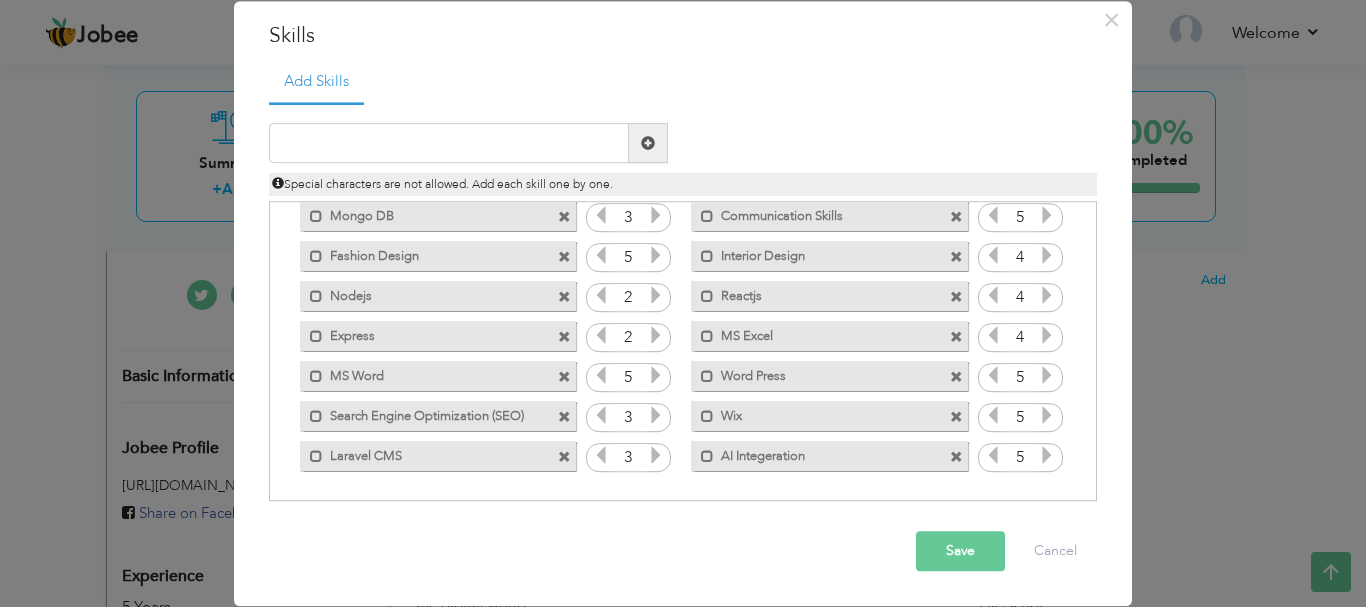 click on "Save" at bounding box center [960, 552] 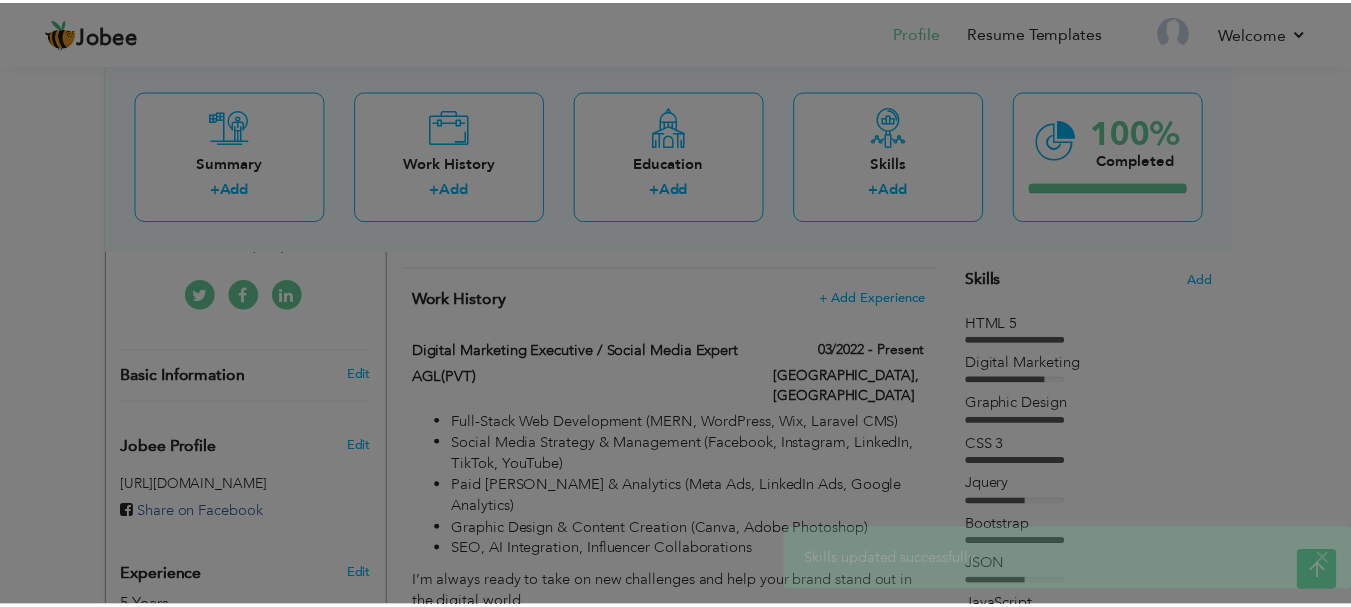 scroll, scrollTop: 0, scrollLeft: 0, axis: both 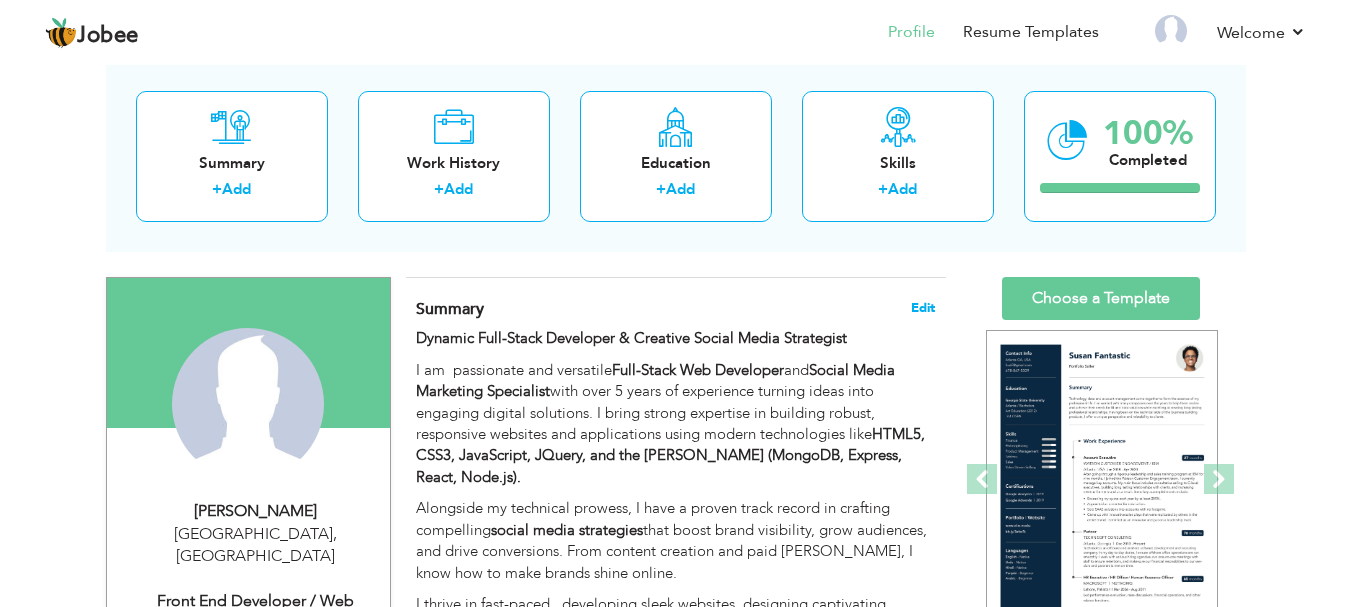 click on "Edit" at bounding box center (923, 308) 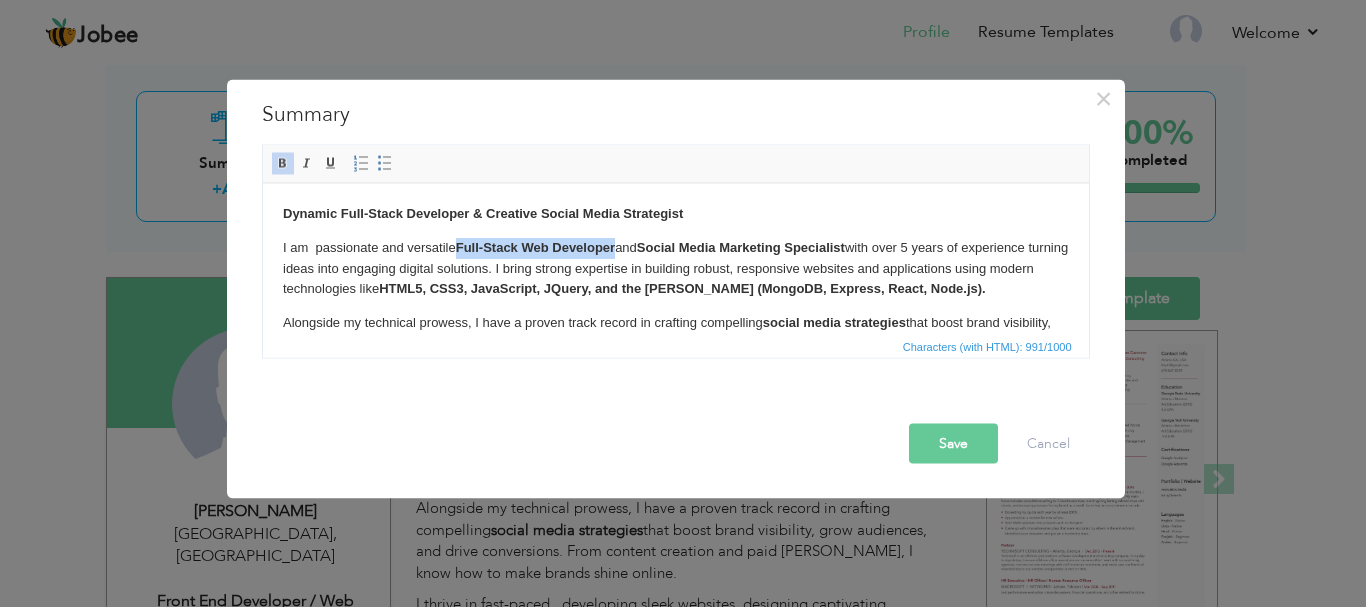 drag, startPoint x: 459, startPoint y: 250, endPoint x: 619, endPoint y: 248, distance: 160.0125 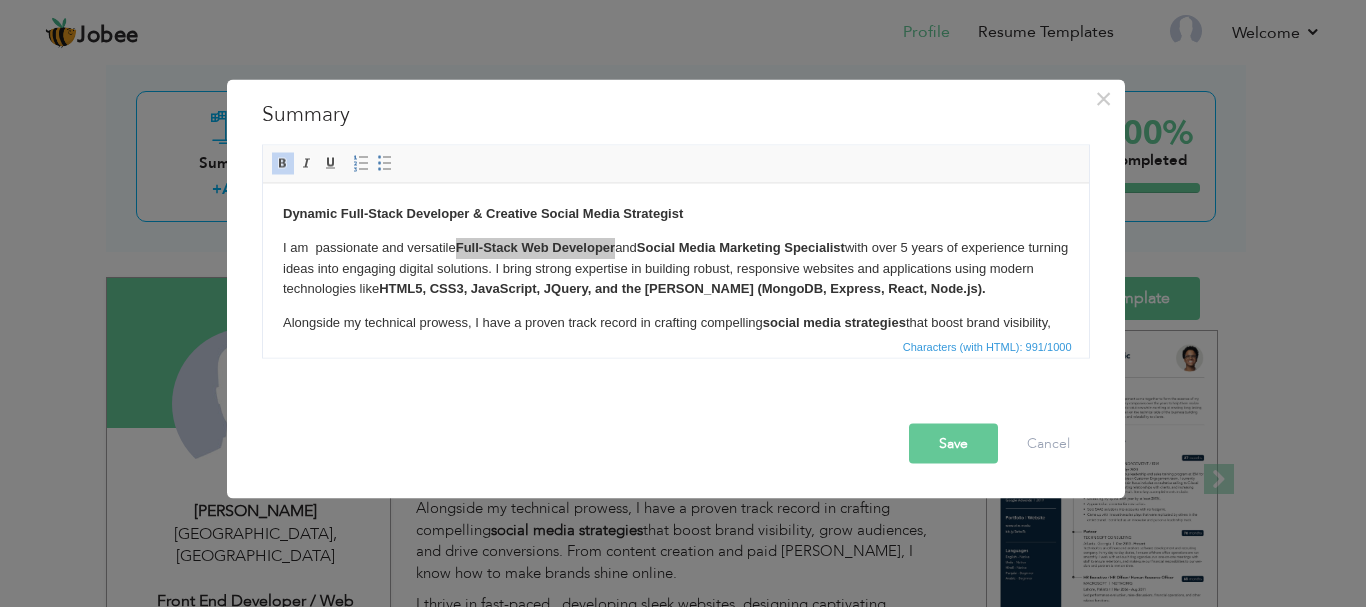 click on "Save" at bounding box center [953, 443] 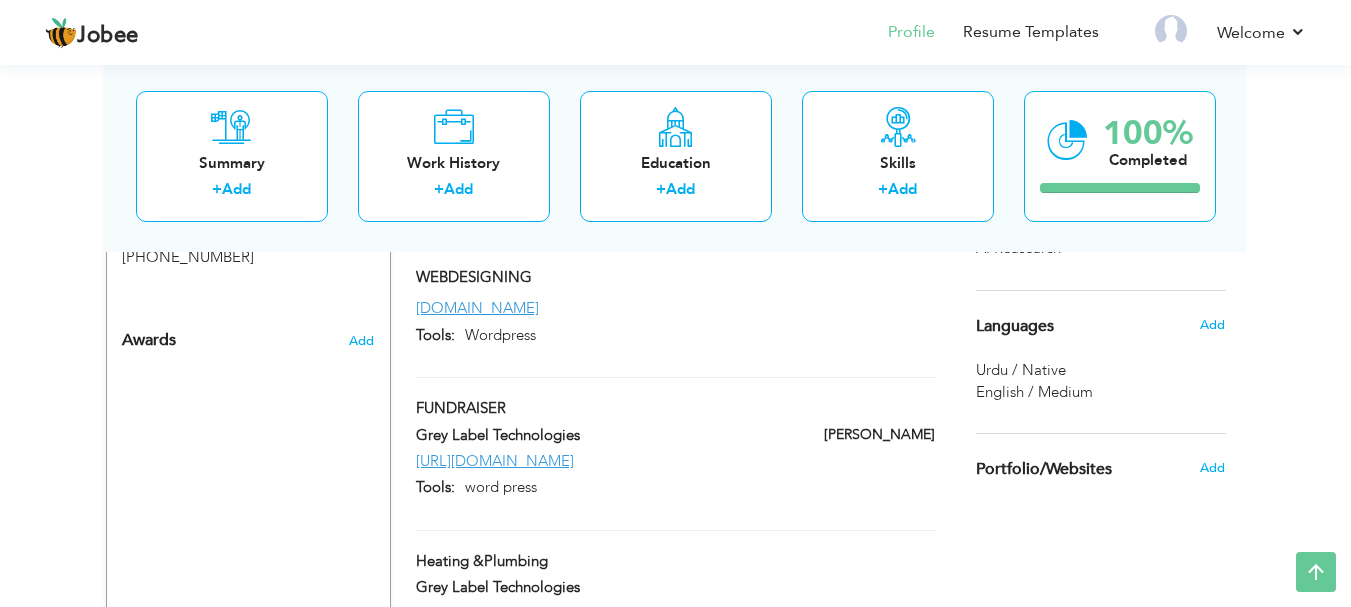 scroll, scrollTop: 1700, scrollLeft: 0, axis: vertical 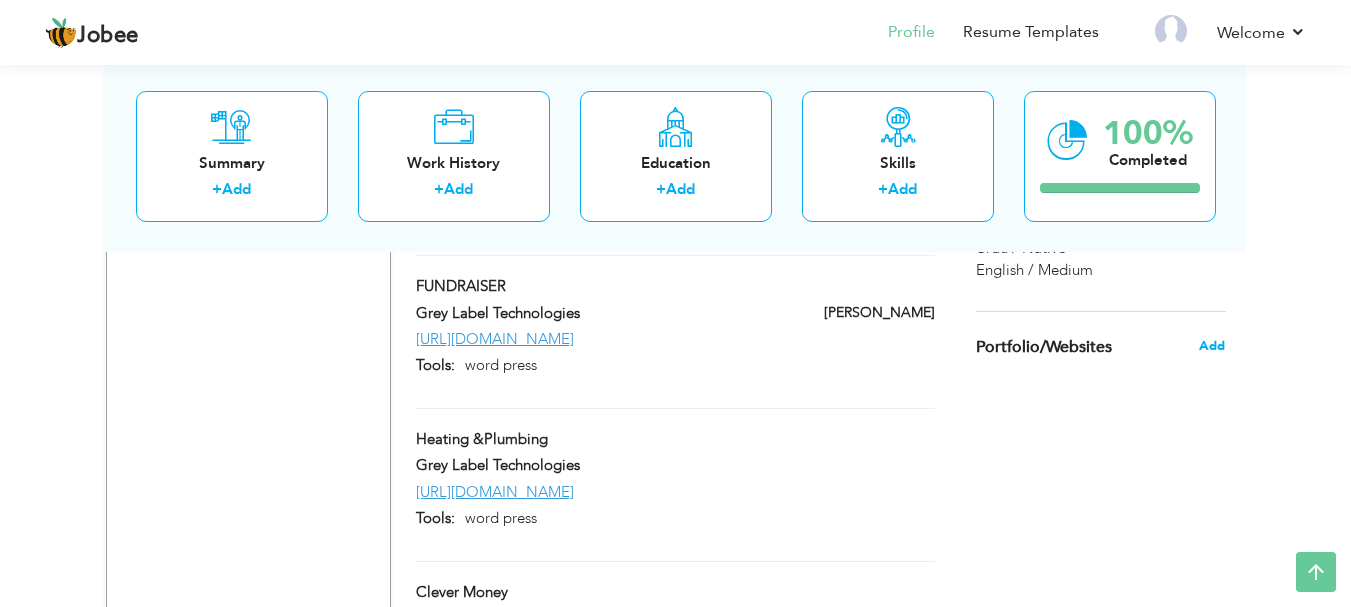 click on "Add" at bounding box center [1212, 346] 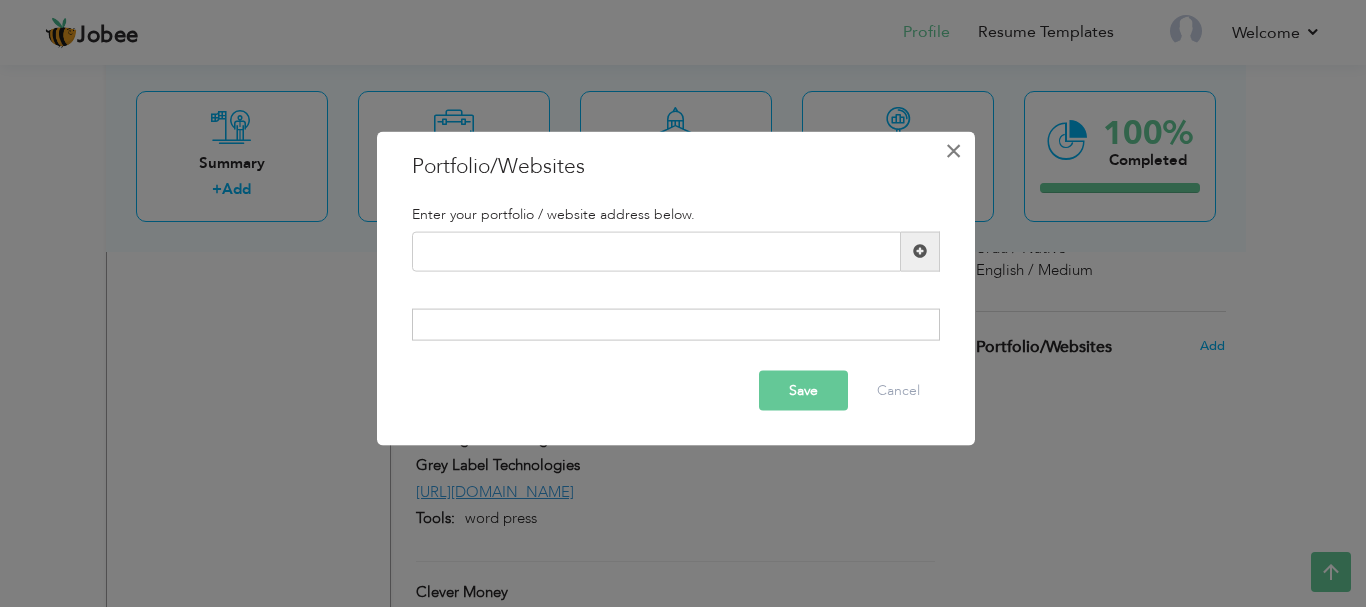 click on "×" at bounding box center [953, 150] 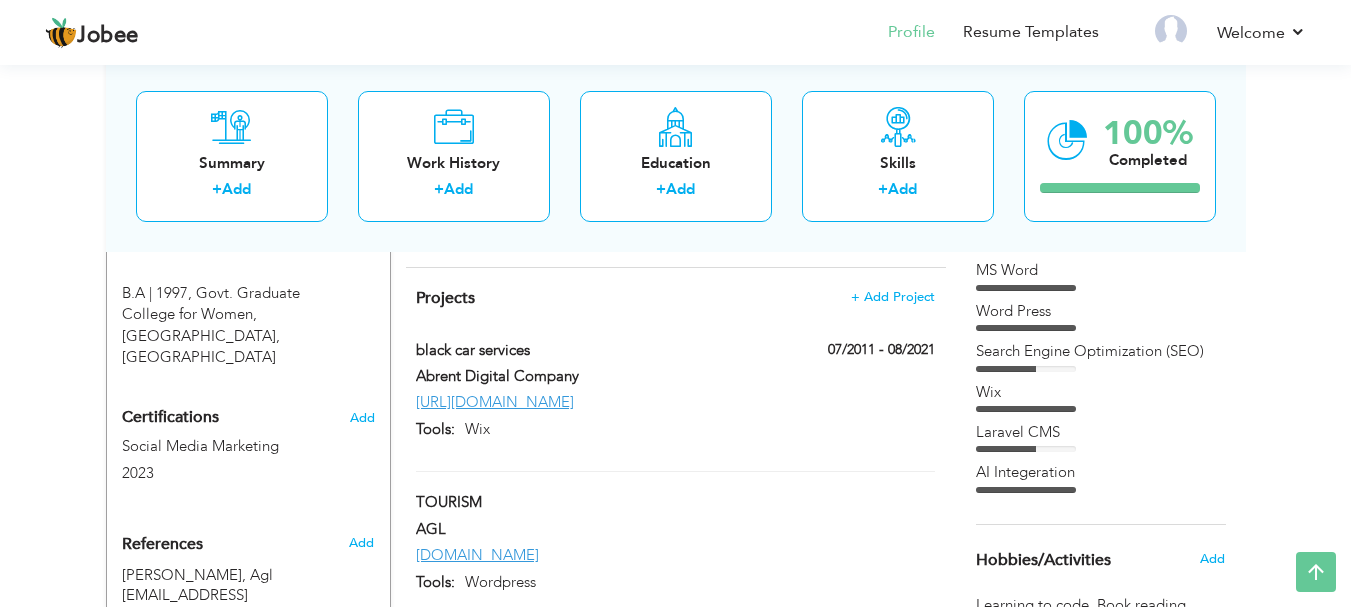scroll, scrollTop: 1100, scrollLeft: 0, axis: vertical 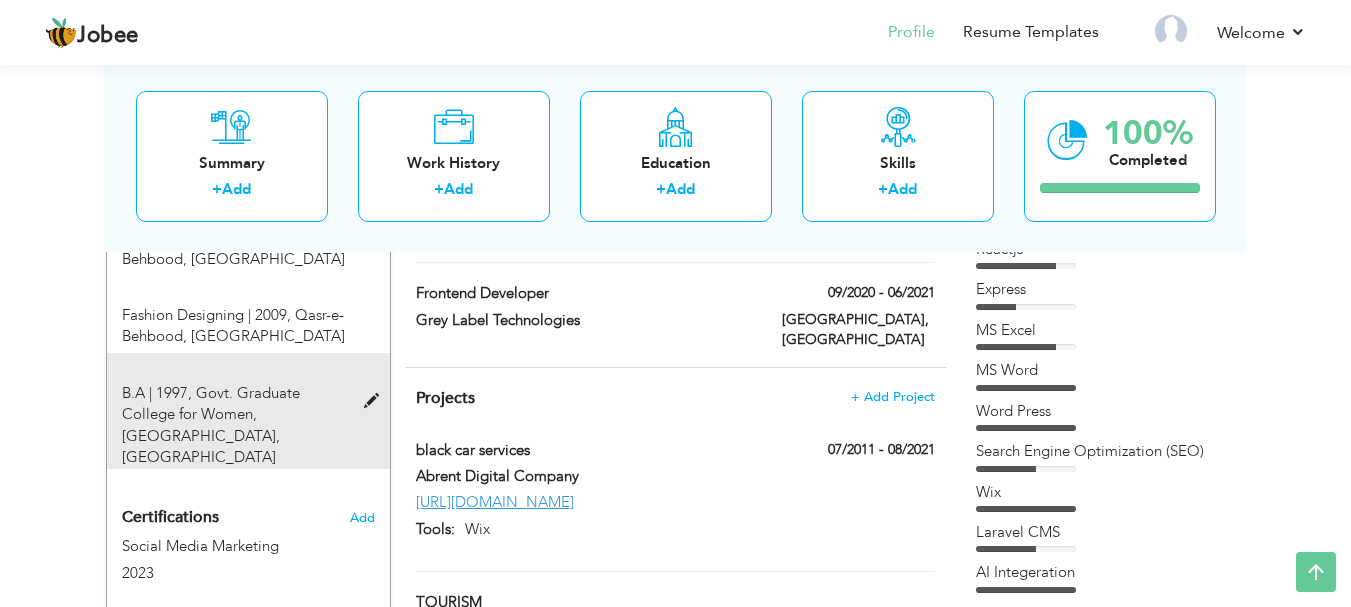 drag, startPoint x: 665, startPoint y: 424, endPoint x: 367, endPoint y: 412, distance: 298.24152 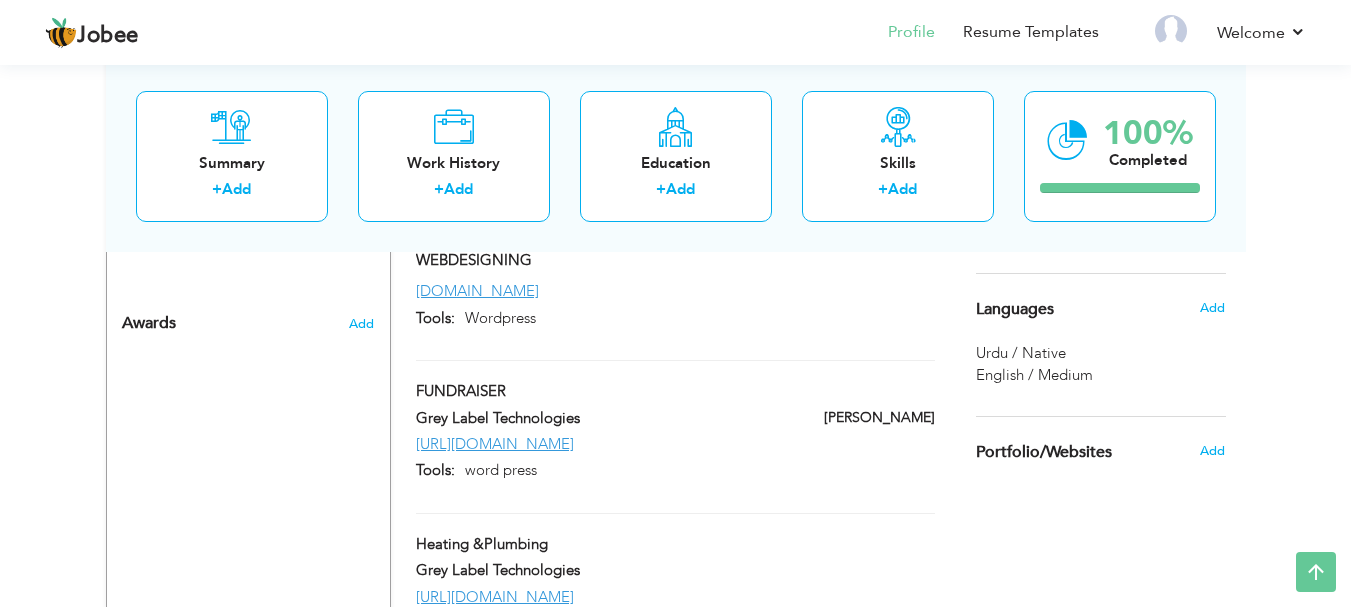 scroll, scrollTop: 1600, scrollLeft: 0, axis: vertical 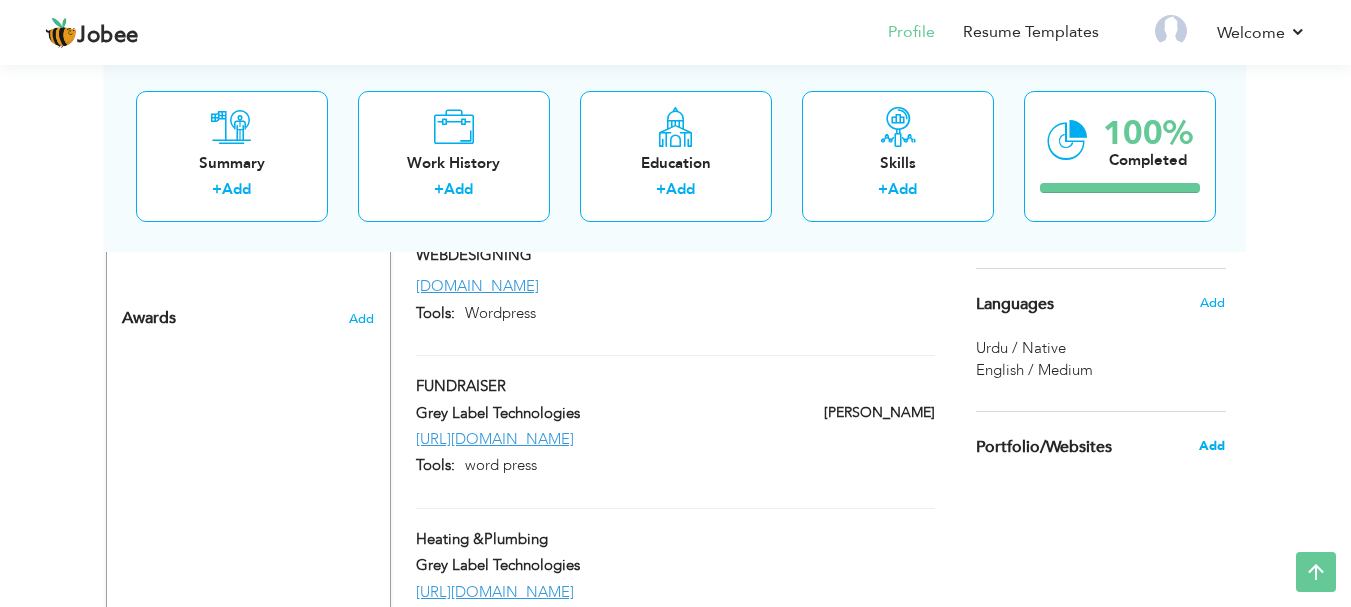 click on "Add" at bounding box center (1212, 446) 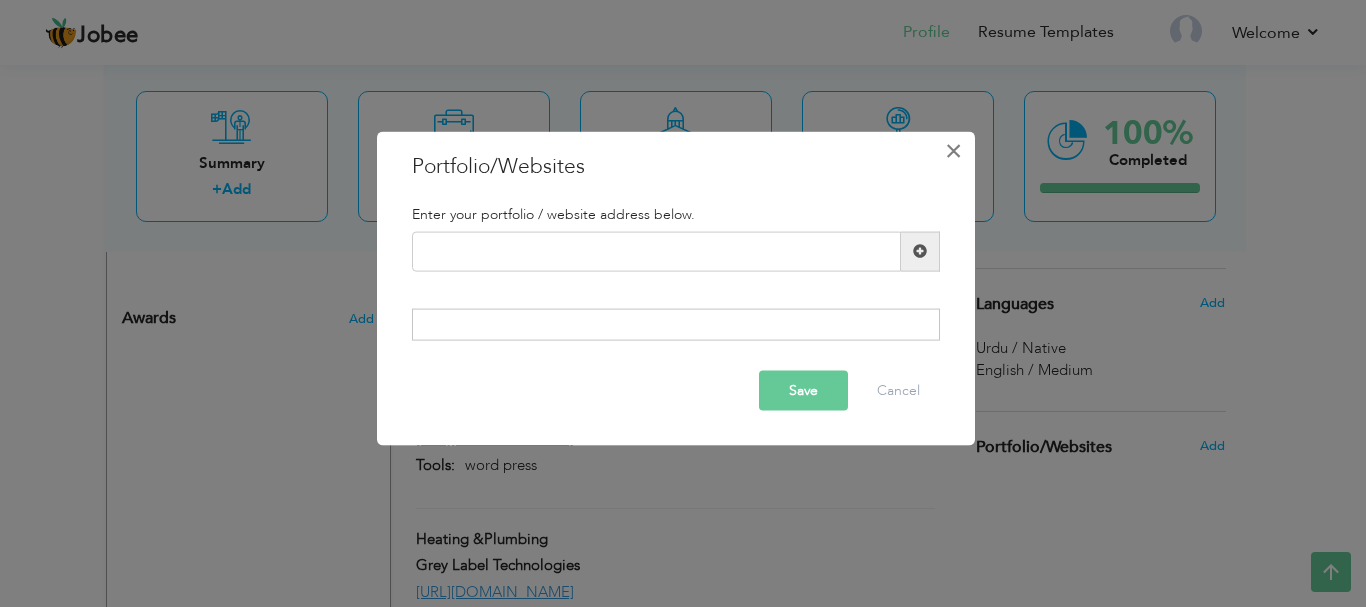 click on "×" at bounding box center (953, 150) 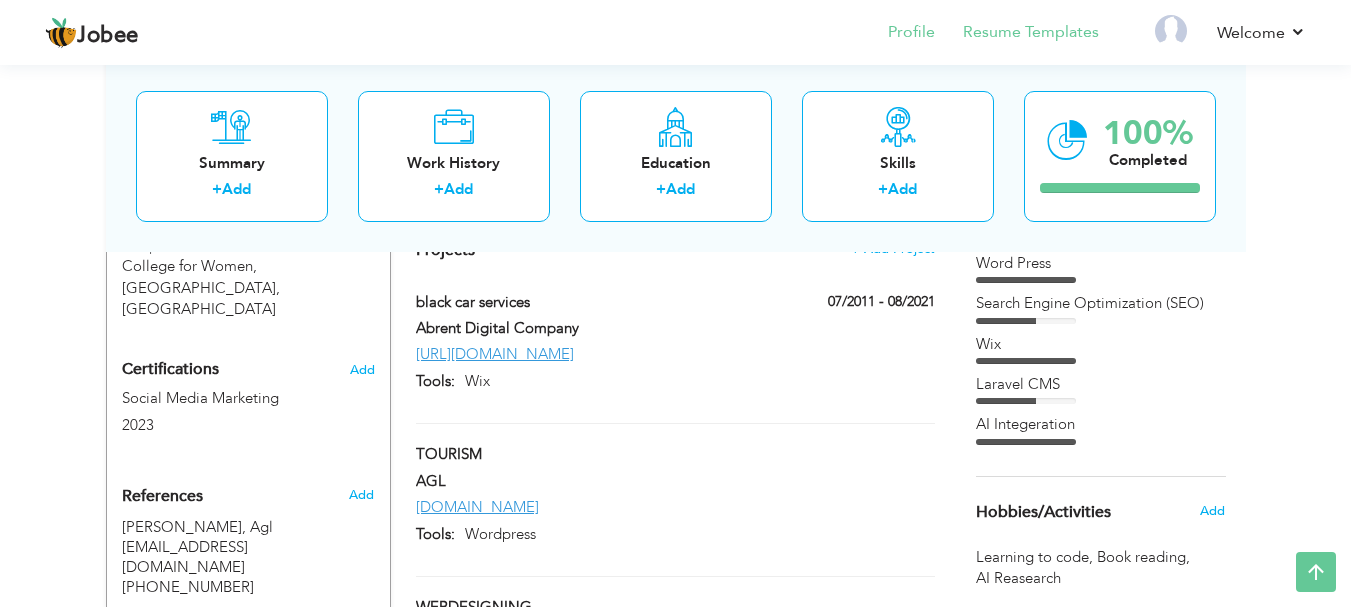 scroll, scrollTop: 1207, scrollLeft: 0, axis: vertical 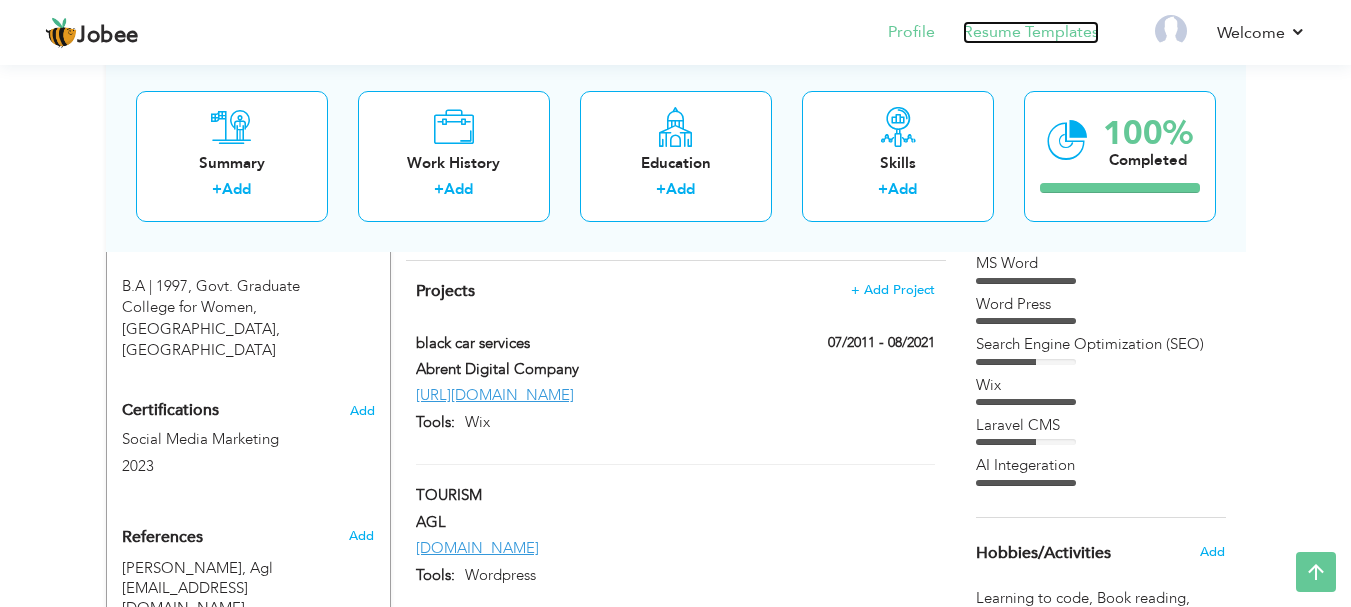 click on "Resume Templates" at bounding box center (1031, 32) 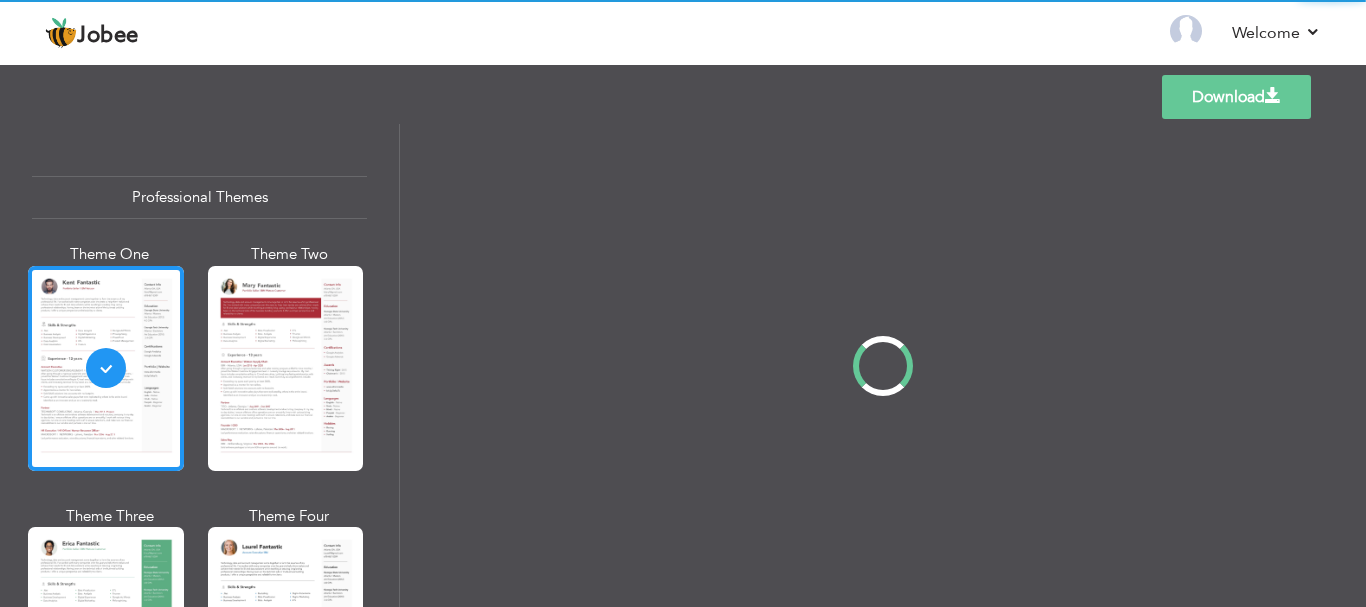 scroll, scrollTop: 0, scrollLeft: 0, axis: both 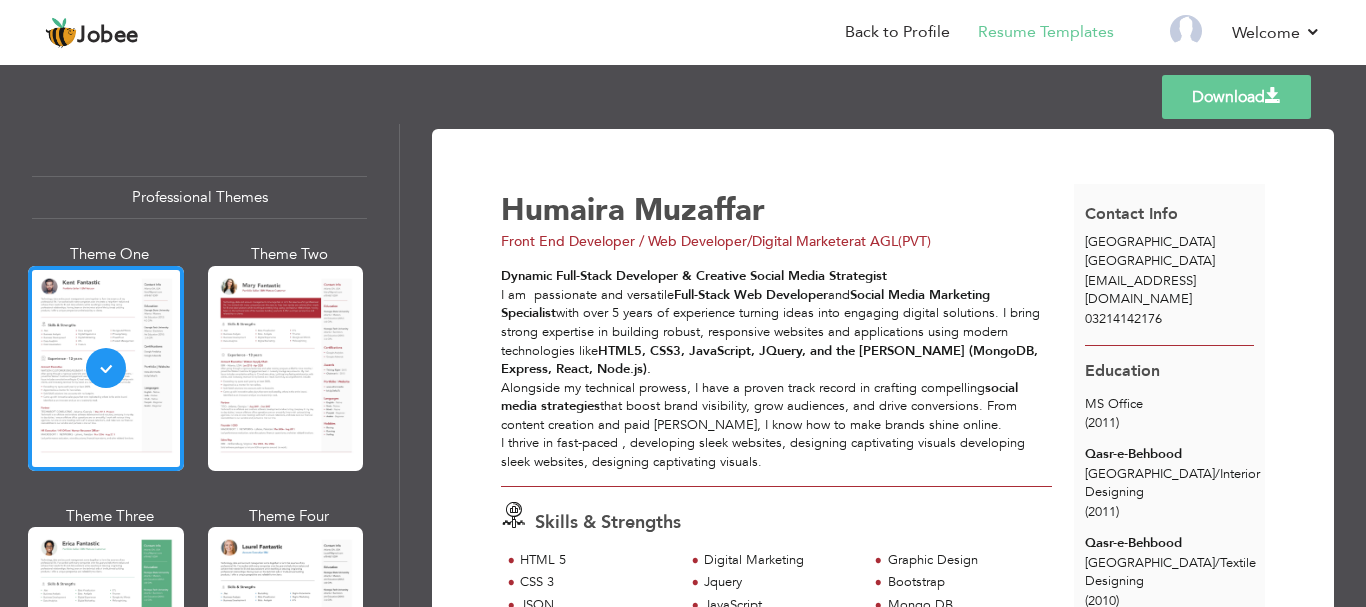 click on "Download" at bounding box center (1236, 97) 